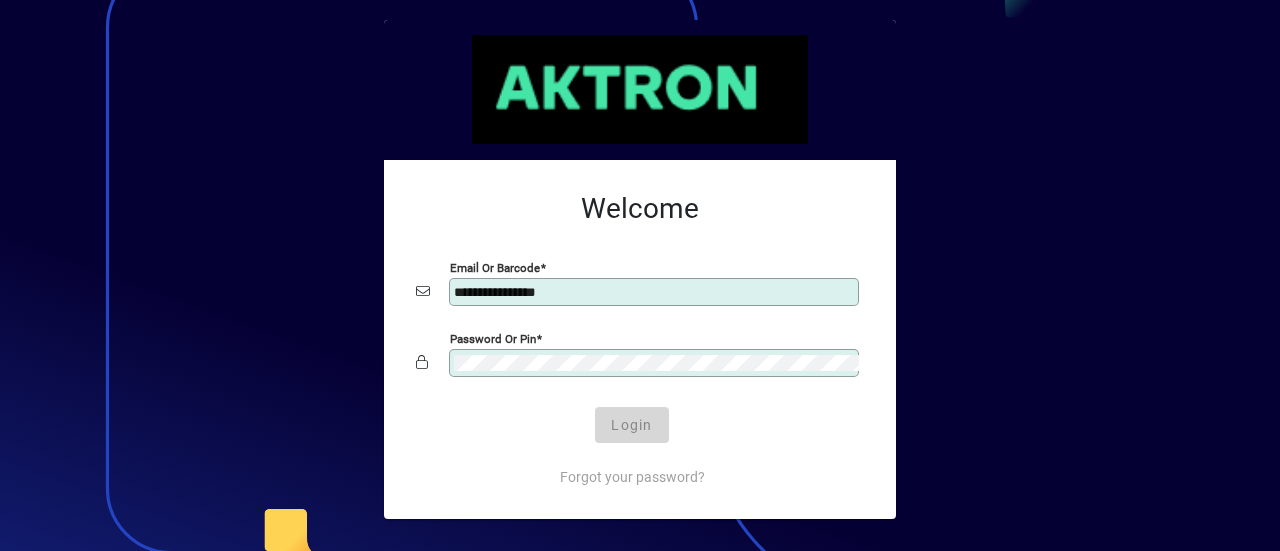 scroll, scrollTop: 0, scrollLeft: 0, axis: both 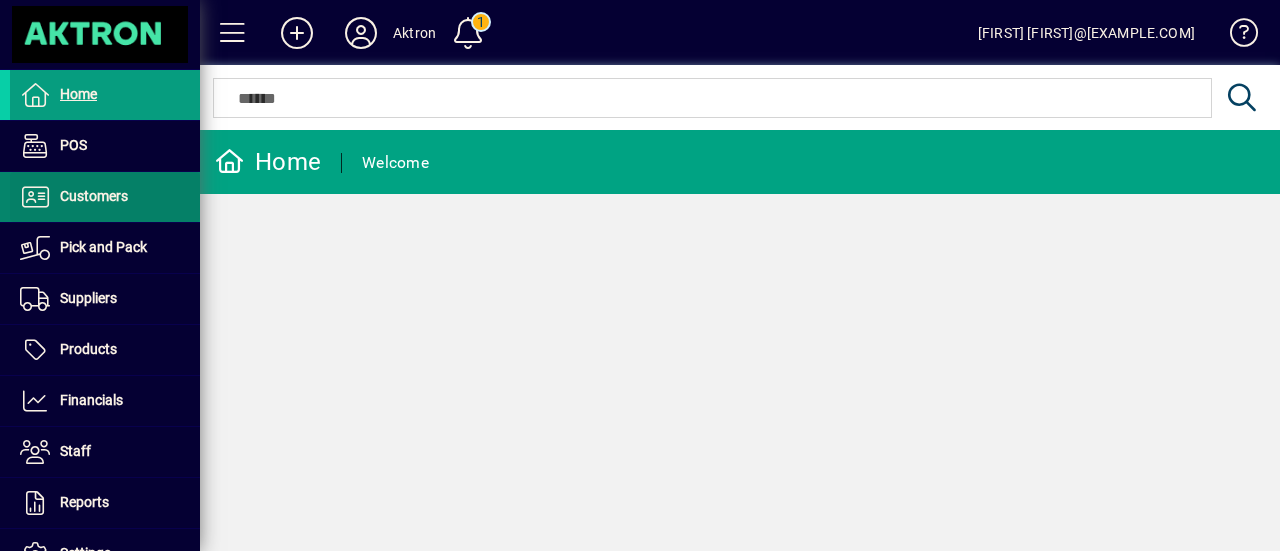 drag, startPoint x: 106, startPoint y: 199, endPoint x: 156, endPoint y: 187, distance: 51.41984 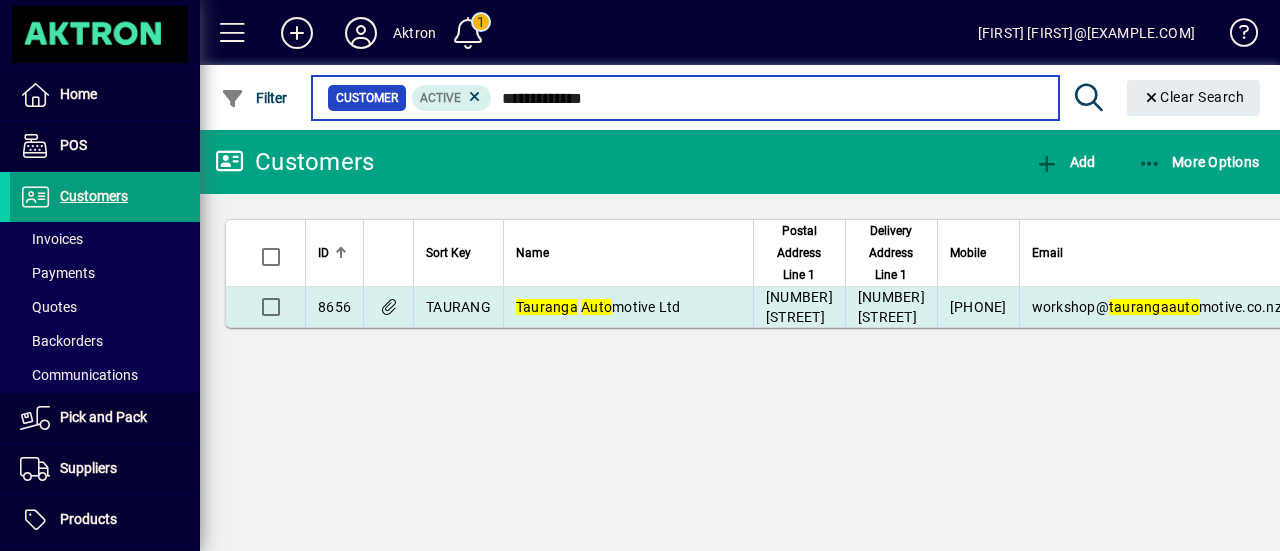 type on "**********" 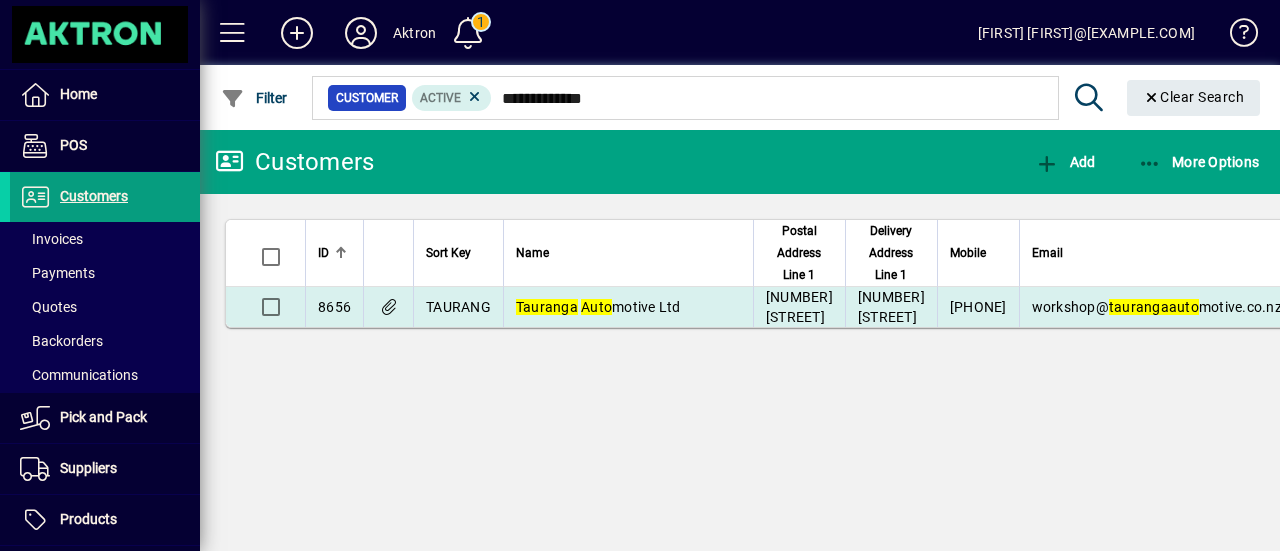 click on "Tauranga   Auto motive Ltd" at bounding box center [628, 307] 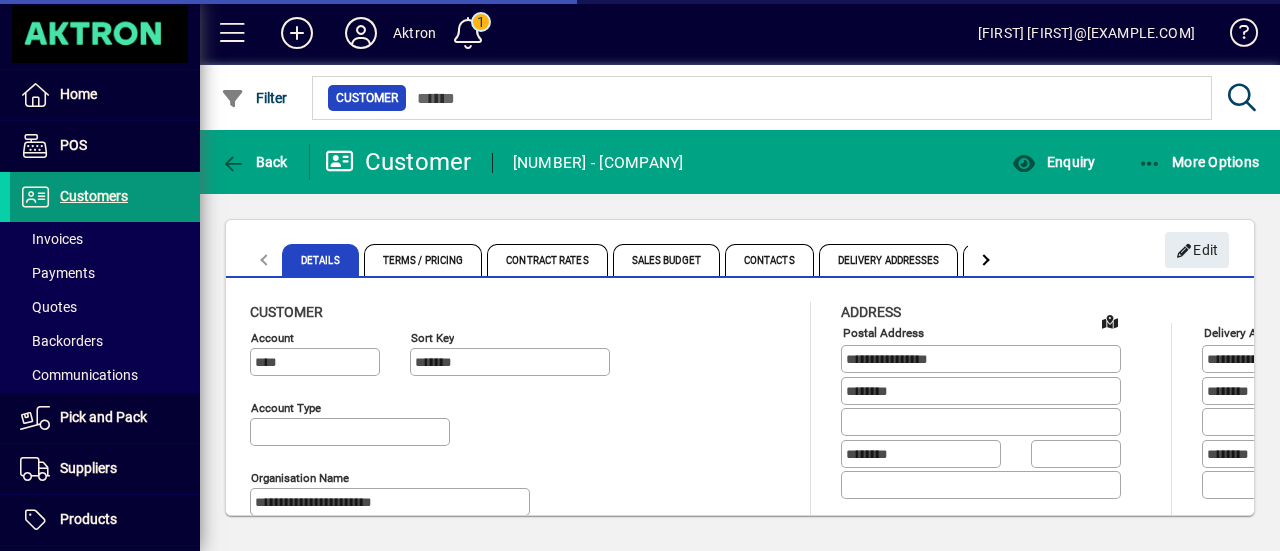 type on "**********" 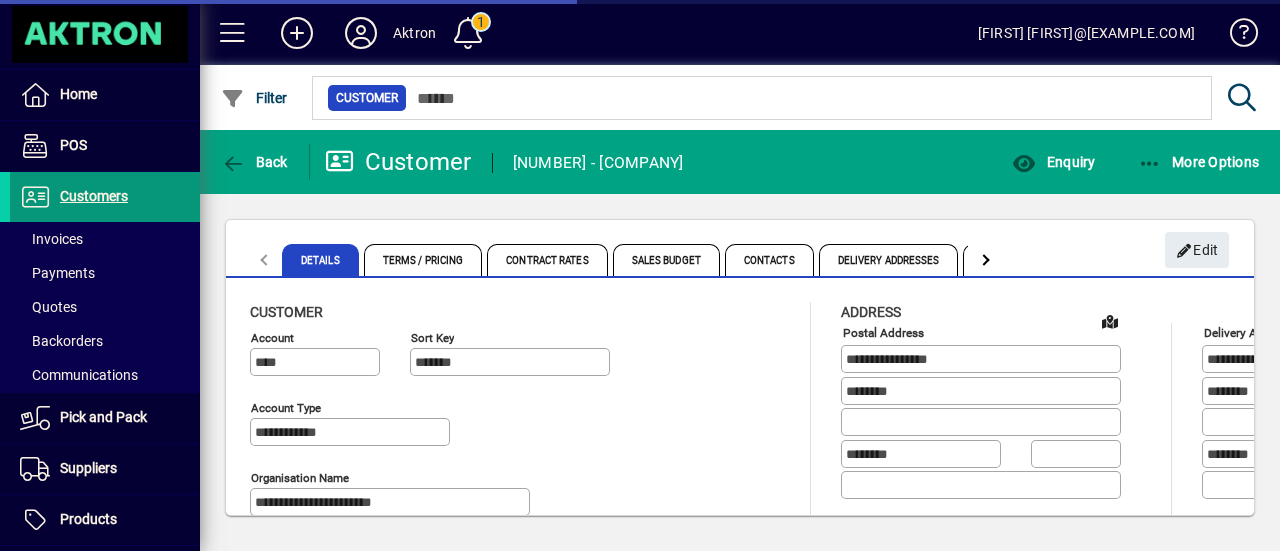 type on "**********" 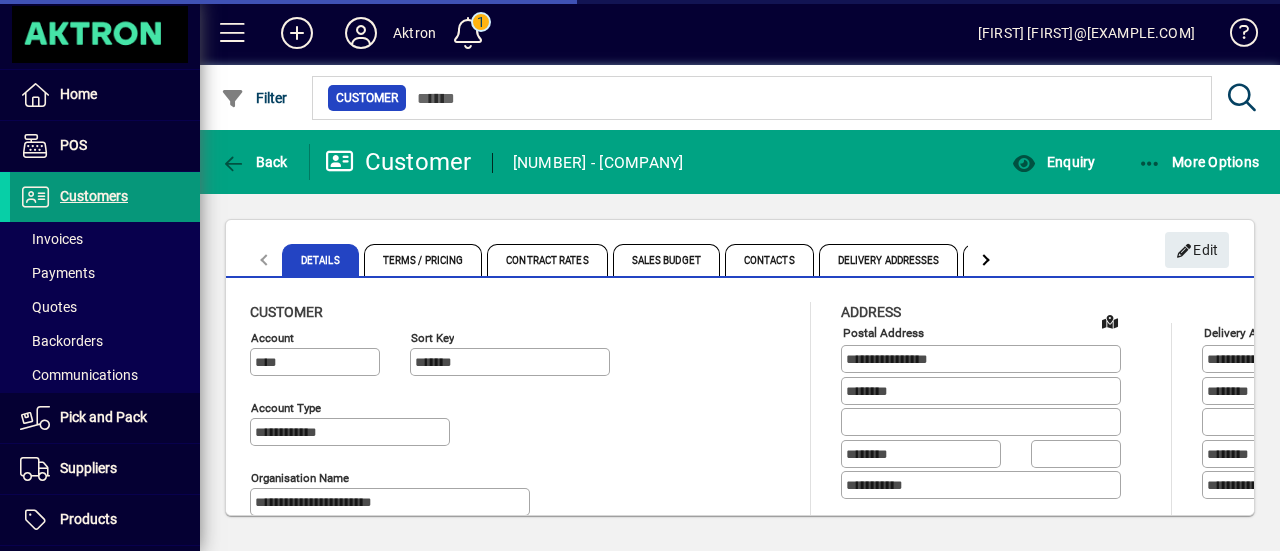 type on "**********" 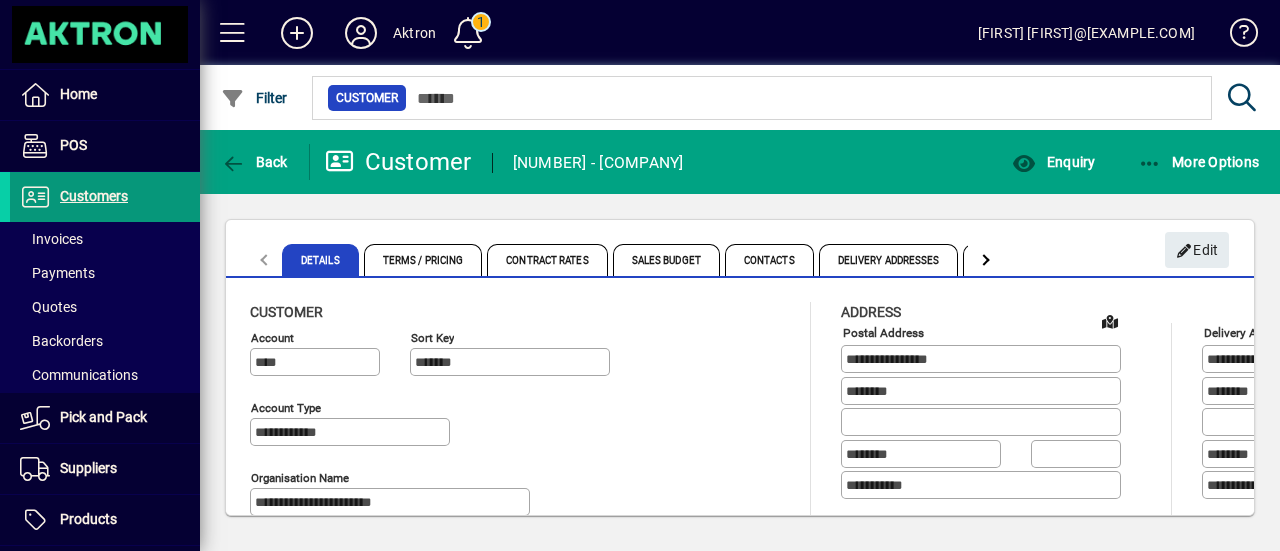 click on "Customers" at bounding box center [94, 196] 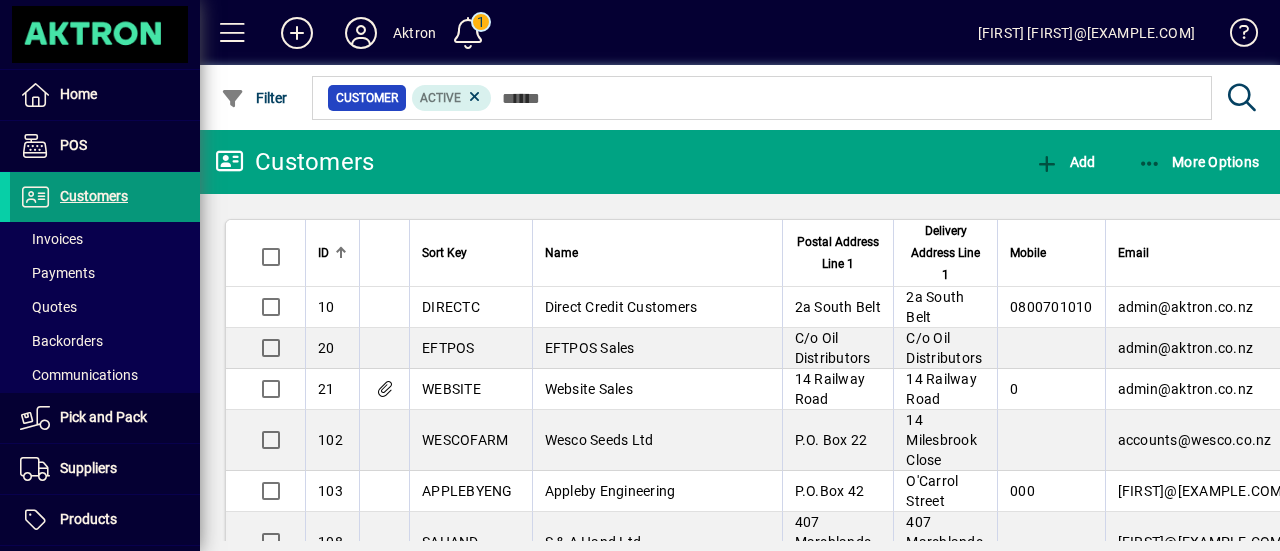 drag, startPoint x: 117, startPoint y: 197, endPoint x: 127, endPoint y: 194, distance: 10.440307 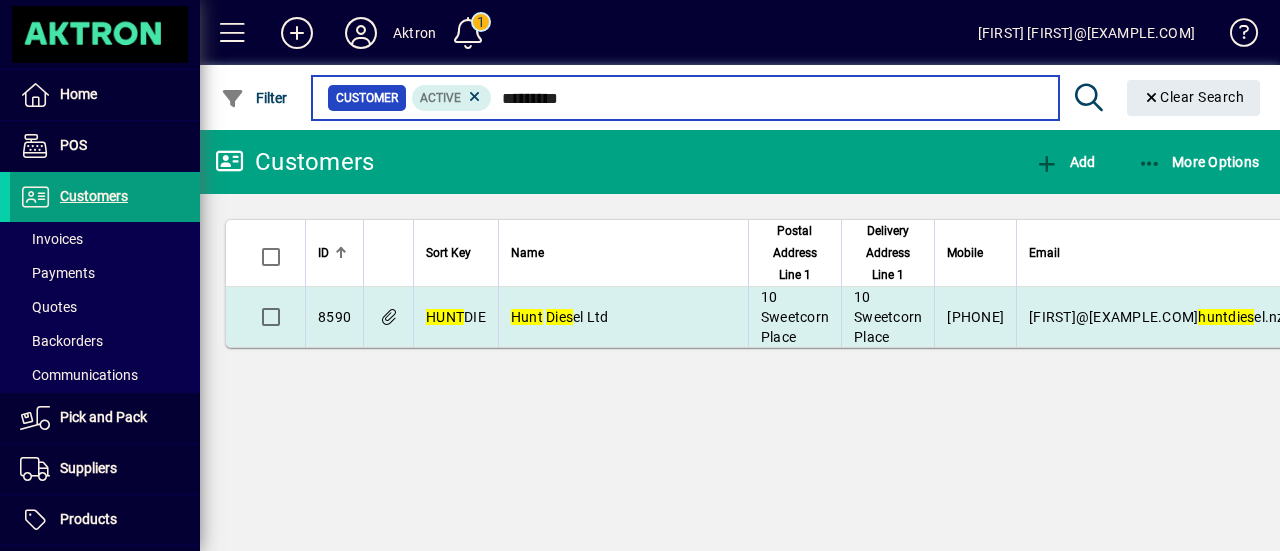 type on "*********" 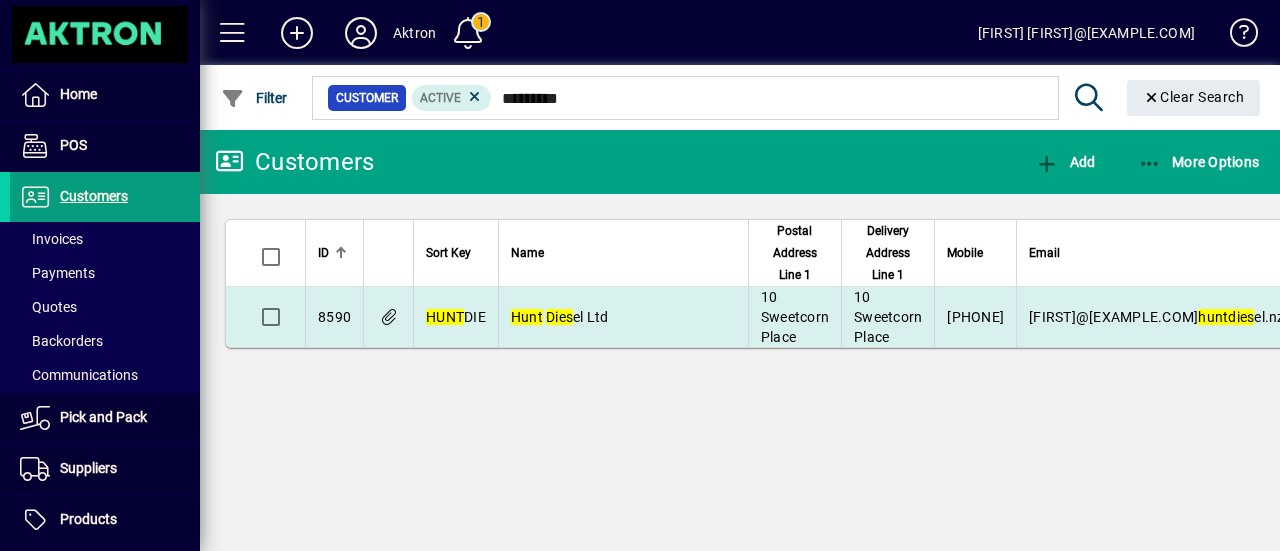 click on "Hunt   Dies el Ltd" at bounding box center (623, 317) 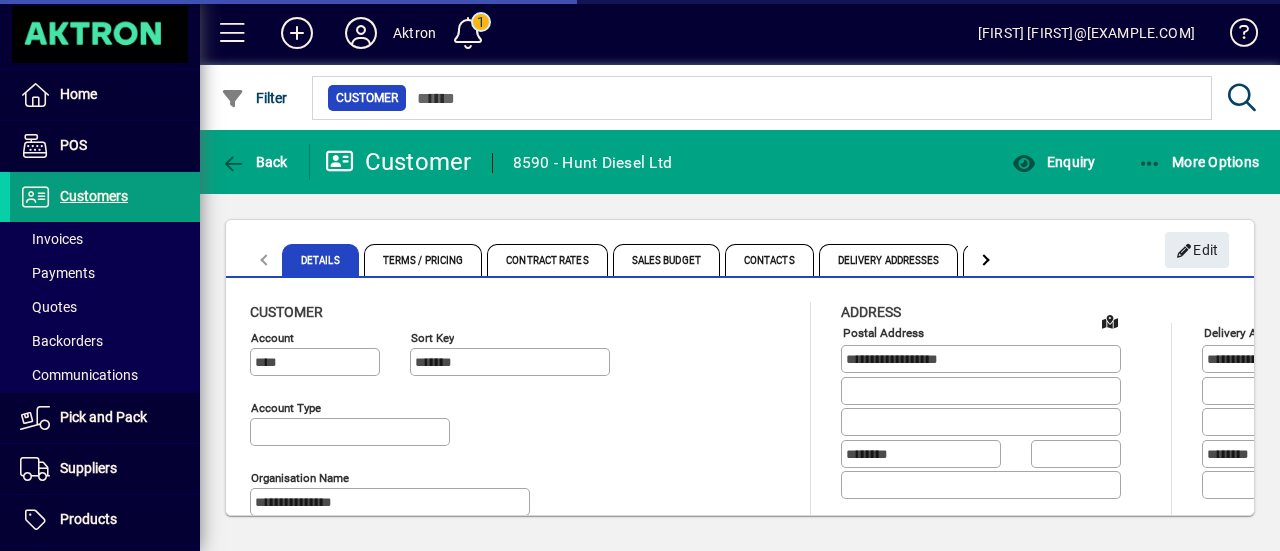 type on "**********" 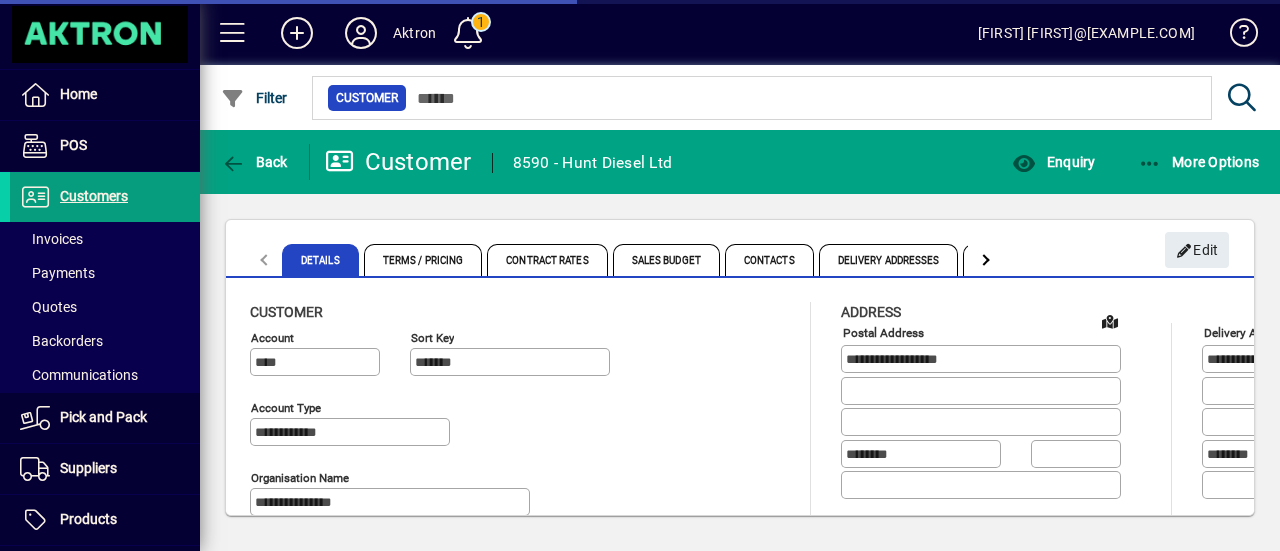 type on "**********" 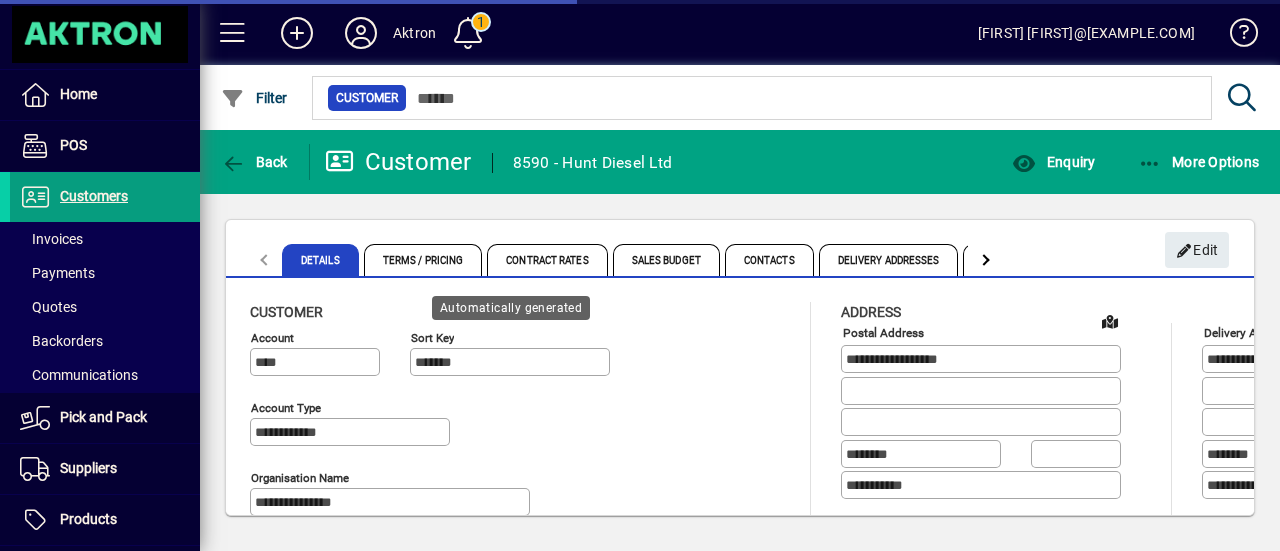 type on "**********" 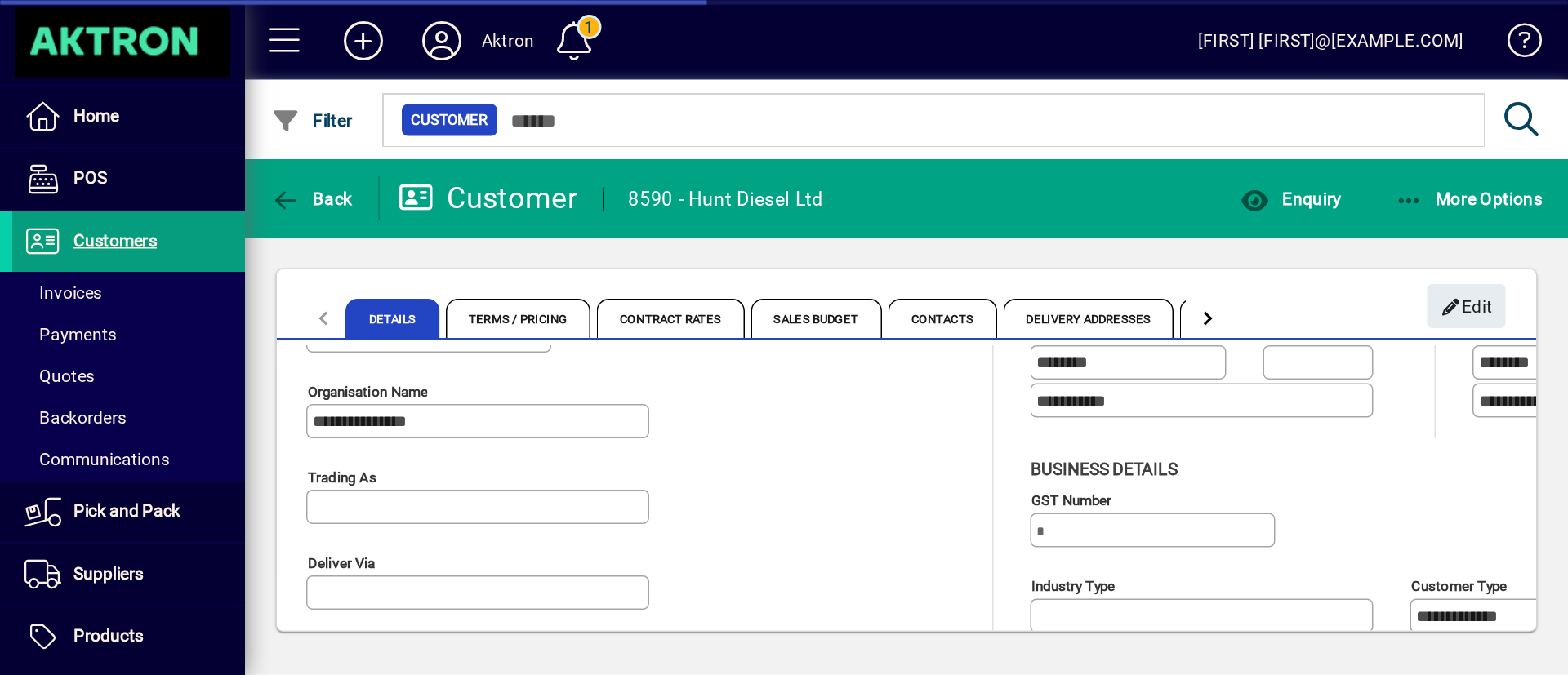 scroll, scrollTop: 326, scrollLeft: 0, axis: vertical 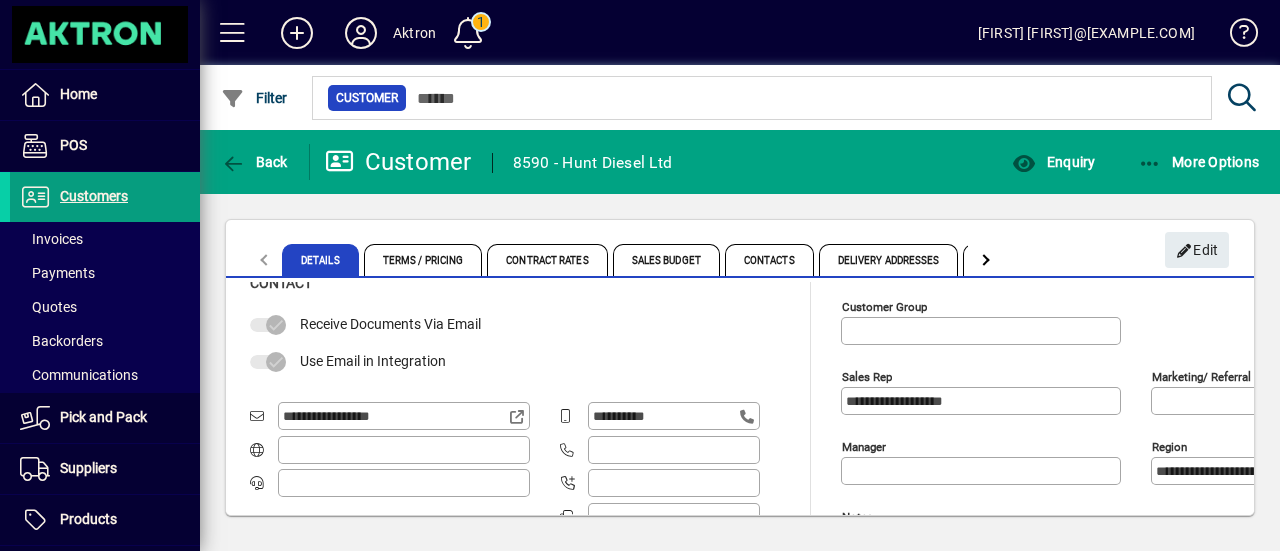 click on "**********" at bounding box center (396, 416) 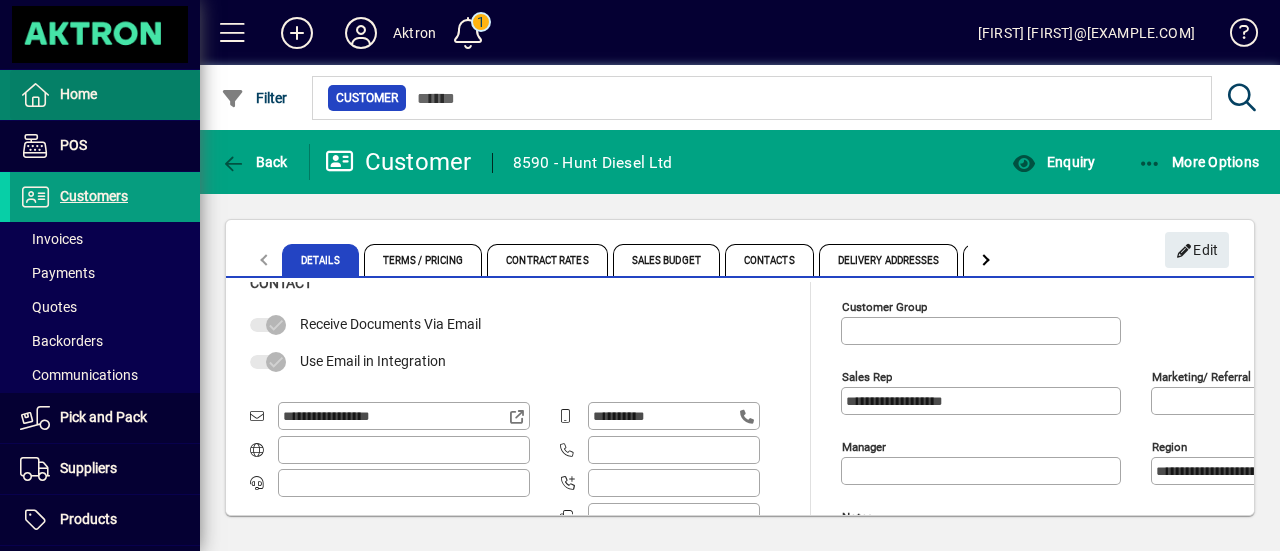 drag, startPoint x: 56, startPoint y: 95, endPoint x: 45, endPoint y: 98, distance: 11.401754 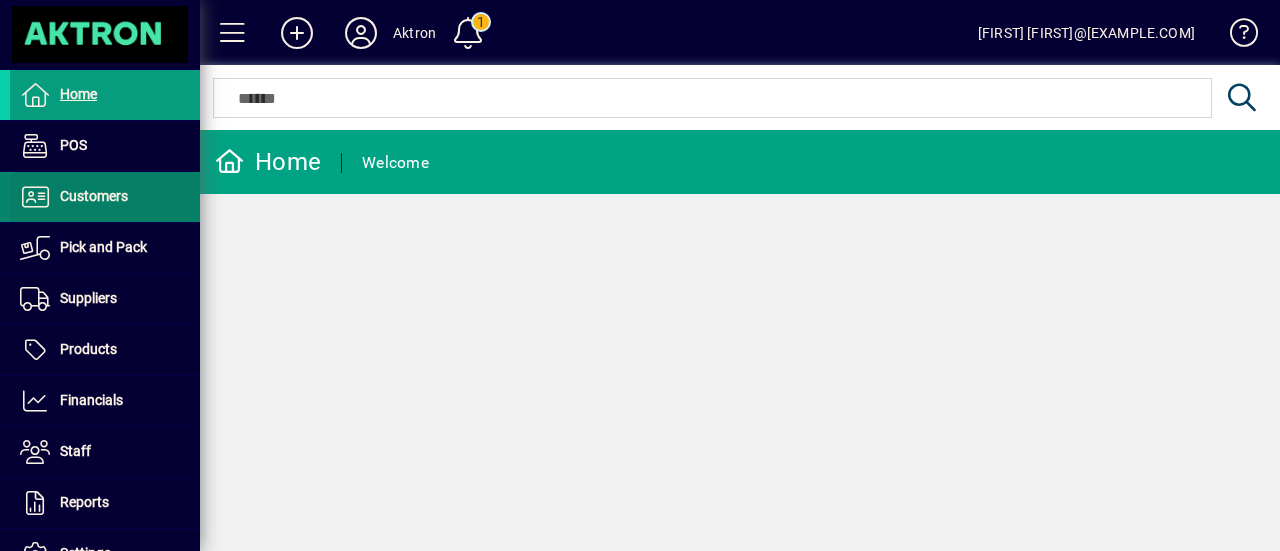 click on "Customers" at bounding box center [69, 197] 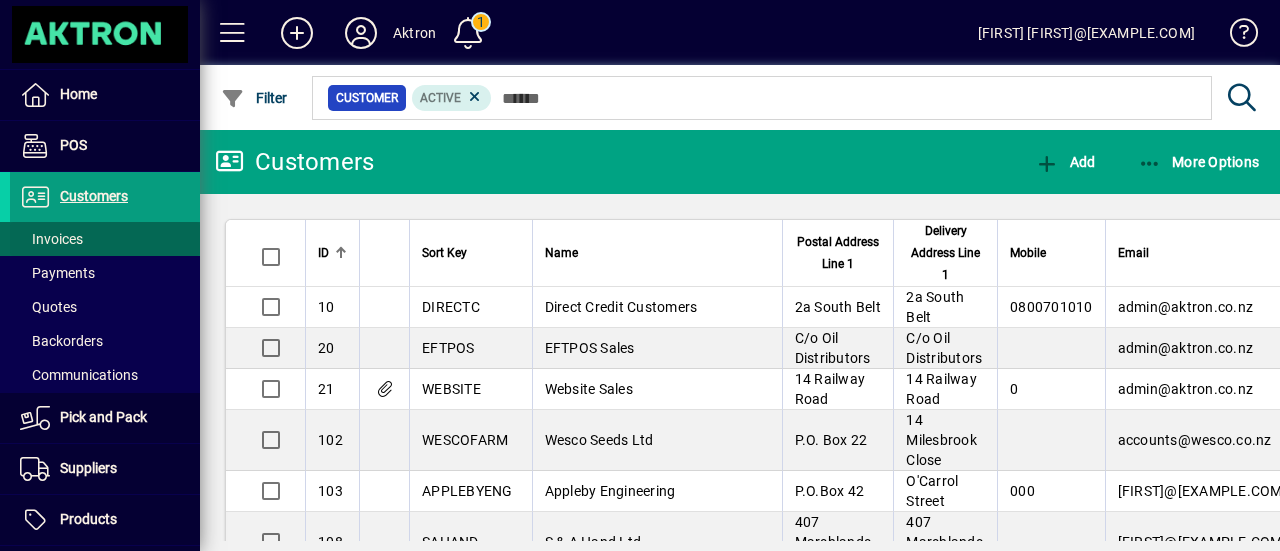 click at bounding box center (105, 239) 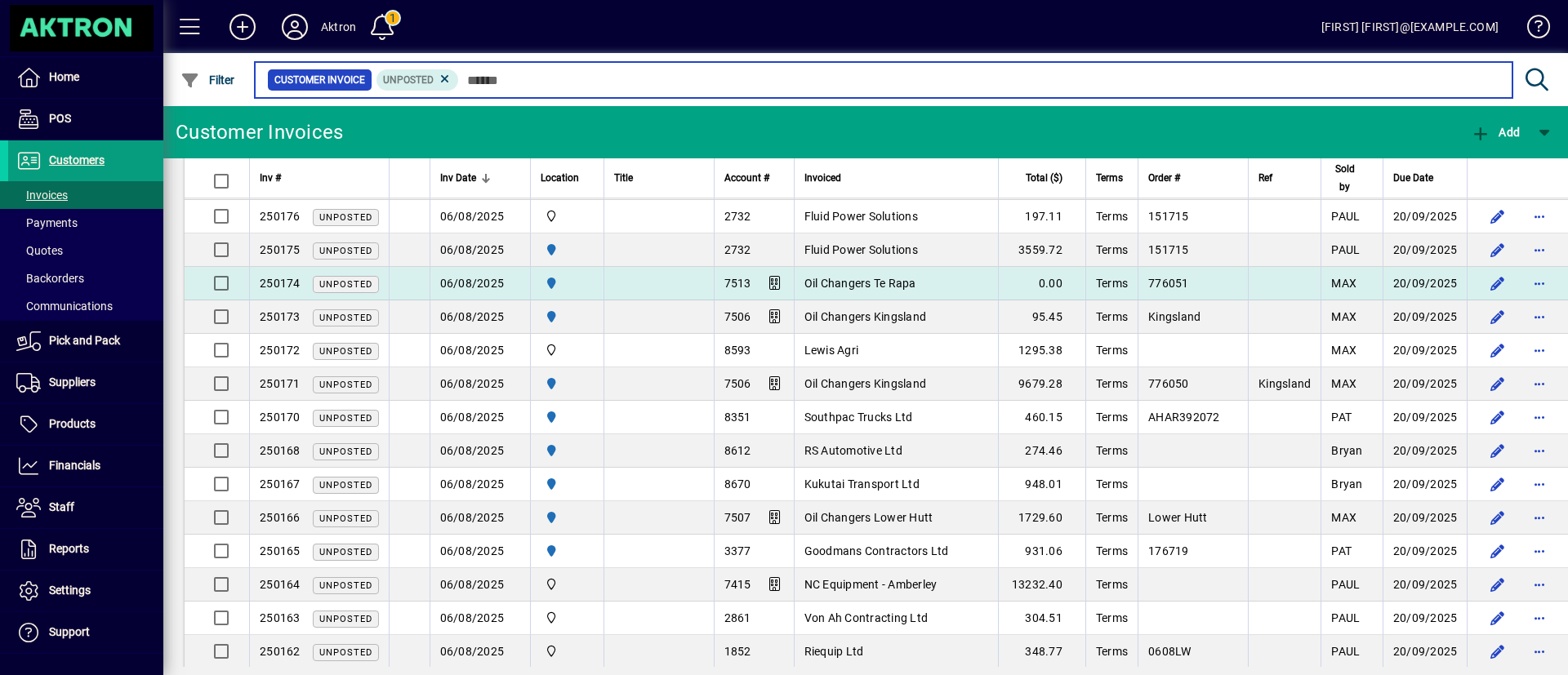 scroll, scrollTop: 979, scrollLeft: 0, axis: vertical 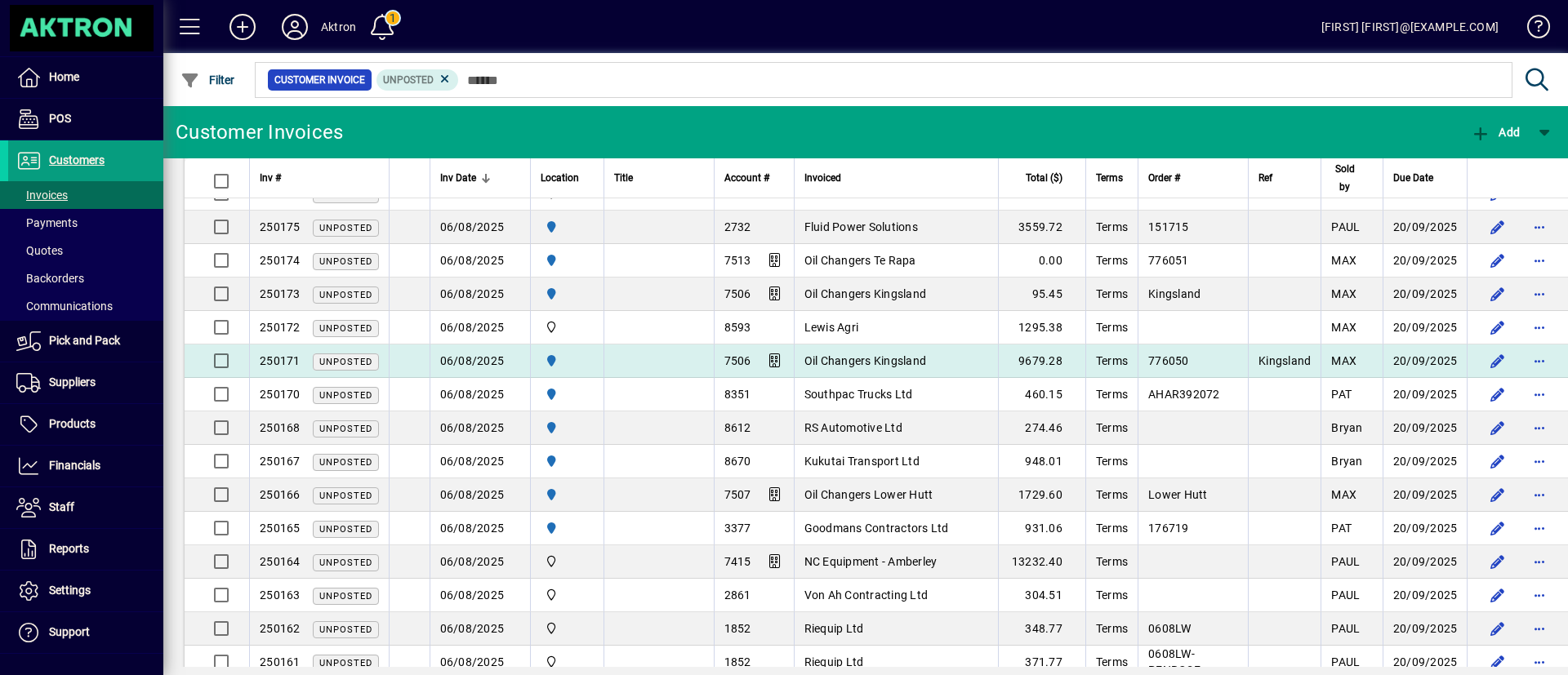 click on "Oil Changers Kingsland" at bounding box center (866, 361) 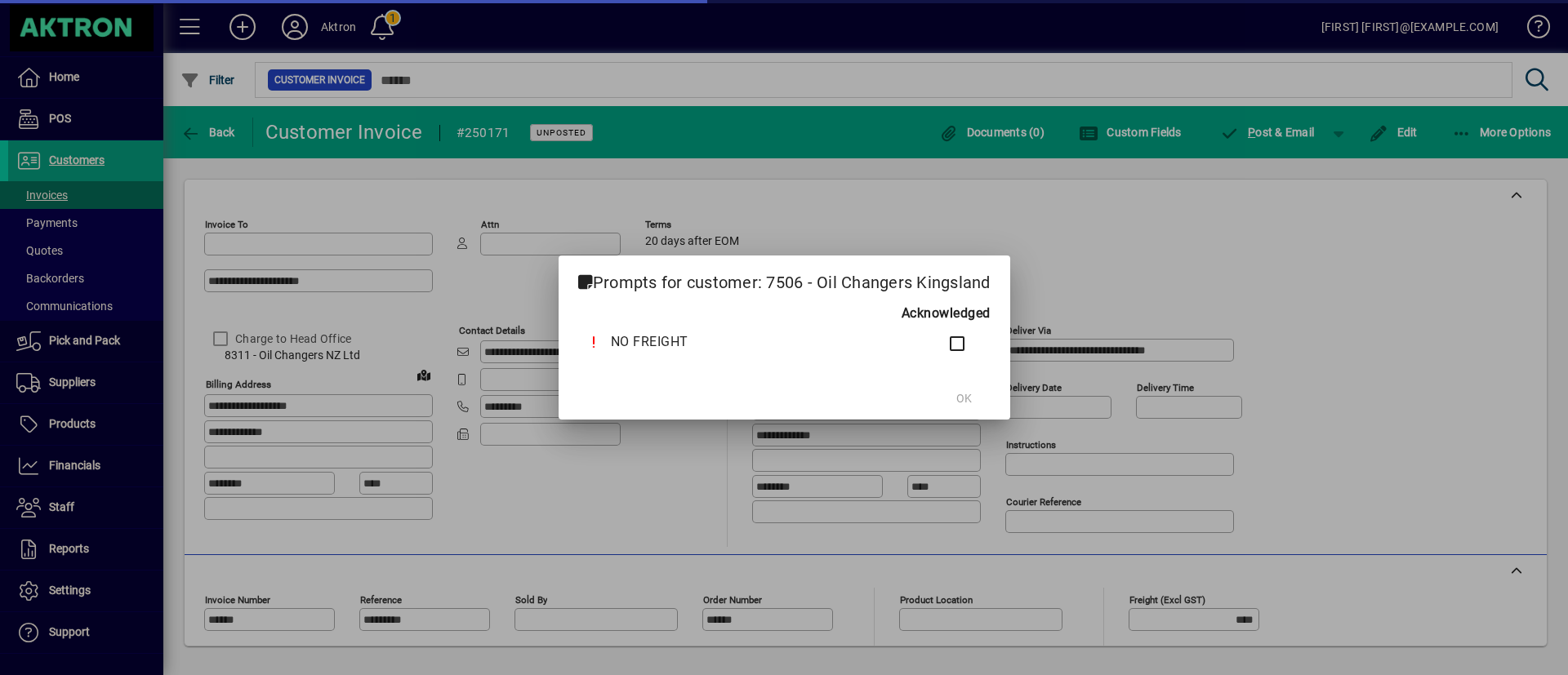 type on "**********" 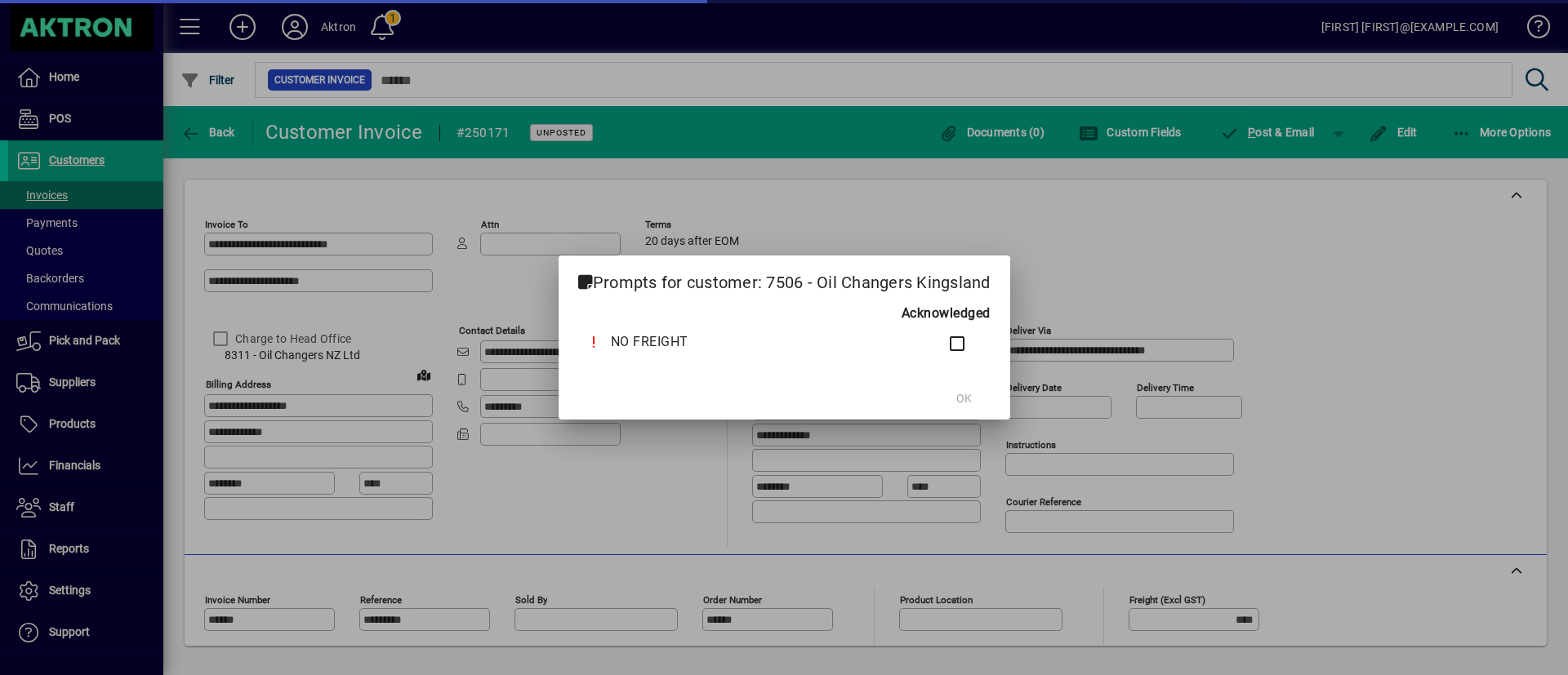type on "**********" 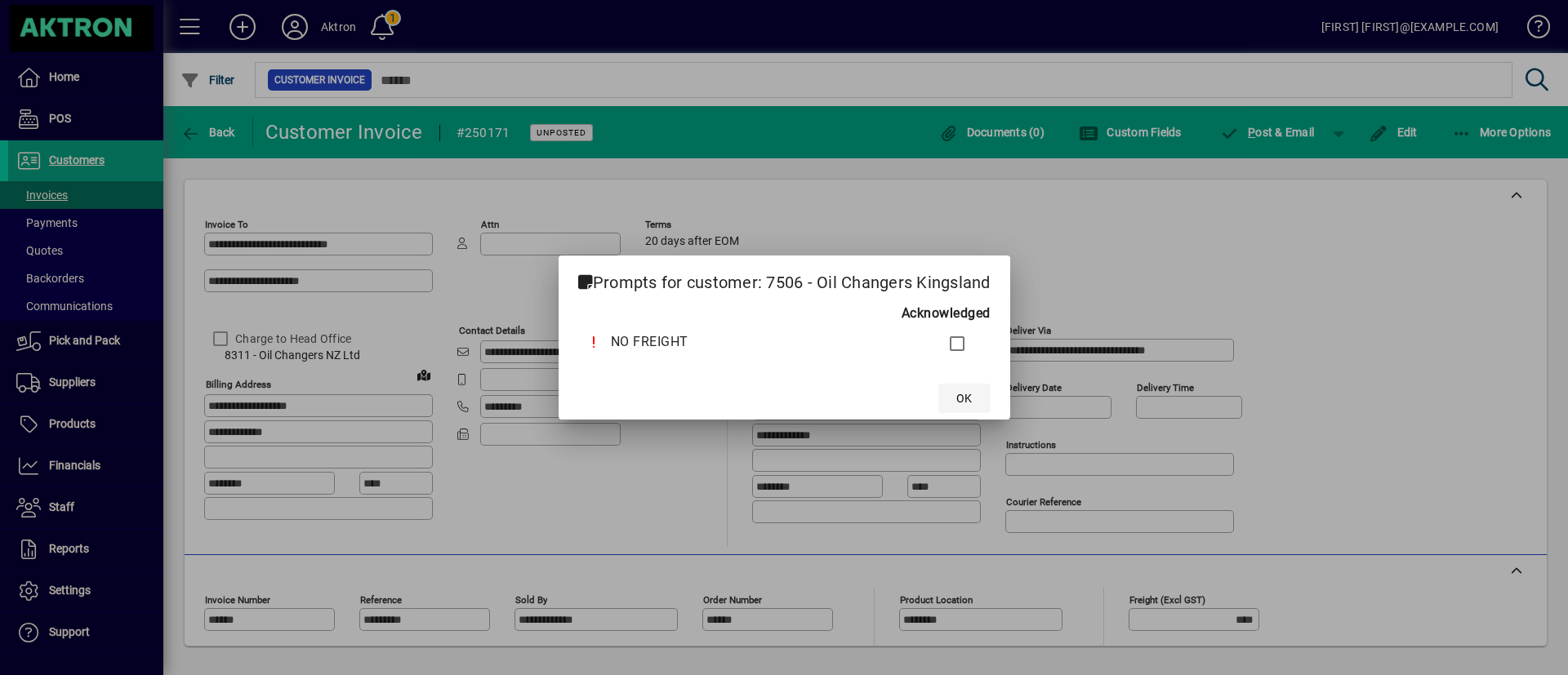 click on "OK" 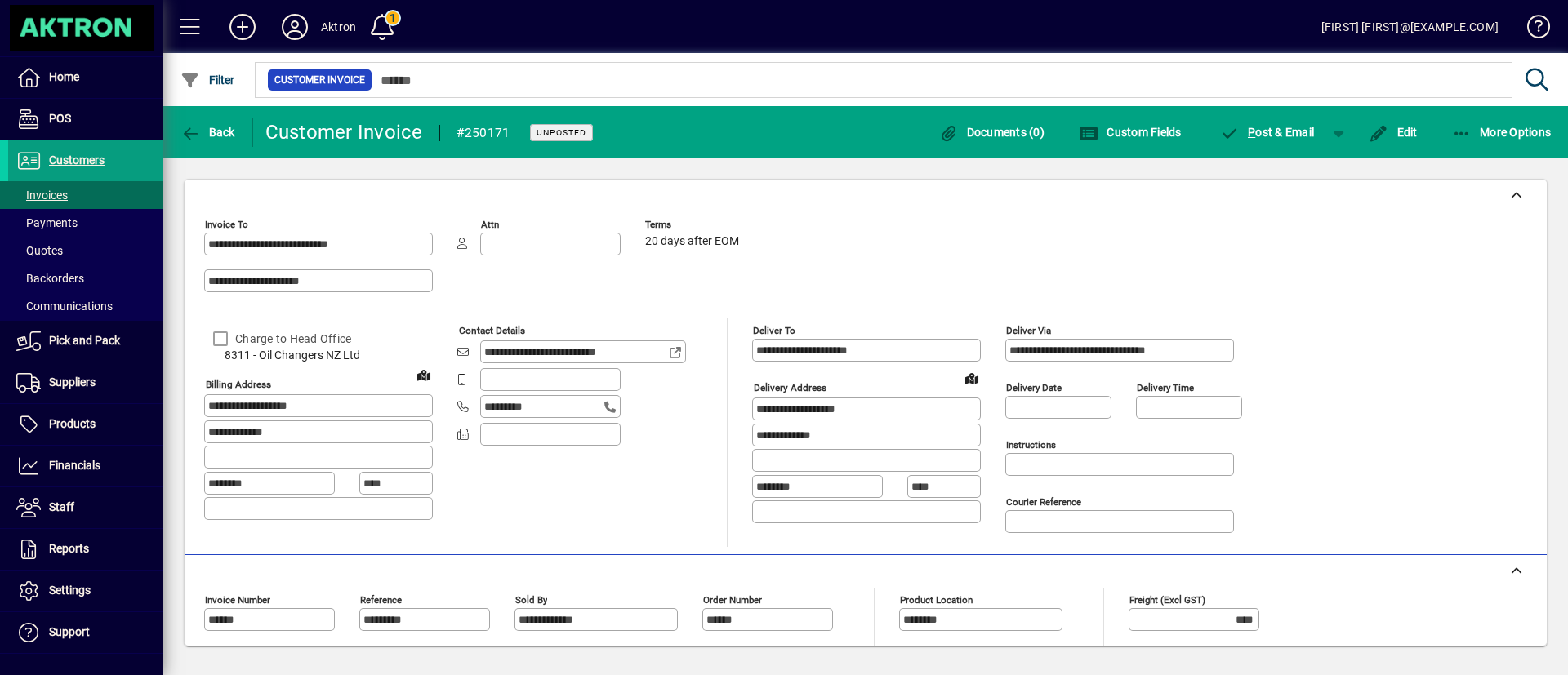 scroll, scrollTop: 526, scrollLeft: 0, axis: vertical 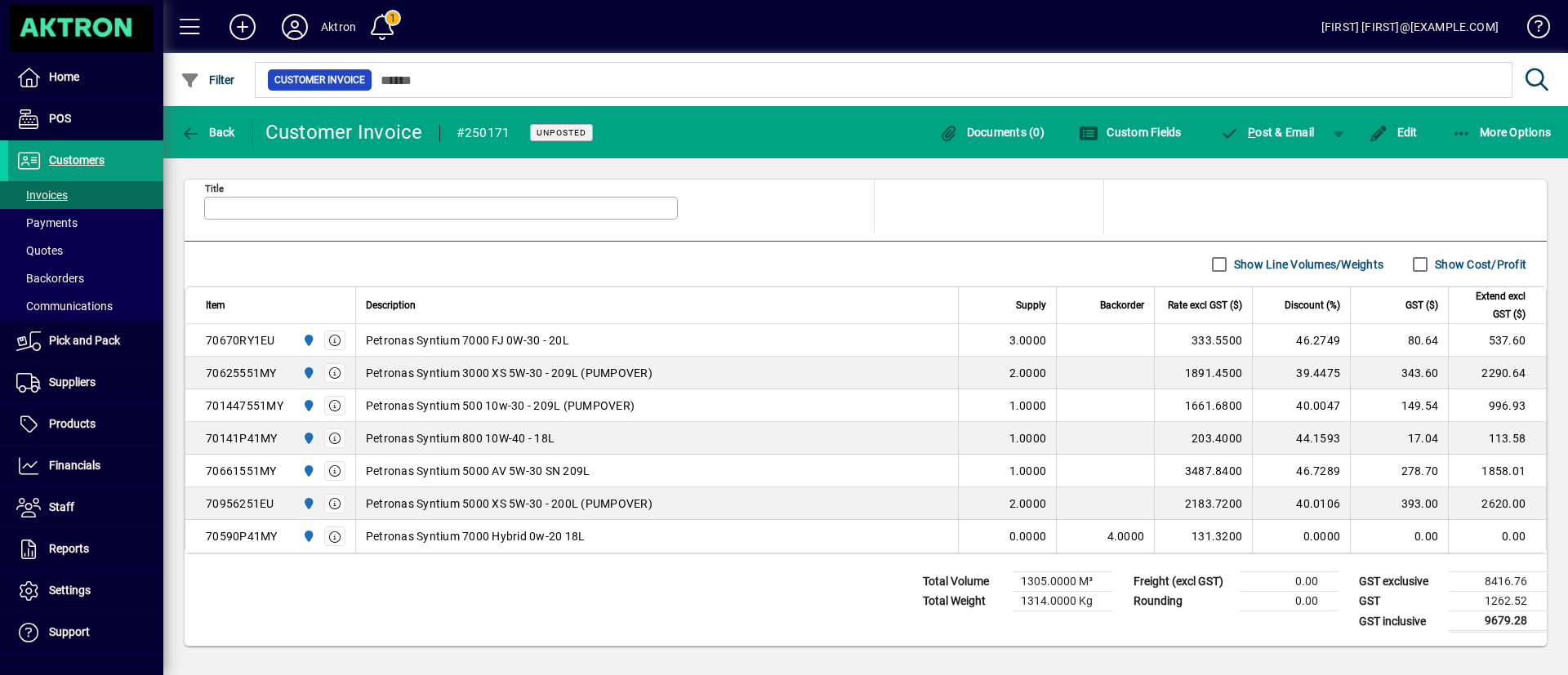 click on "Show Cost/Profit" at bounding box center [1479, 264] 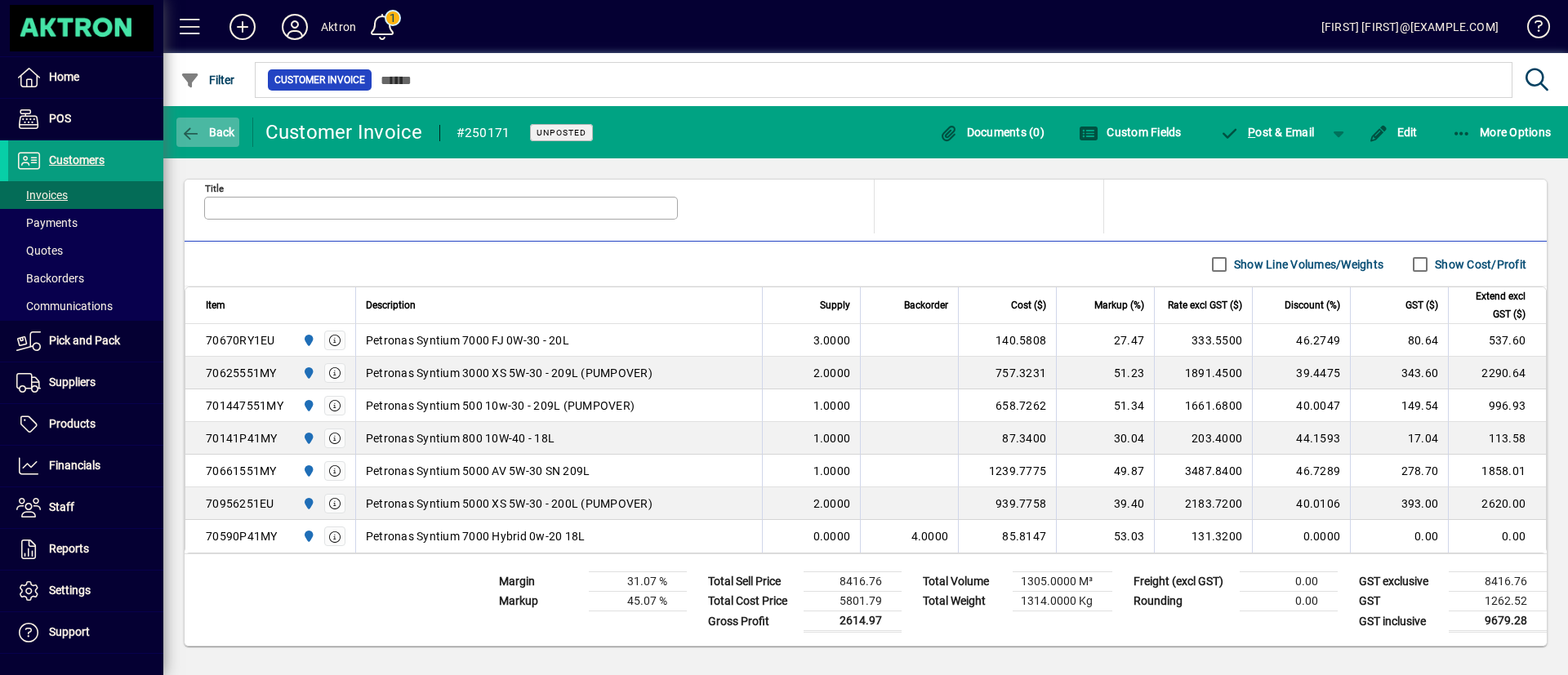 click 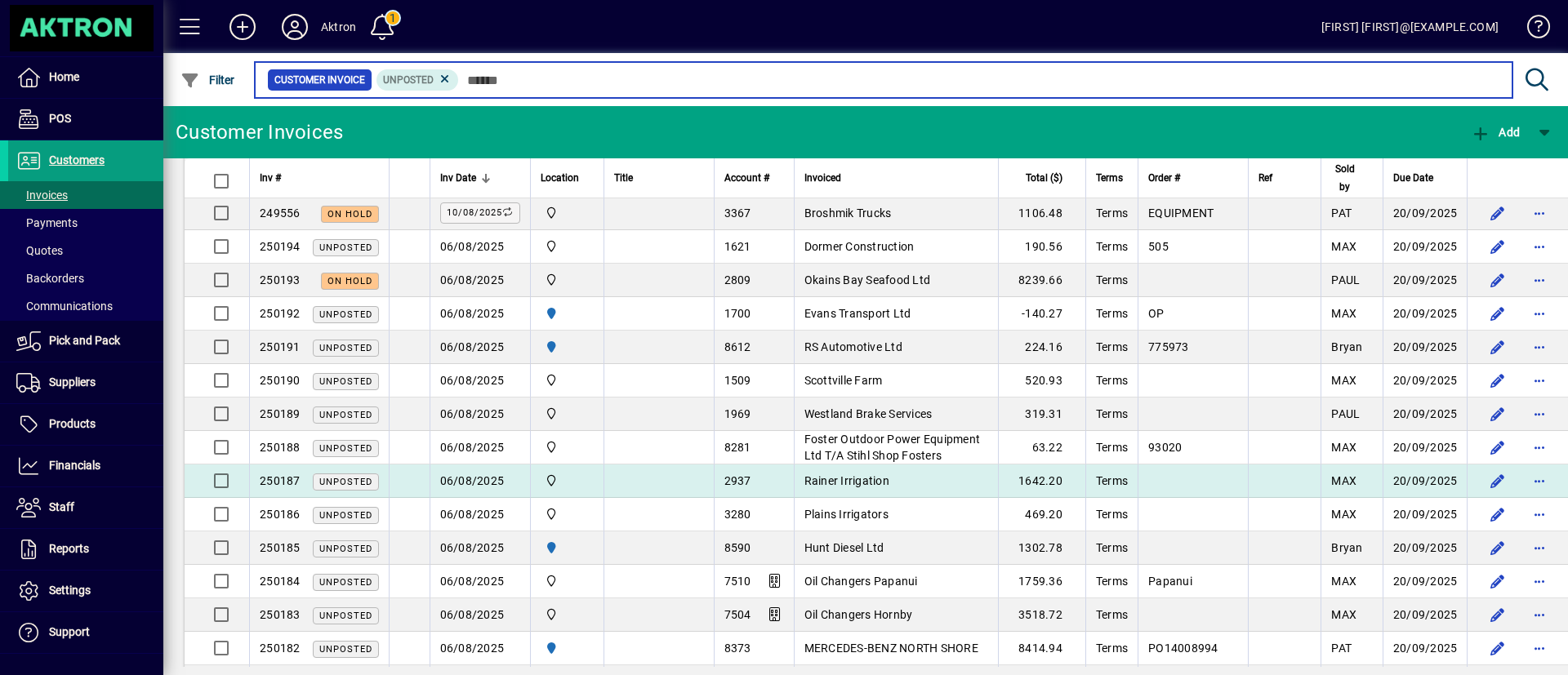 scroll, scrollTop: 367, scrollLeft: 0, axis: vertical 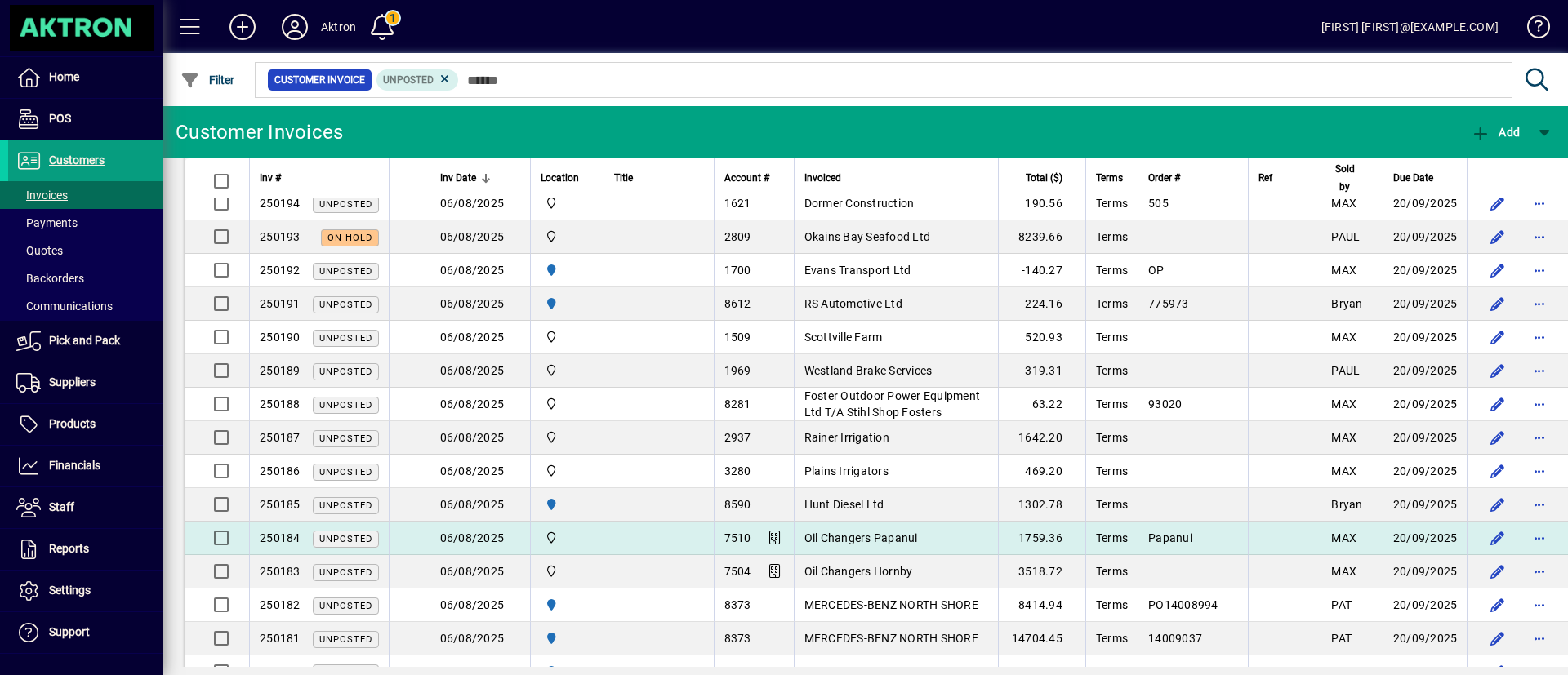 click on "Oil Changers Papanui" at bounding box center (861, 538) 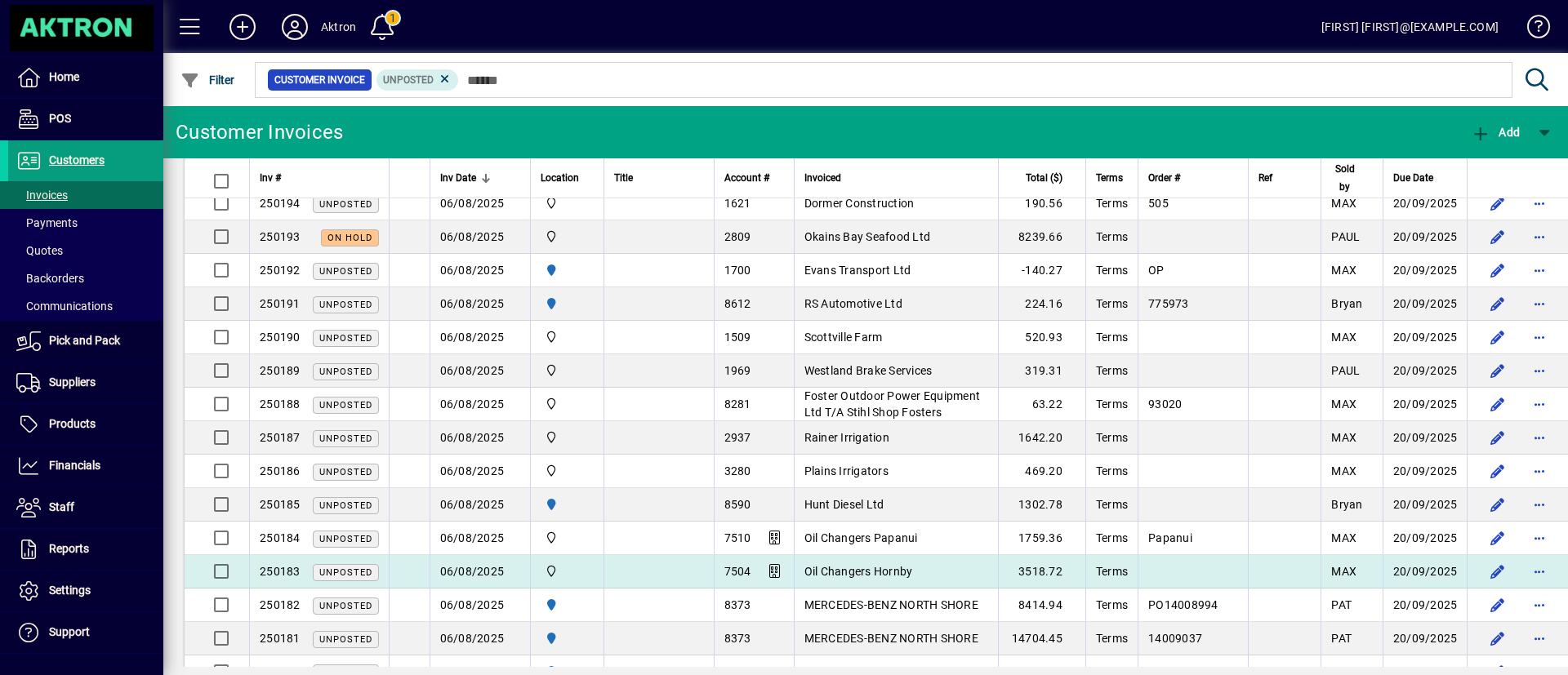 click on "Oil Changers Hornby" at bounding box center (896, 571) 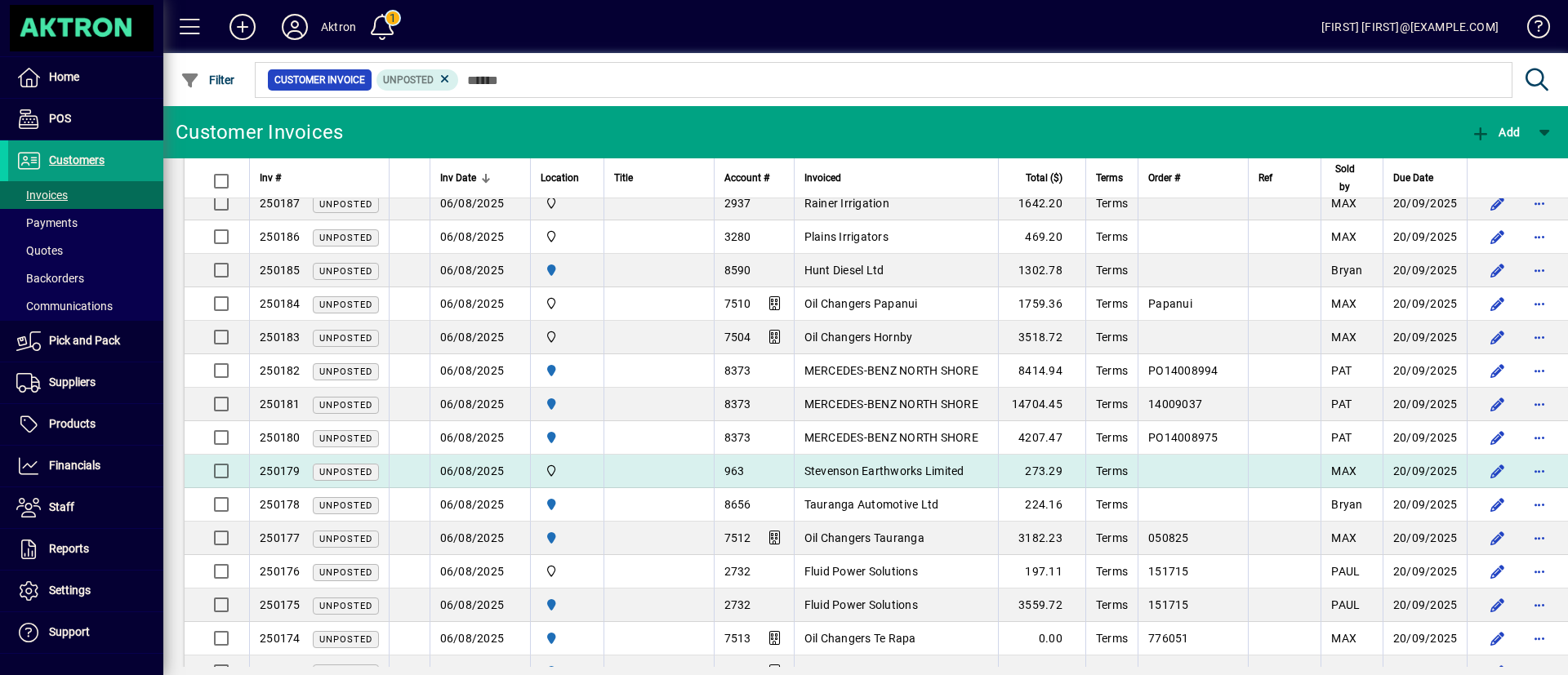 scroll, scrollTop: 612, scrollLeft: 0, axis: vertical 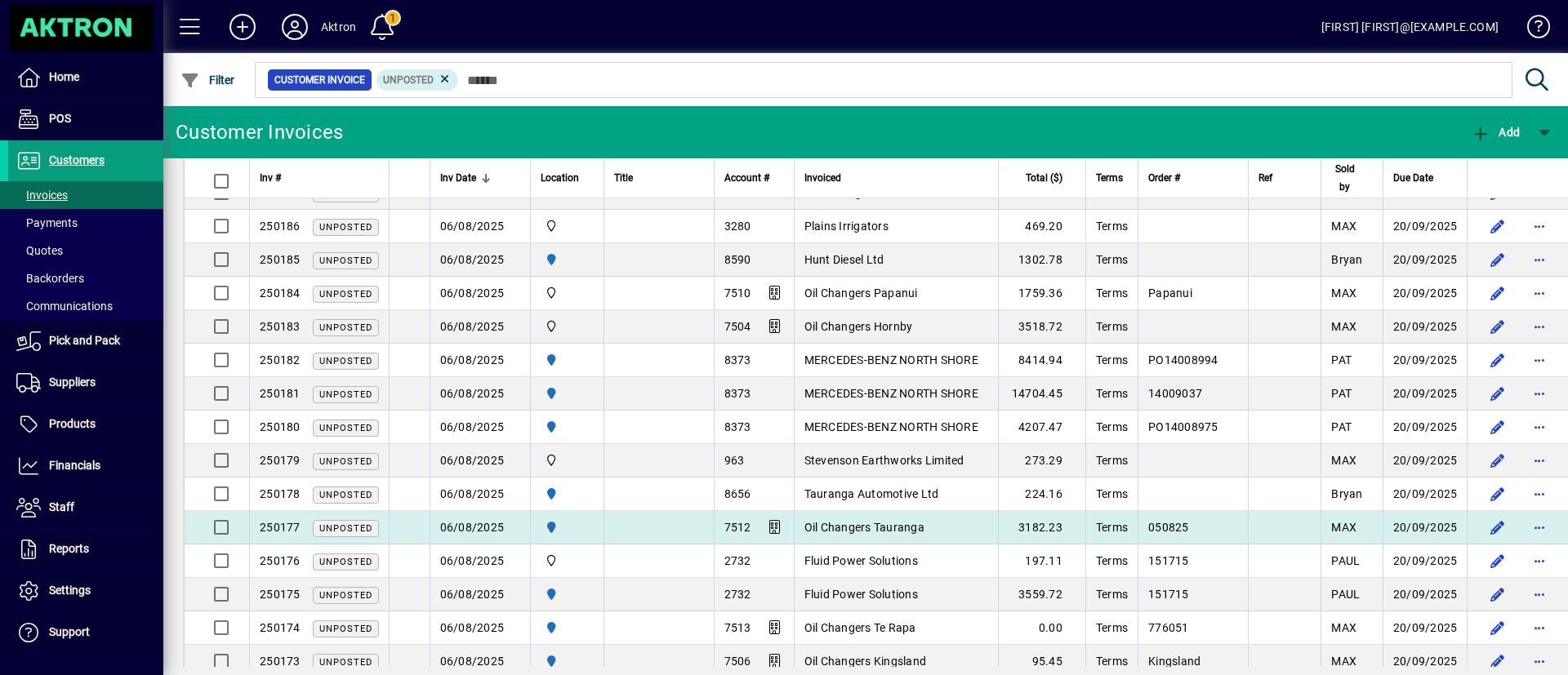 click on "Oil Changers Tauranga" at bounding box center (864, 527) 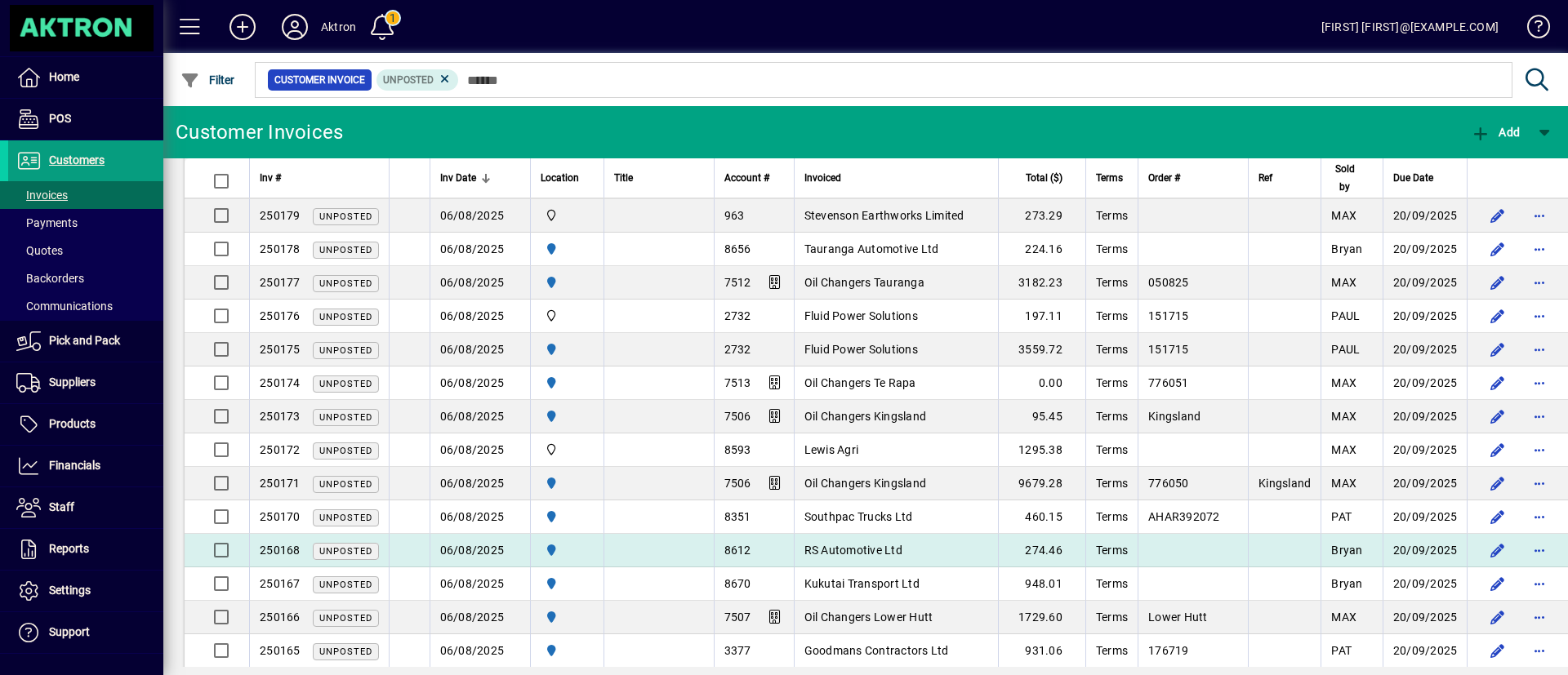 scroll, scrollTop: 979, scrollLeft: 0, axis: vertical 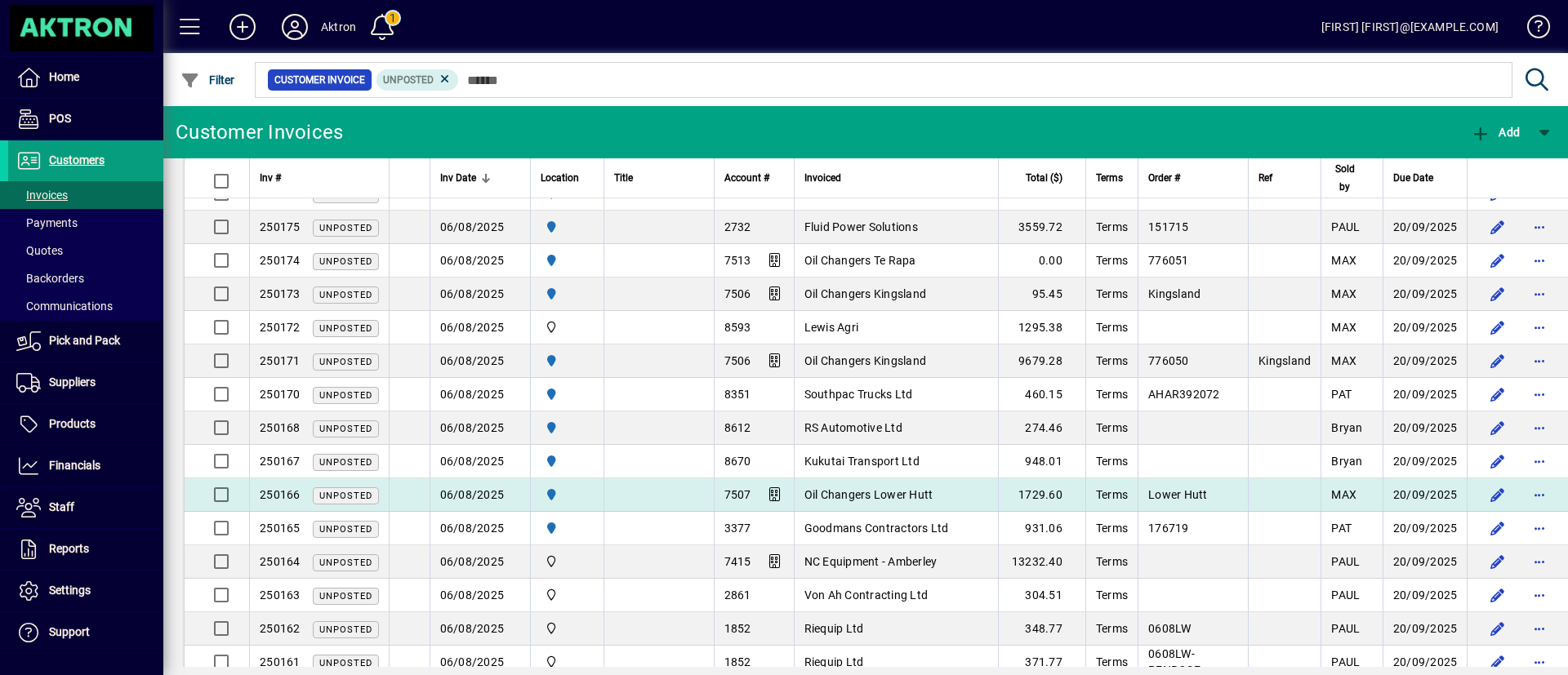 click on "Oil Changers Lower Hutt" at bounding box center [896, 495] 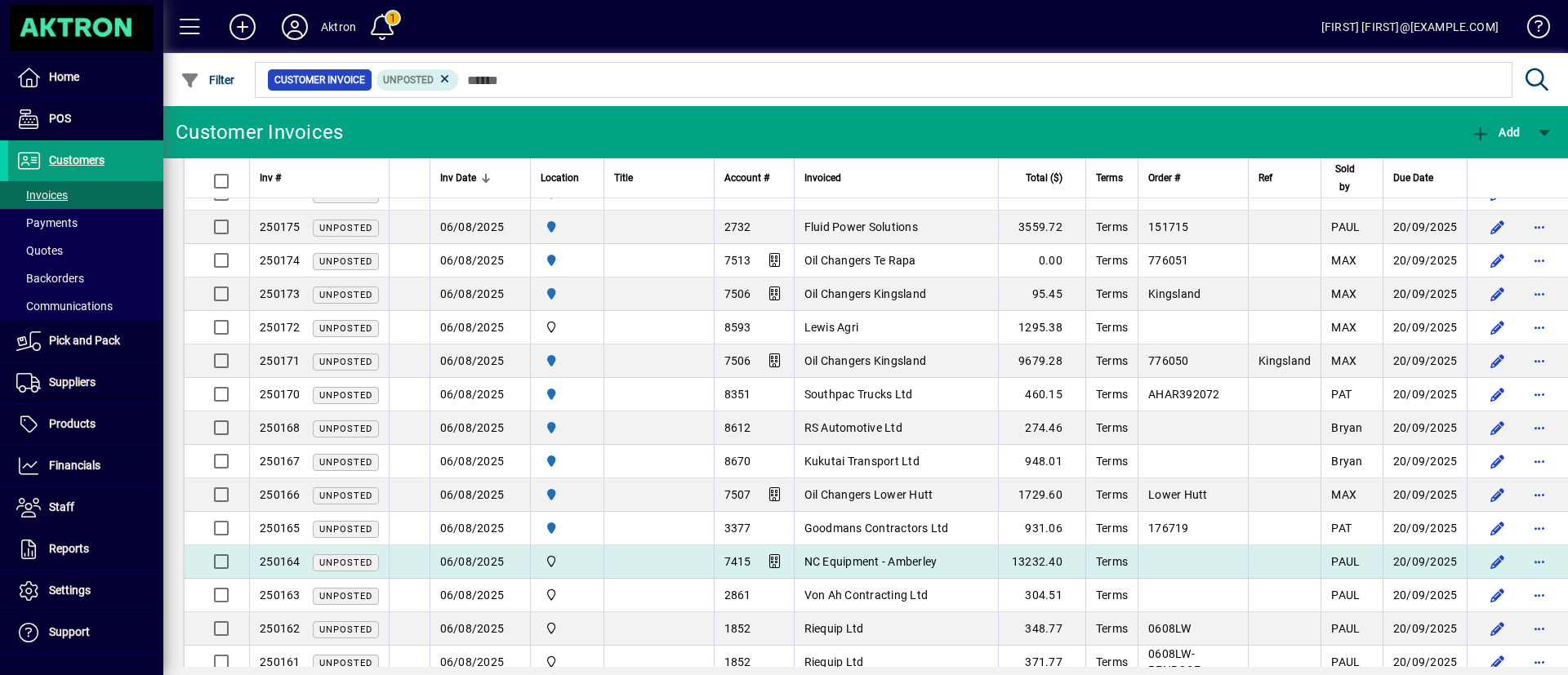 click on "NC Equipment - Amberley" at bounding box center (871, 562) 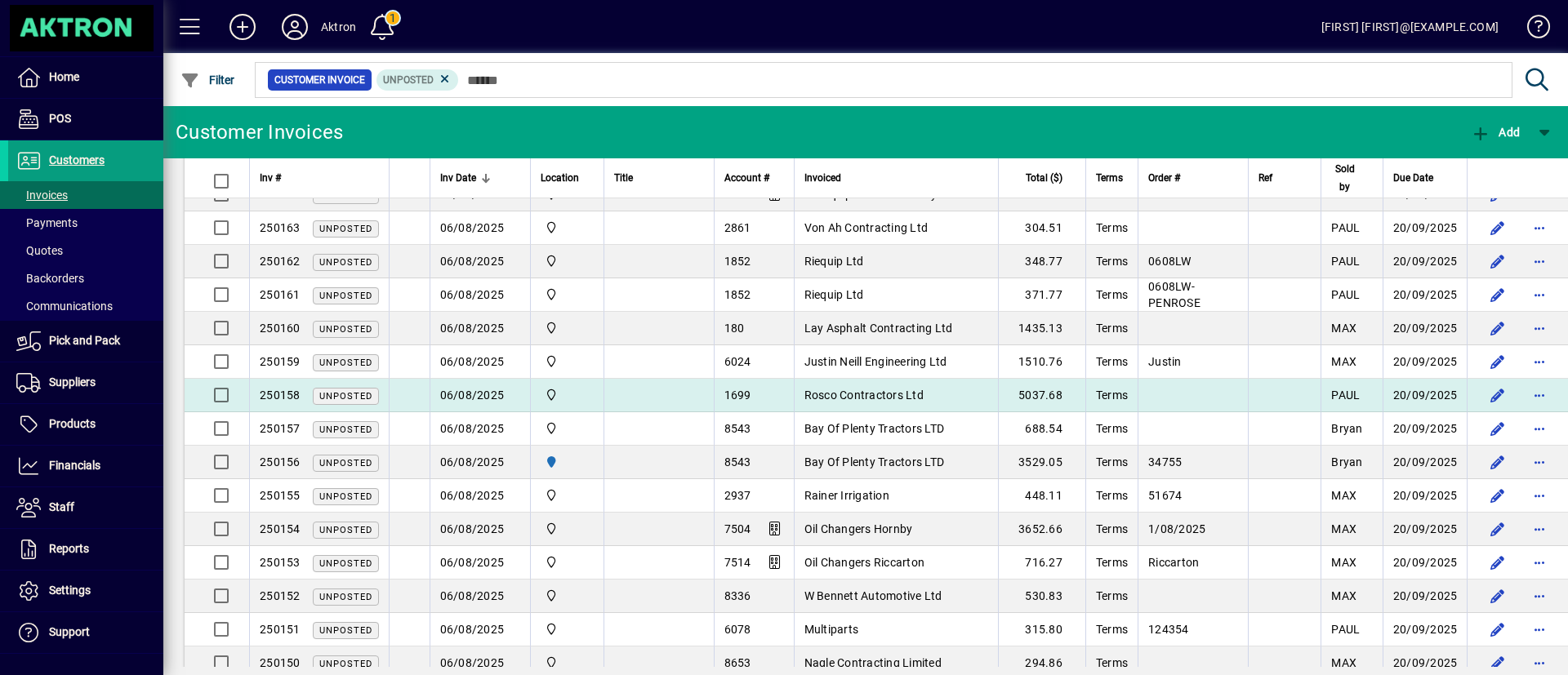scroll, scrollTop: 1469, scrollLeft: 0, axis: vertical 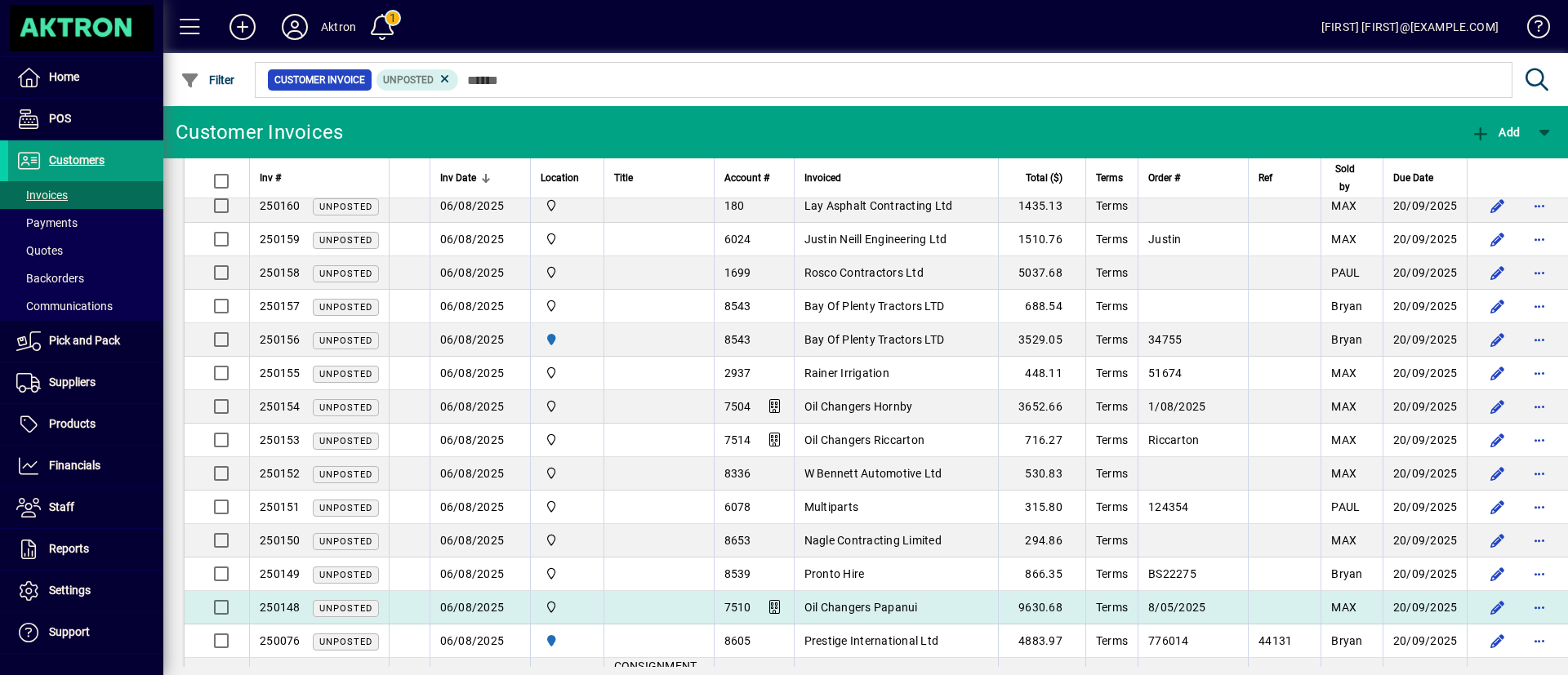 click on "Oil Changers Papanui" at bounding box center [896, 607] 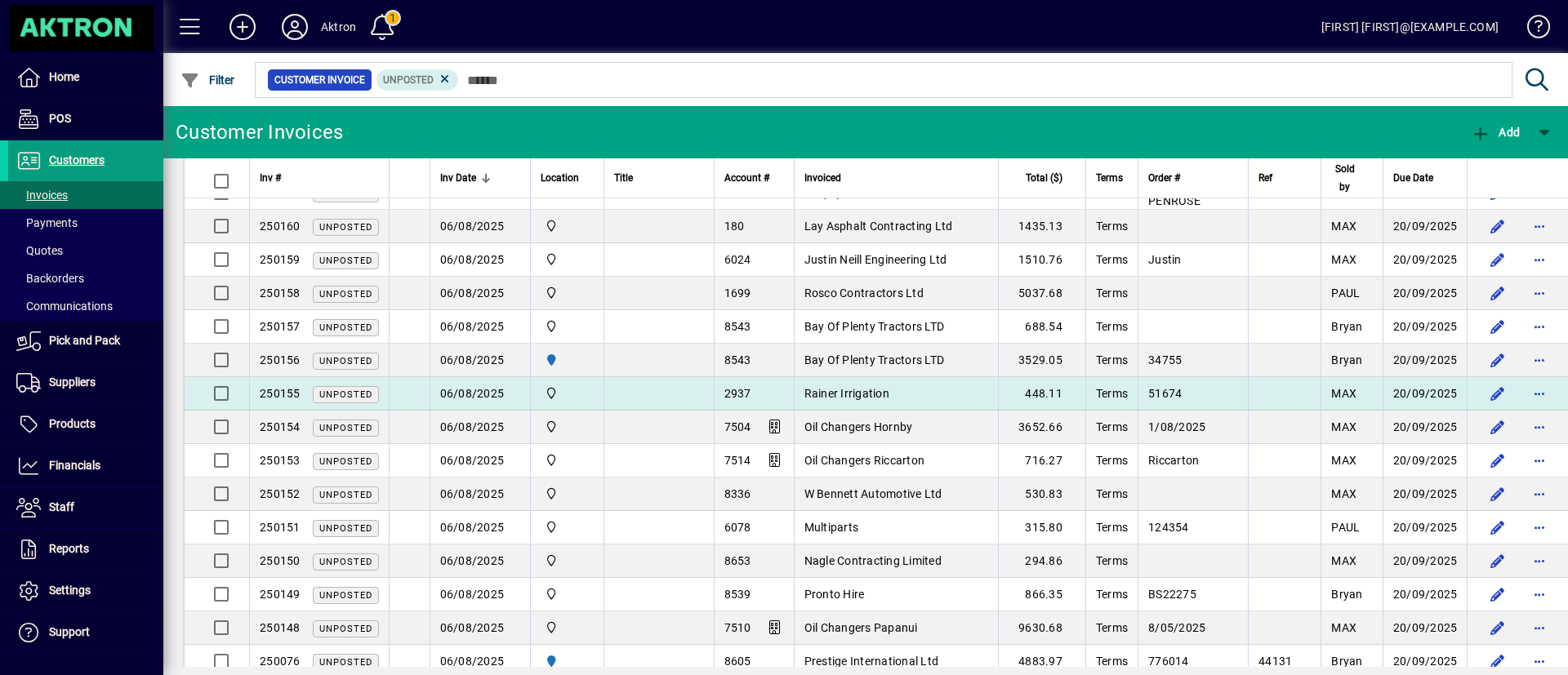 scroll, scrollTop: 1469, scrollLeft: 0, axis: vertical 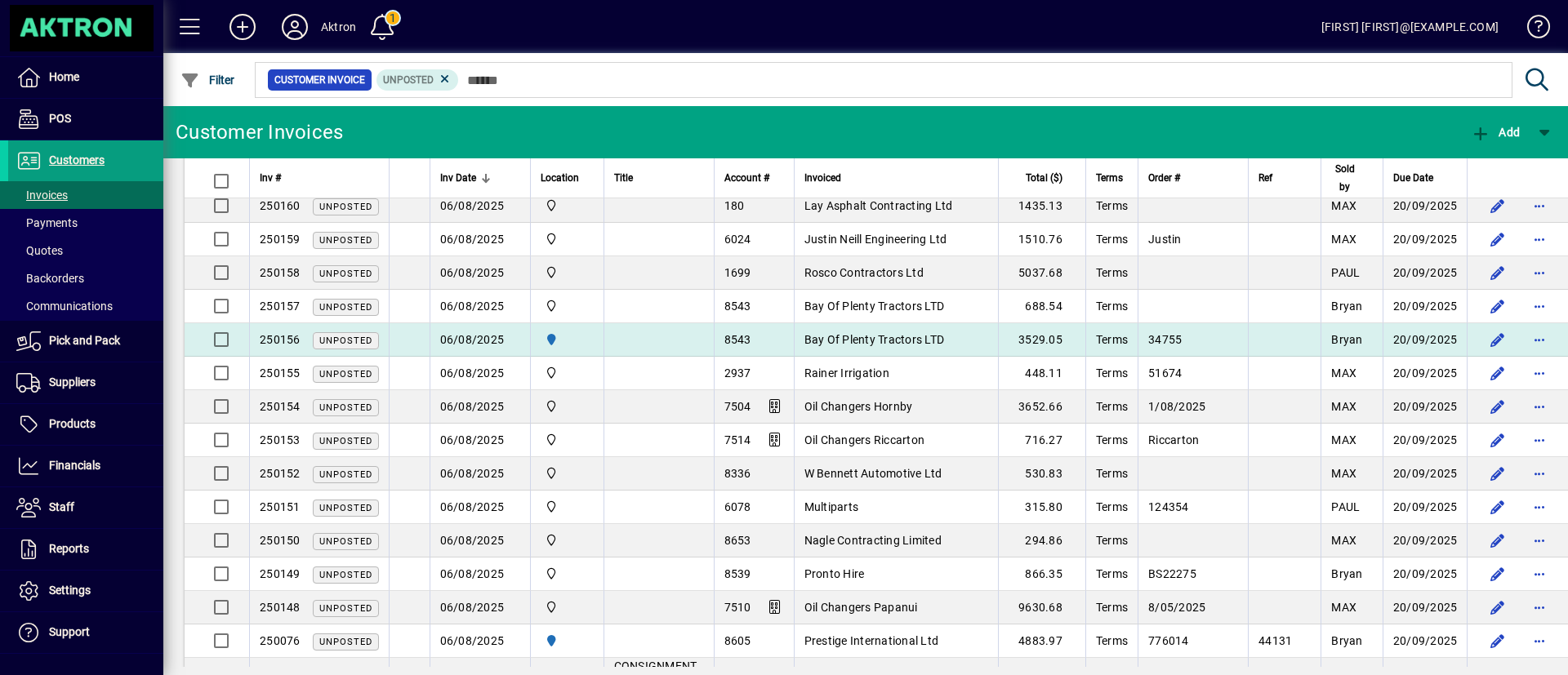 click on "Bay Of Plenty Tractors LTD" at bounding box center (875, 340) 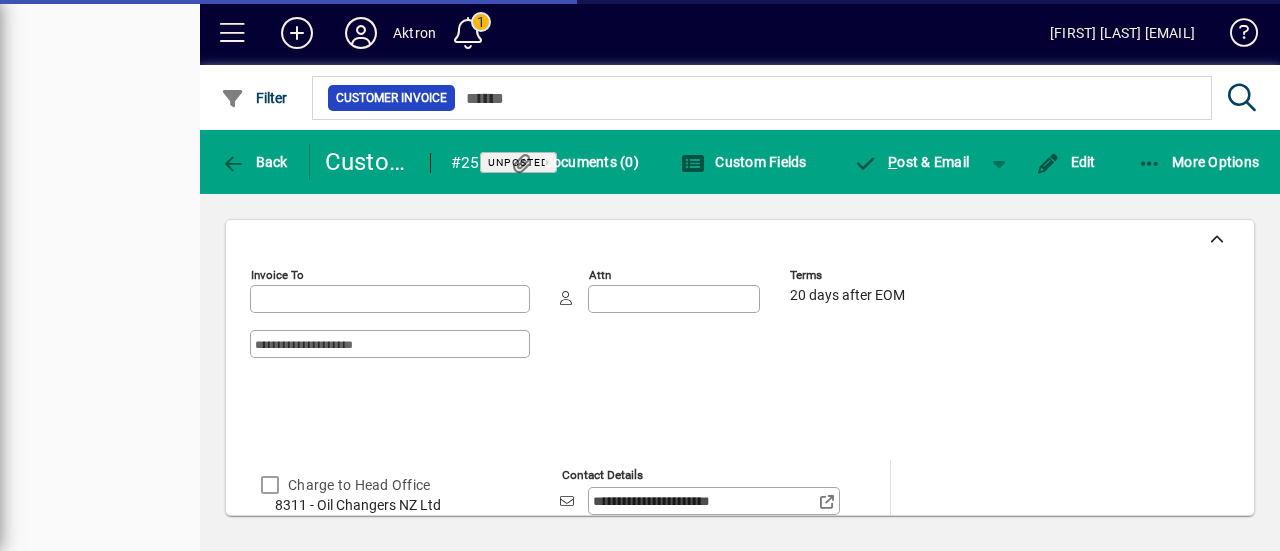 type on "**********" 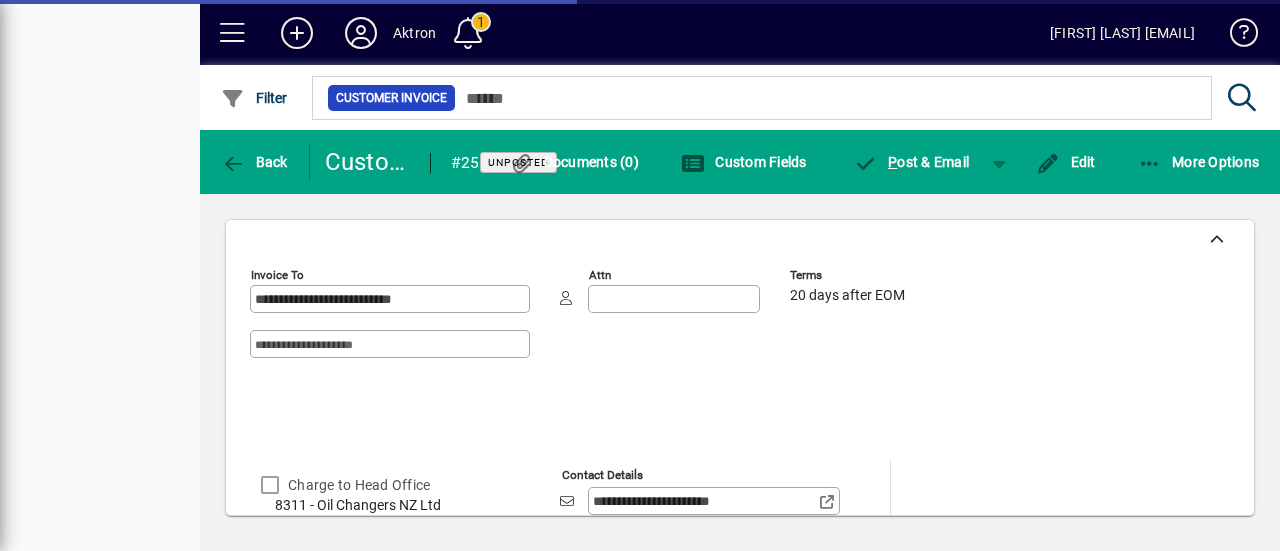 type on "*******" 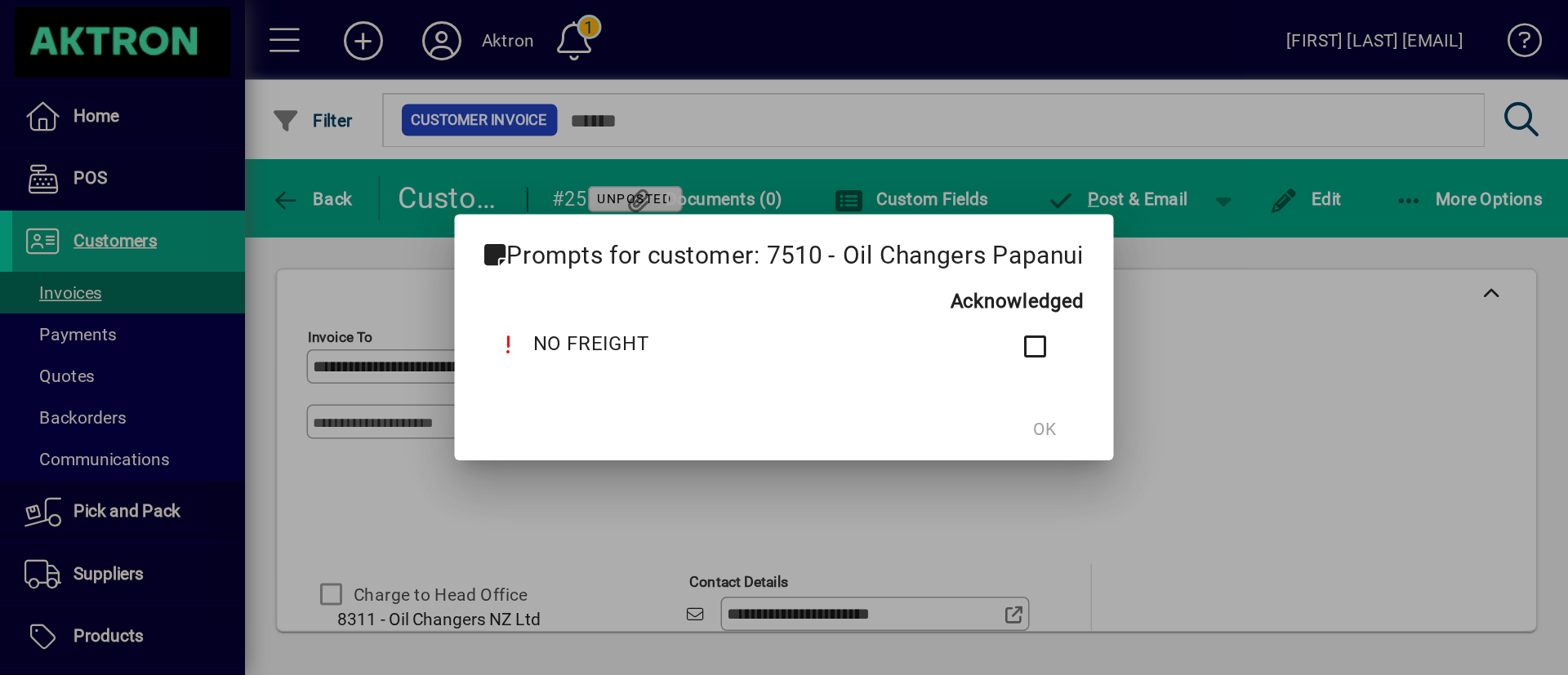 scroll, scrollTop: 0, scrollLeft: 0, axis: both 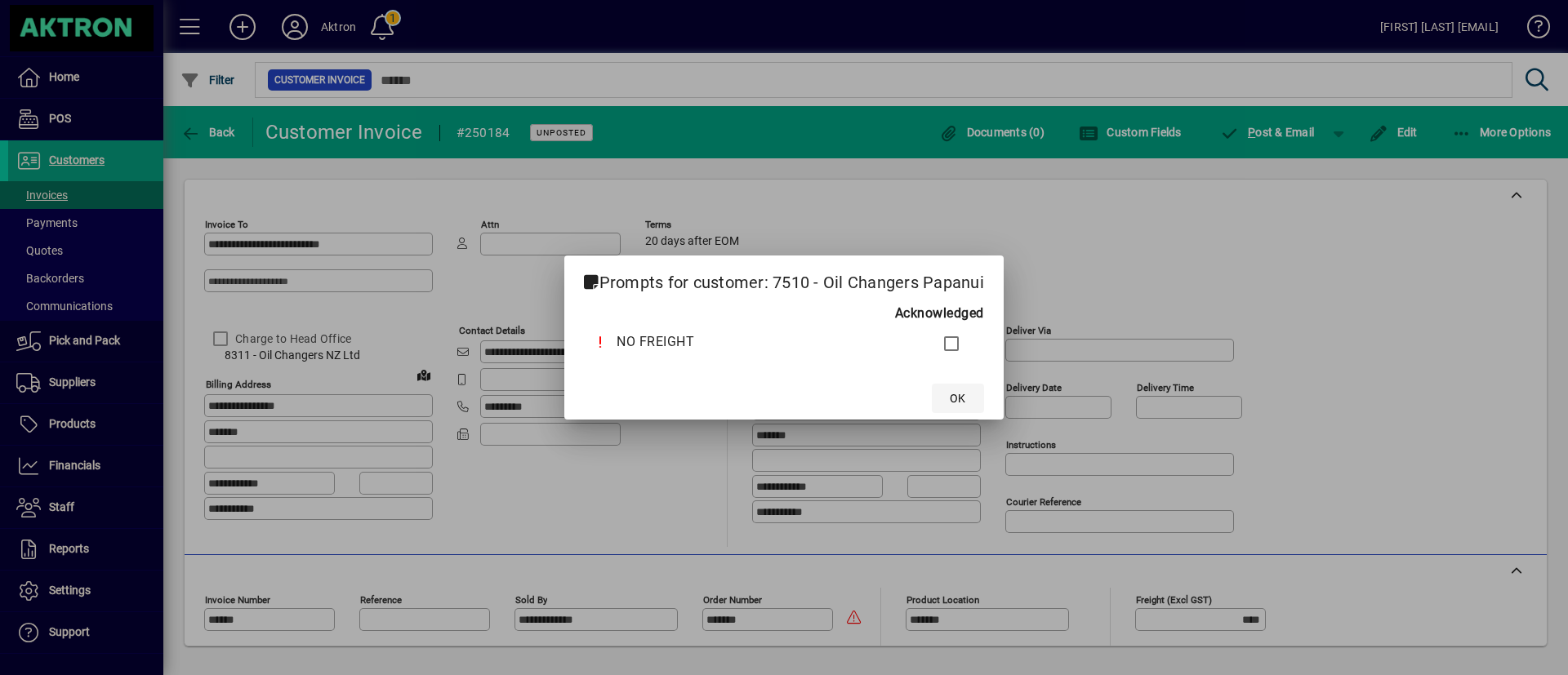 click 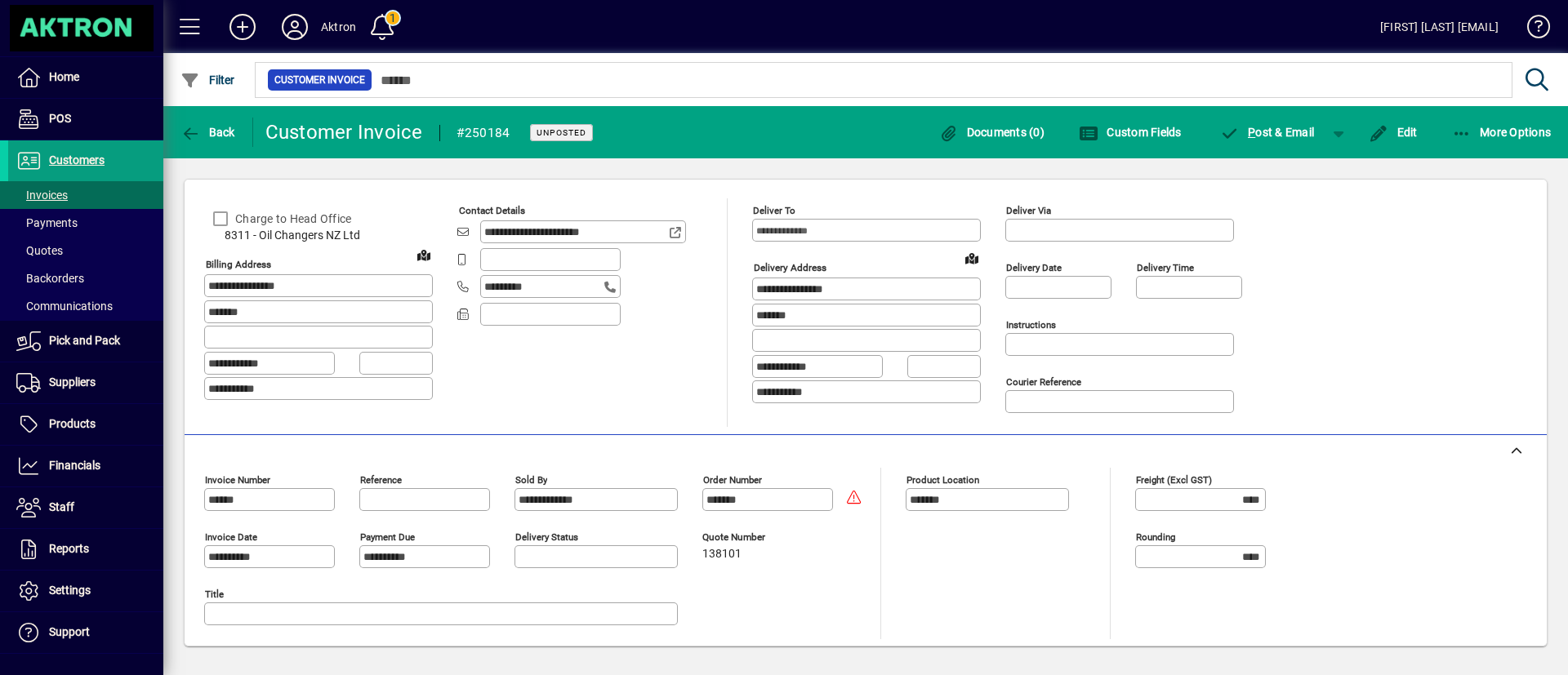 scroll, scrollTop: 330, scrollLeft: 0, axis: vertical 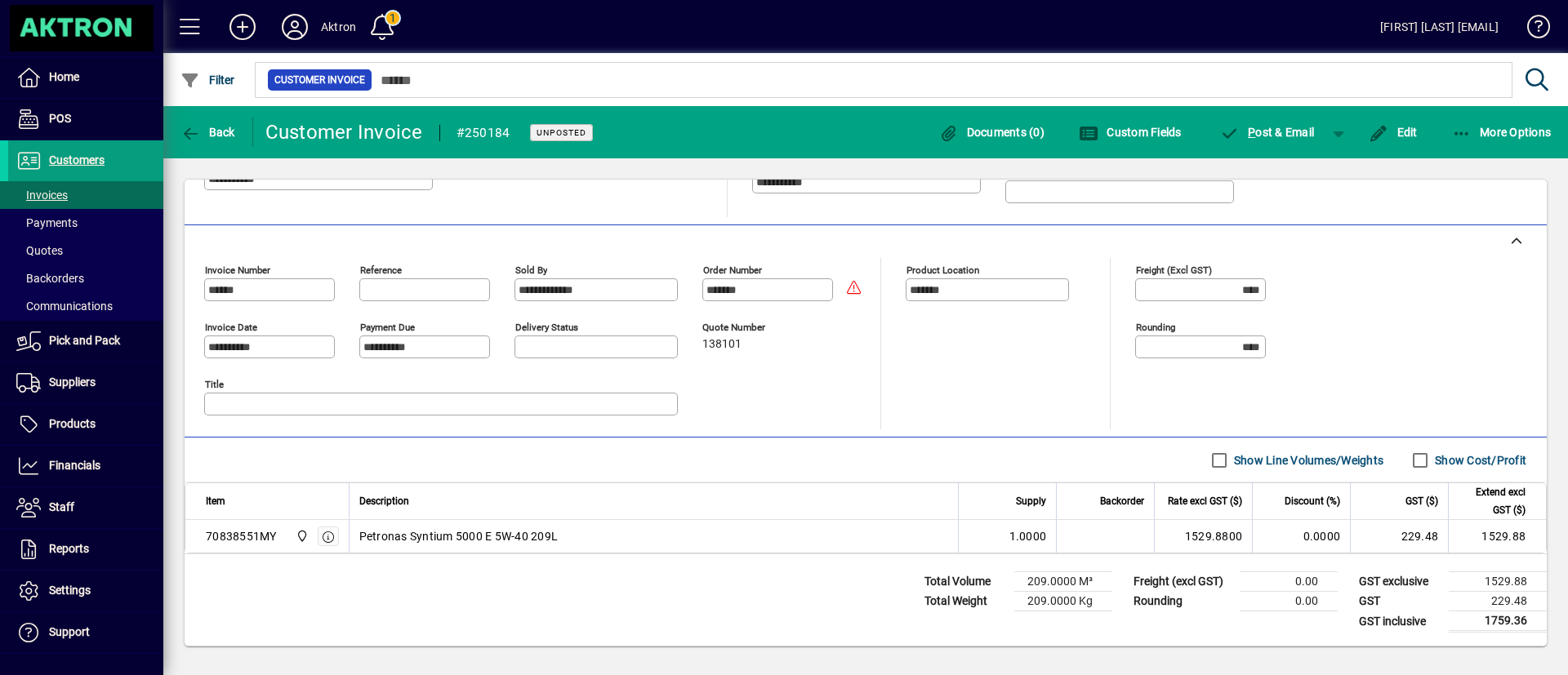click on "Show Cost/Profit" at bounding box center [1479, 460] 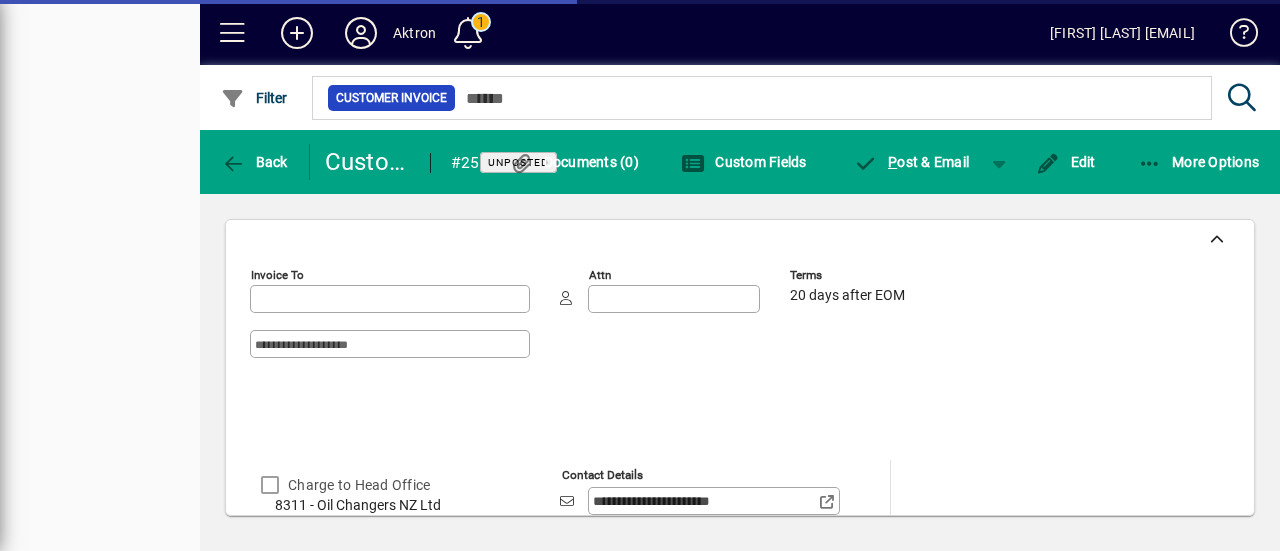 type on "**********" 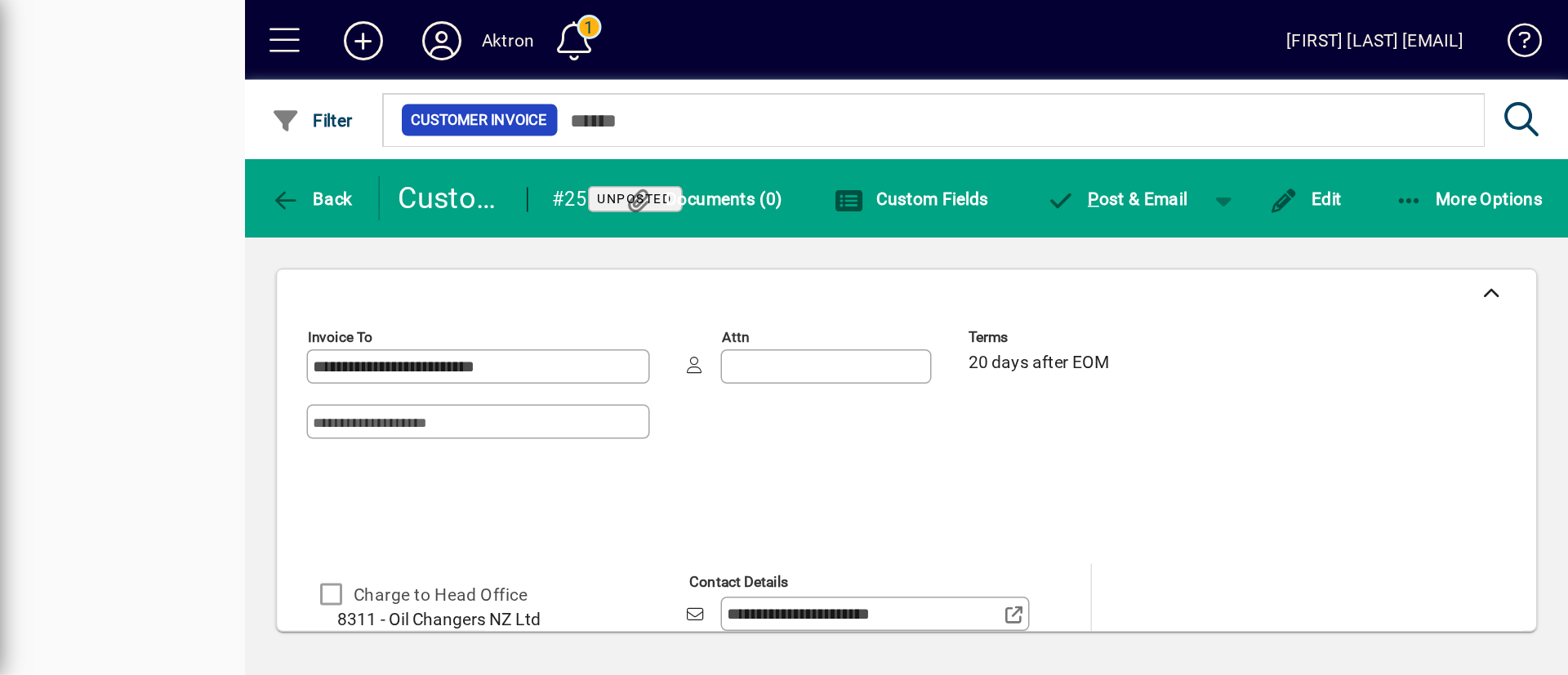 scroll, scrollTop: 0, scrollLeft: 0, axis: both 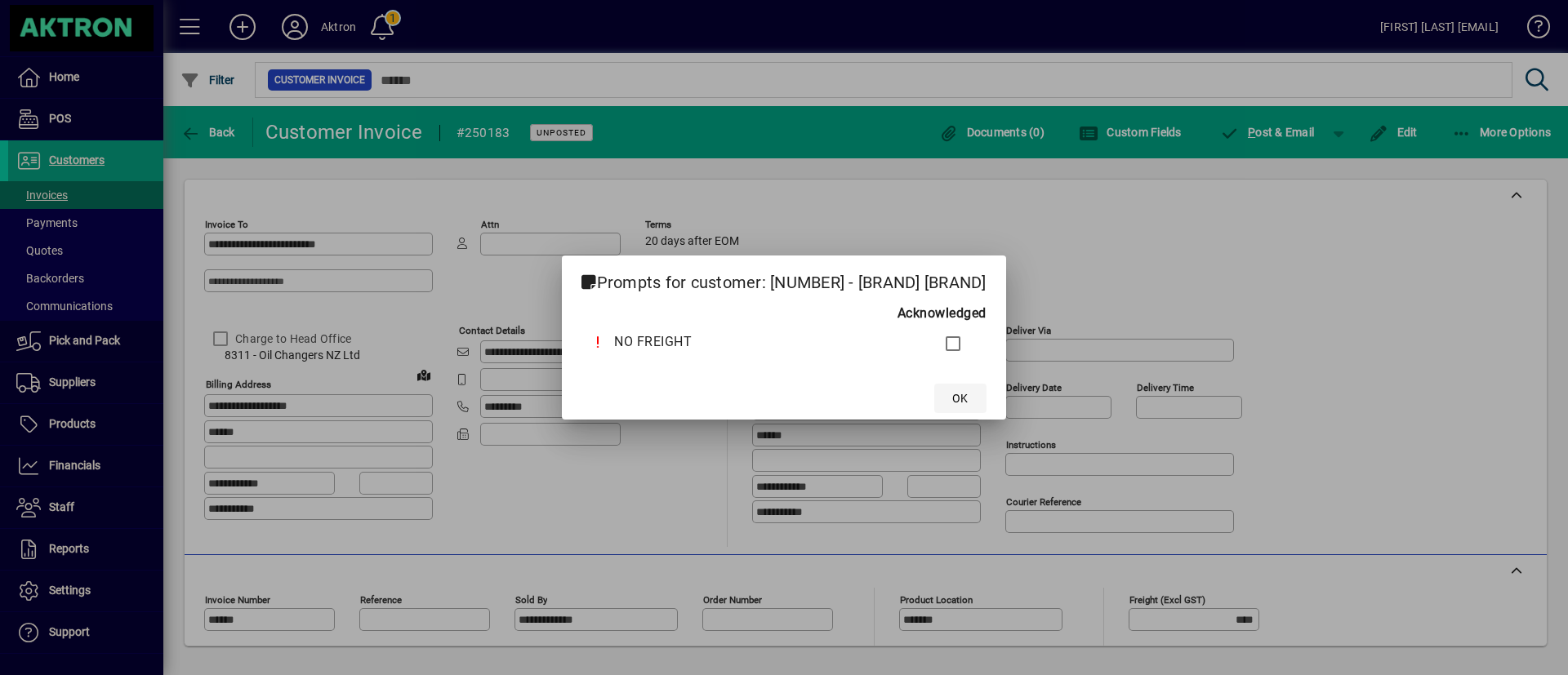 click on "OK" 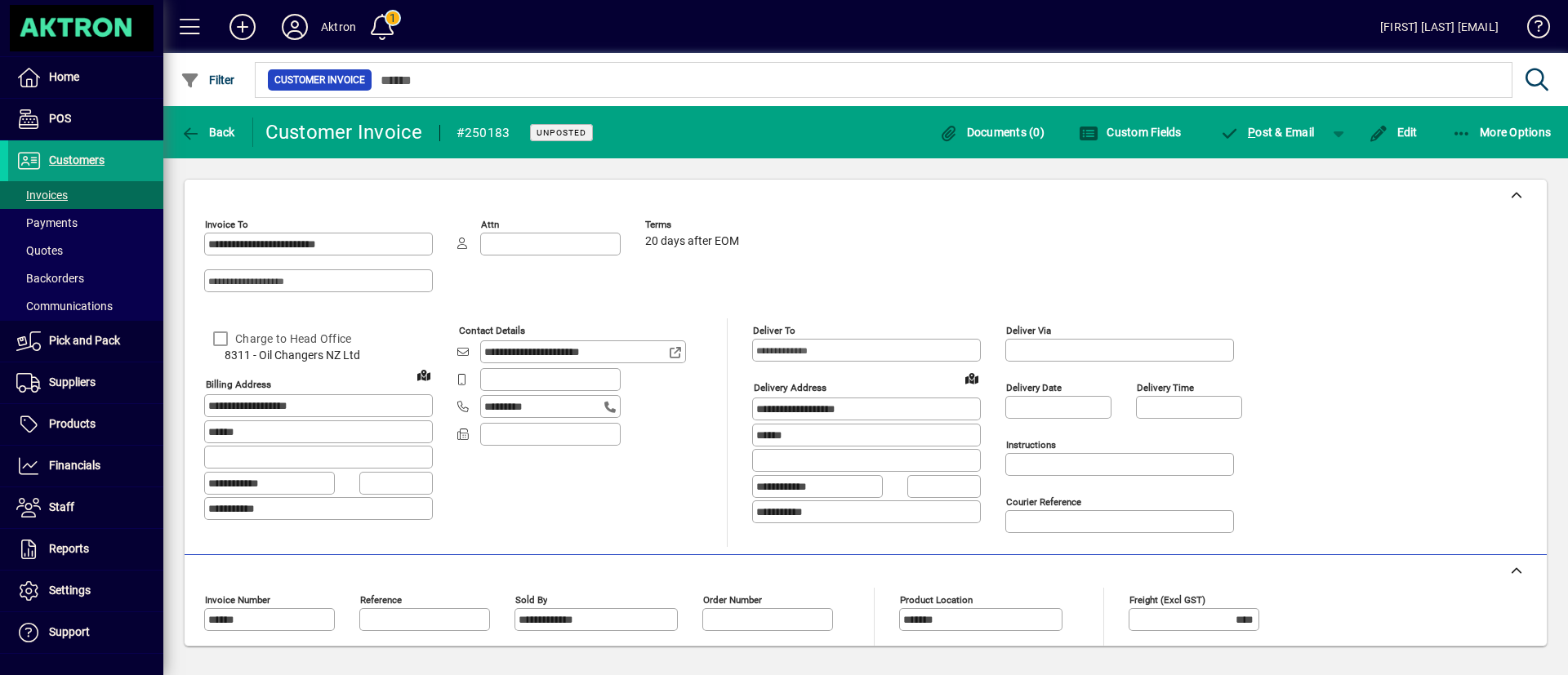 scroll, scrollTop: 330, scrollLeft: 0, axis: vertical 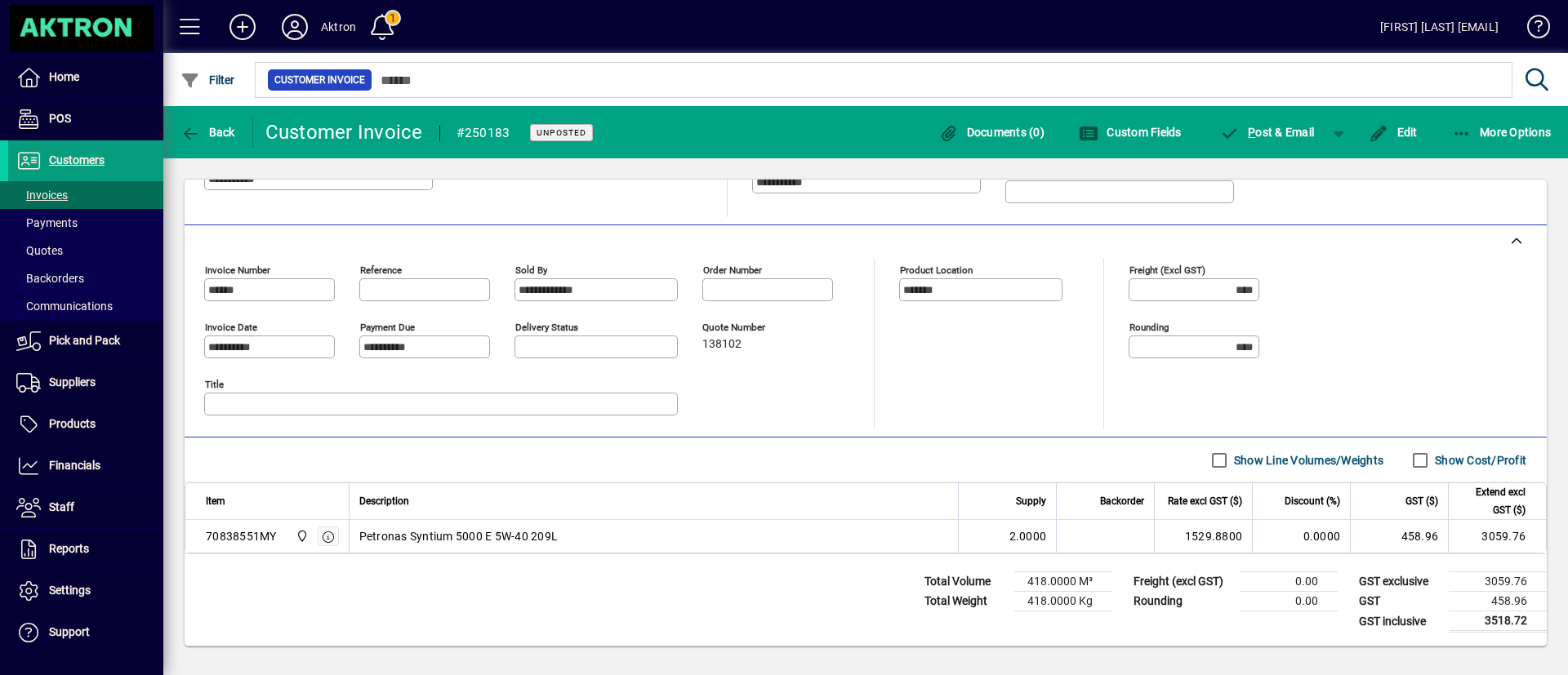 click on "Show Cost/Profit" at bounding box center [1479, 460] 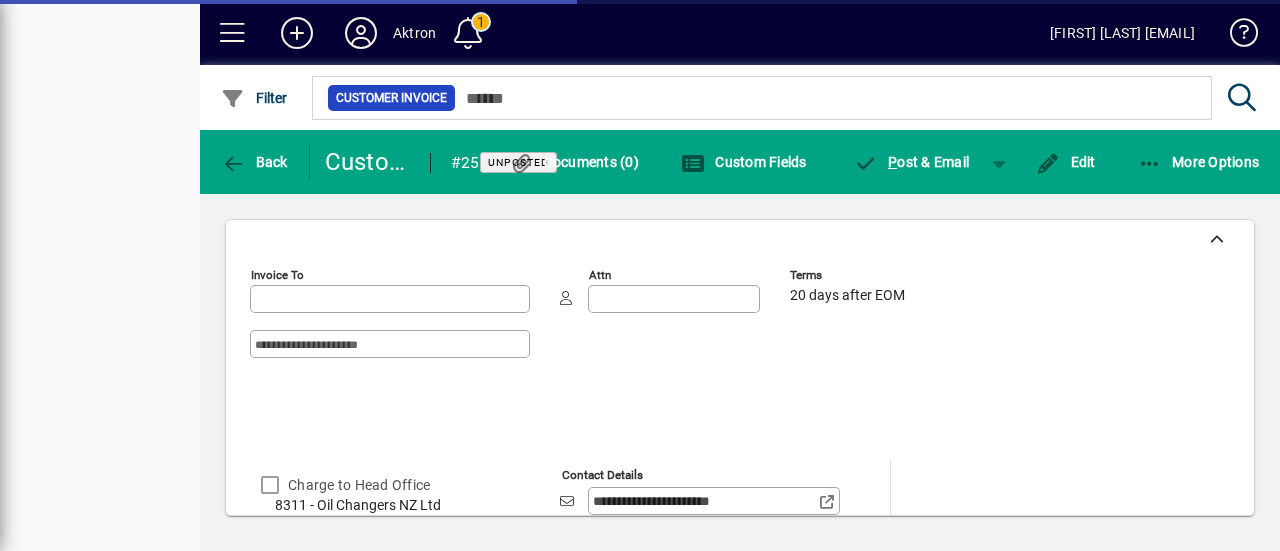 type on "**********" 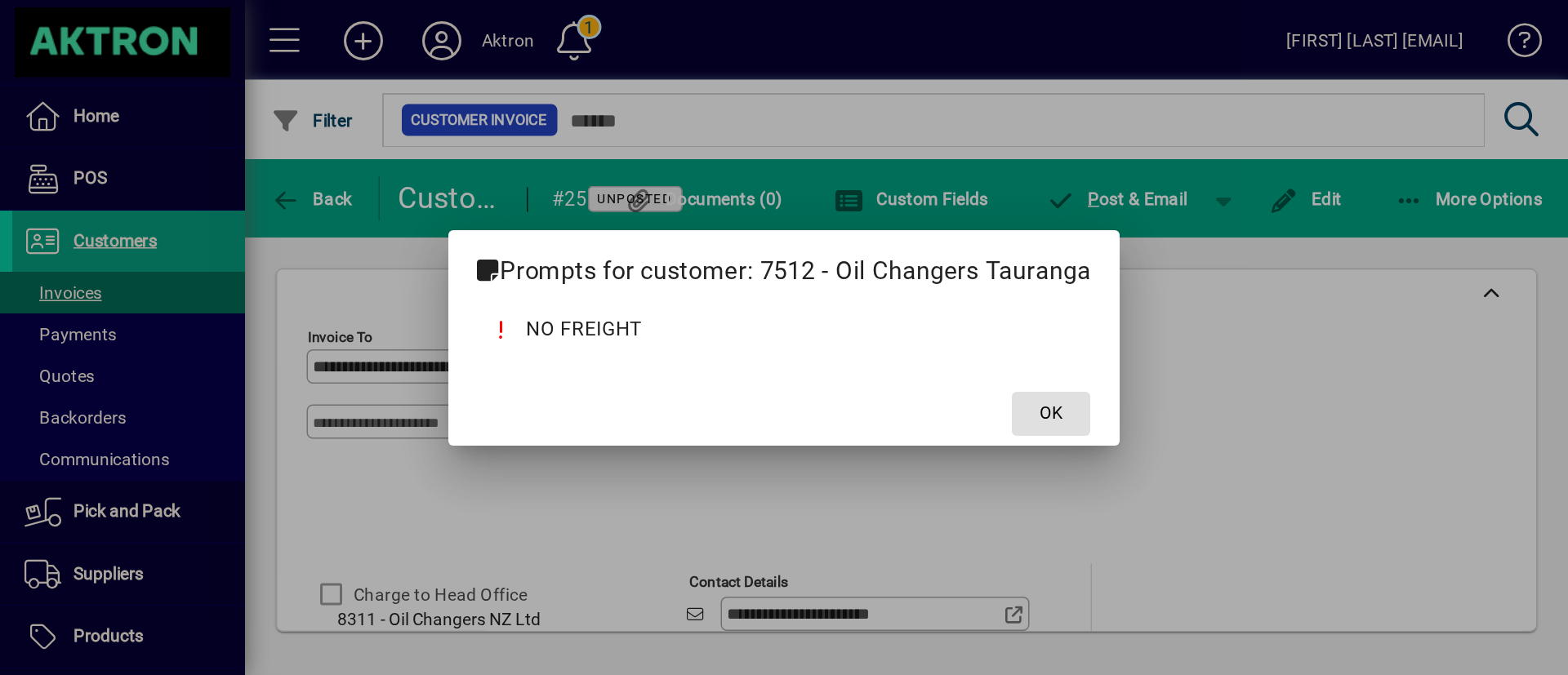 scroll, scrollTop: 0, scrollLeft: 0, axis: both 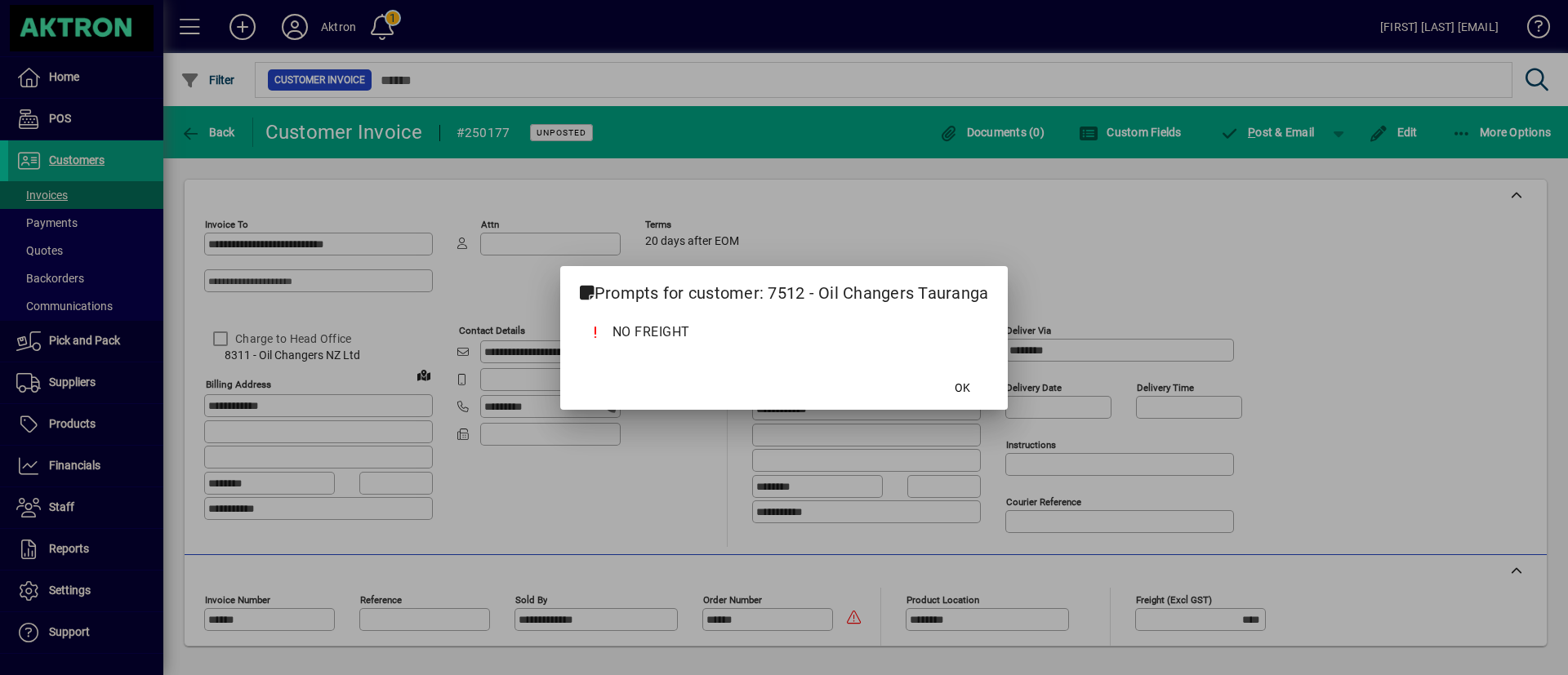 click on "NO FREIGHT" at bounding box center [784, 340] 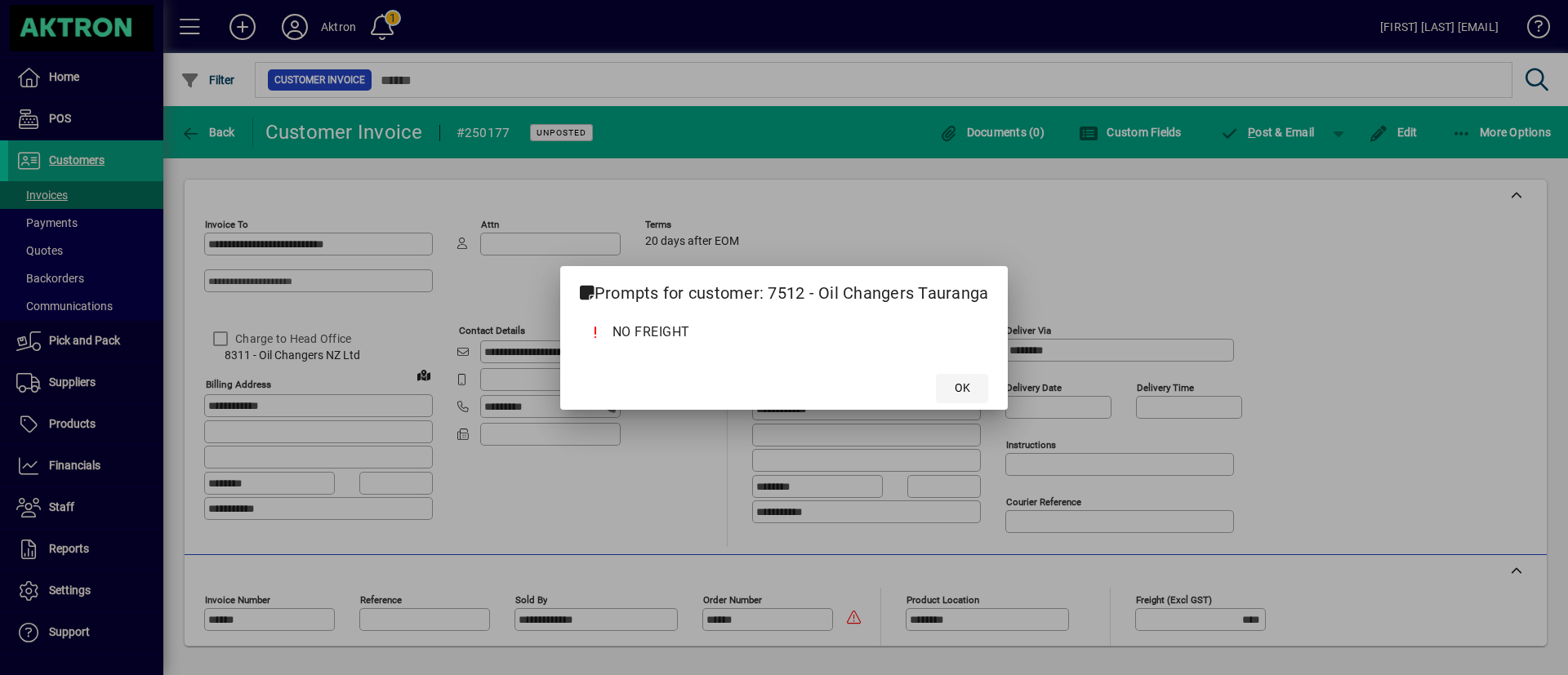 click 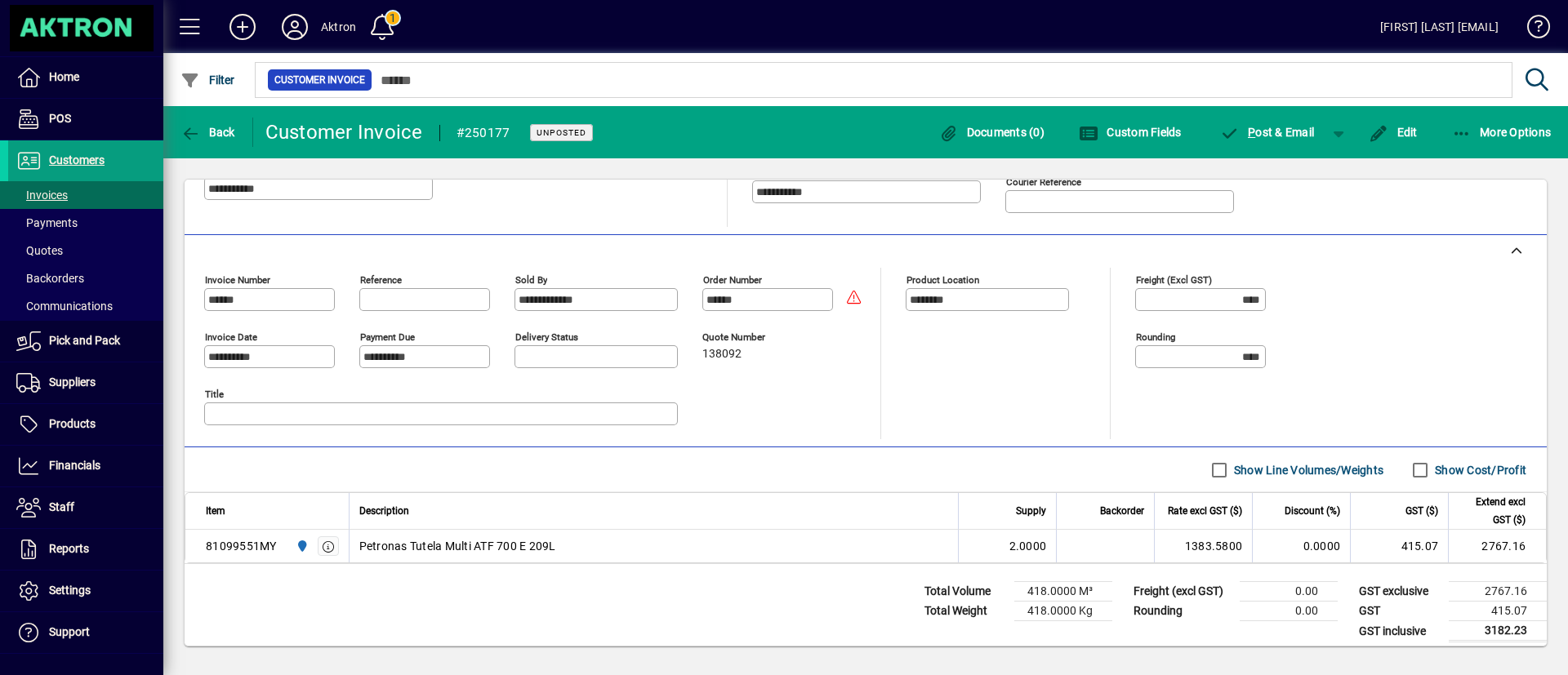 scroll, scrollTop: 330, scrollLeft: 0, axis: vertical 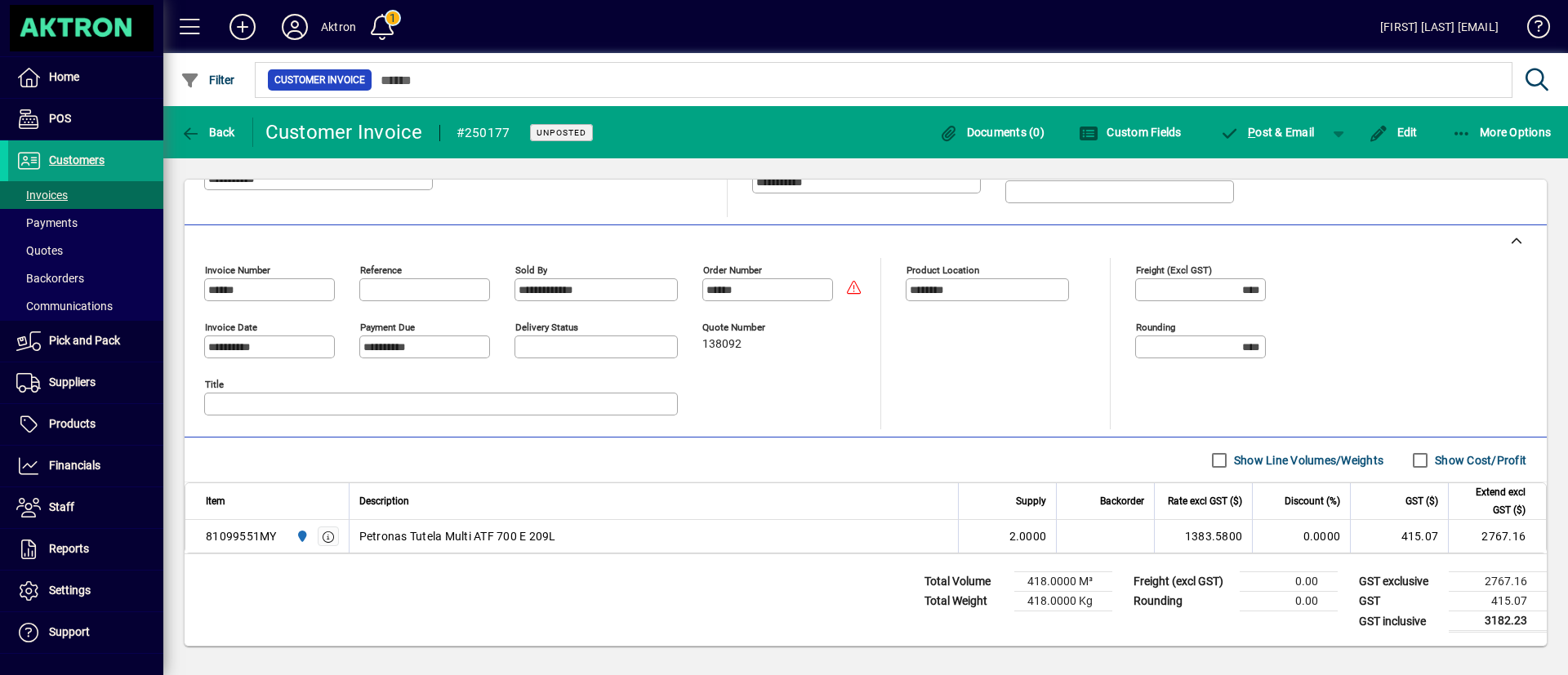 click on "Show Cost/Profit" at bounding box center (1469, 460) 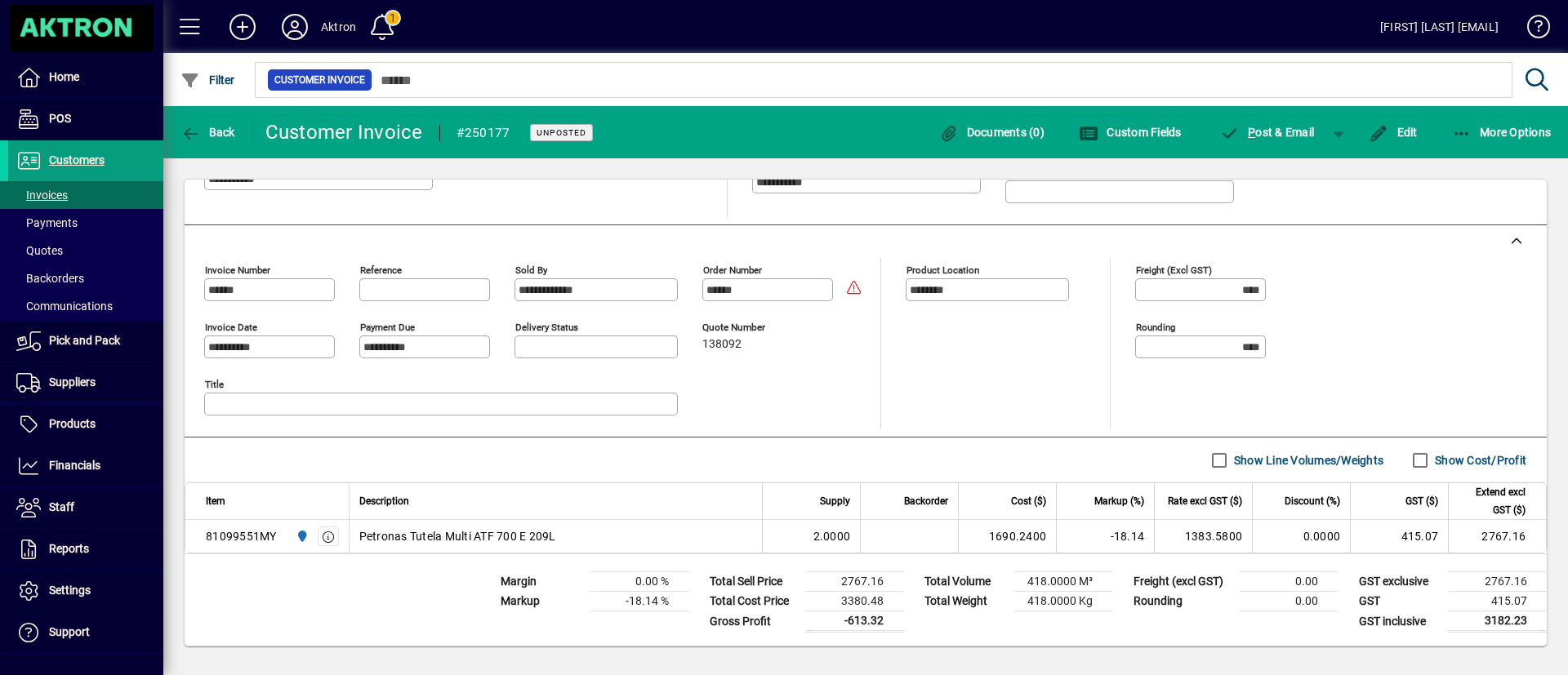 click on "Petronas Tutela Multi ATF 700 E 209L" at bounding box center [457, 536] 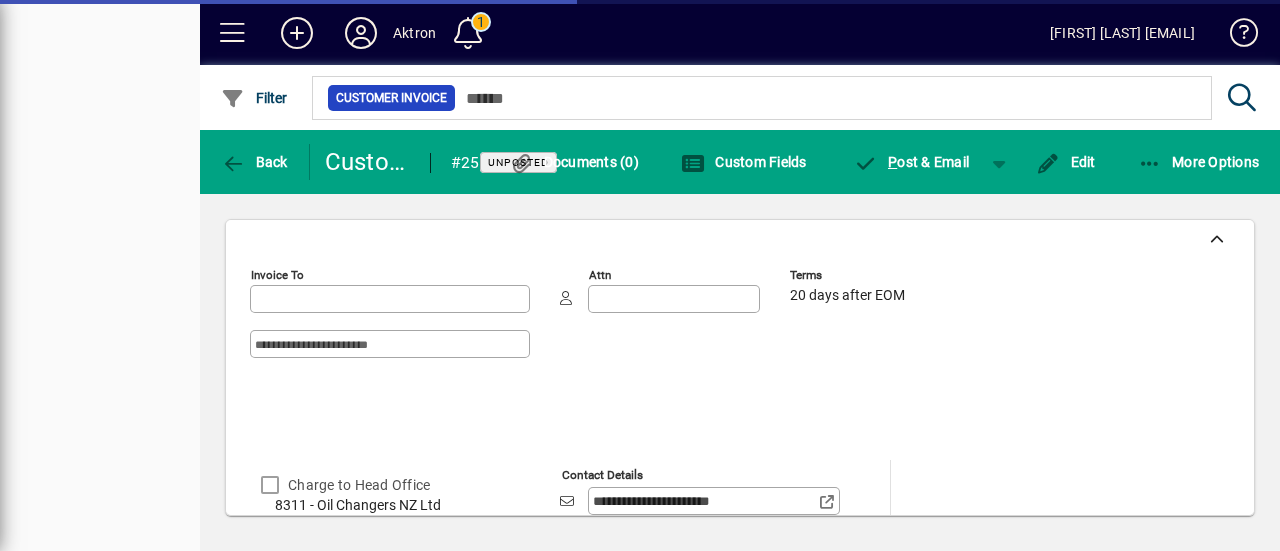 type on "**********" 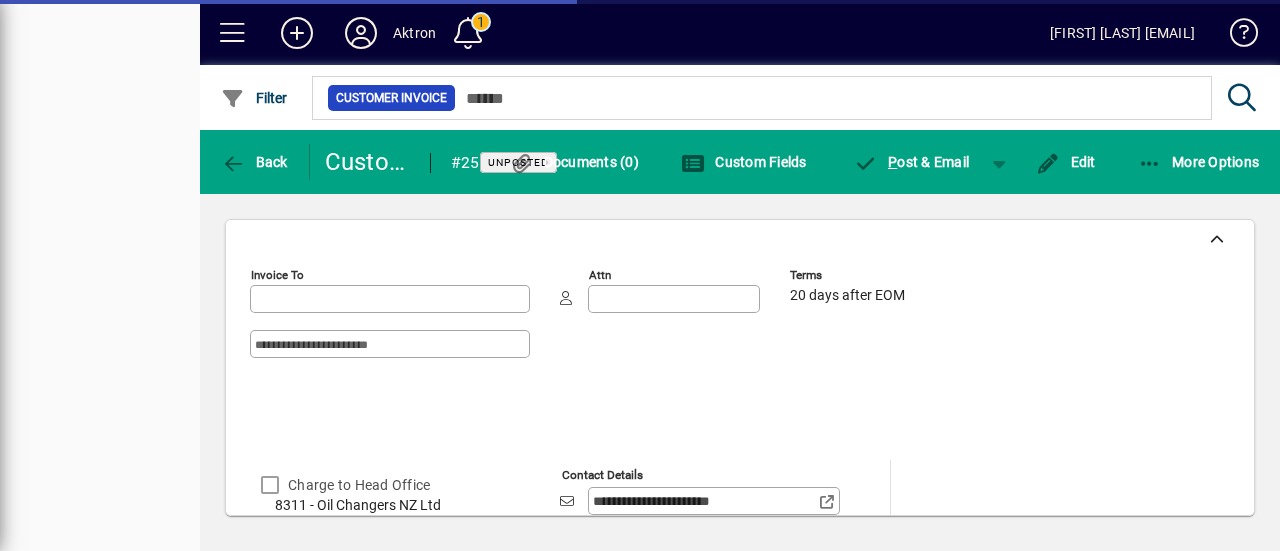 type on "**********" 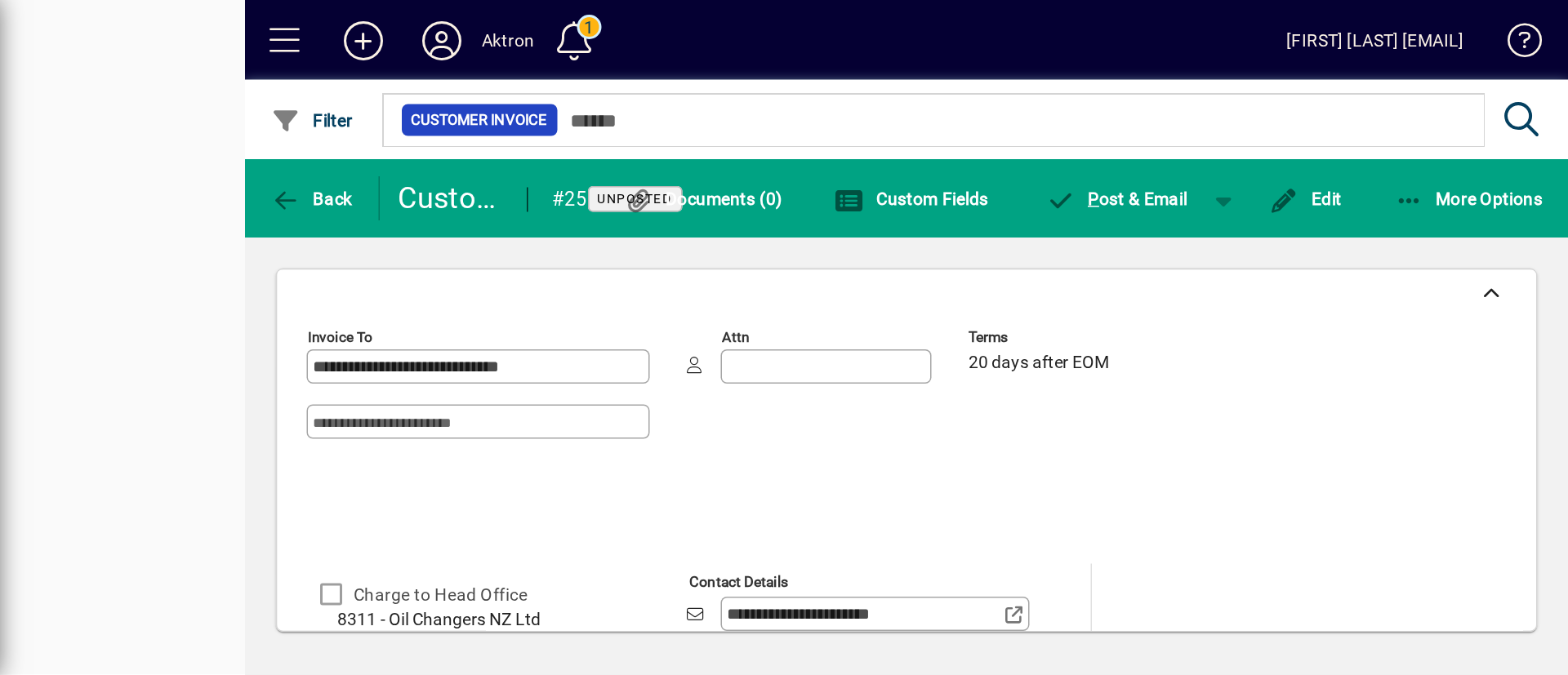 scroll, scrollTop: 0, scrollLeft: 0, axis: both 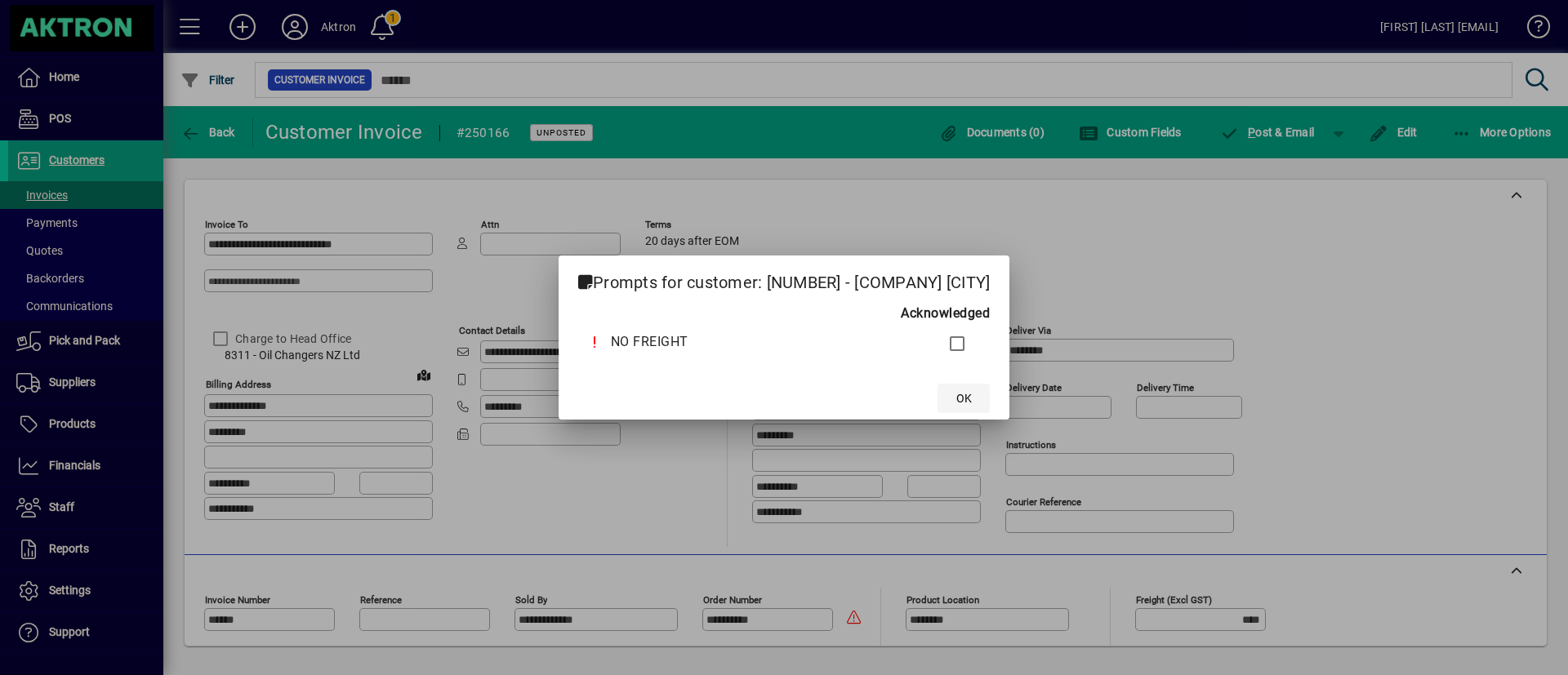 click 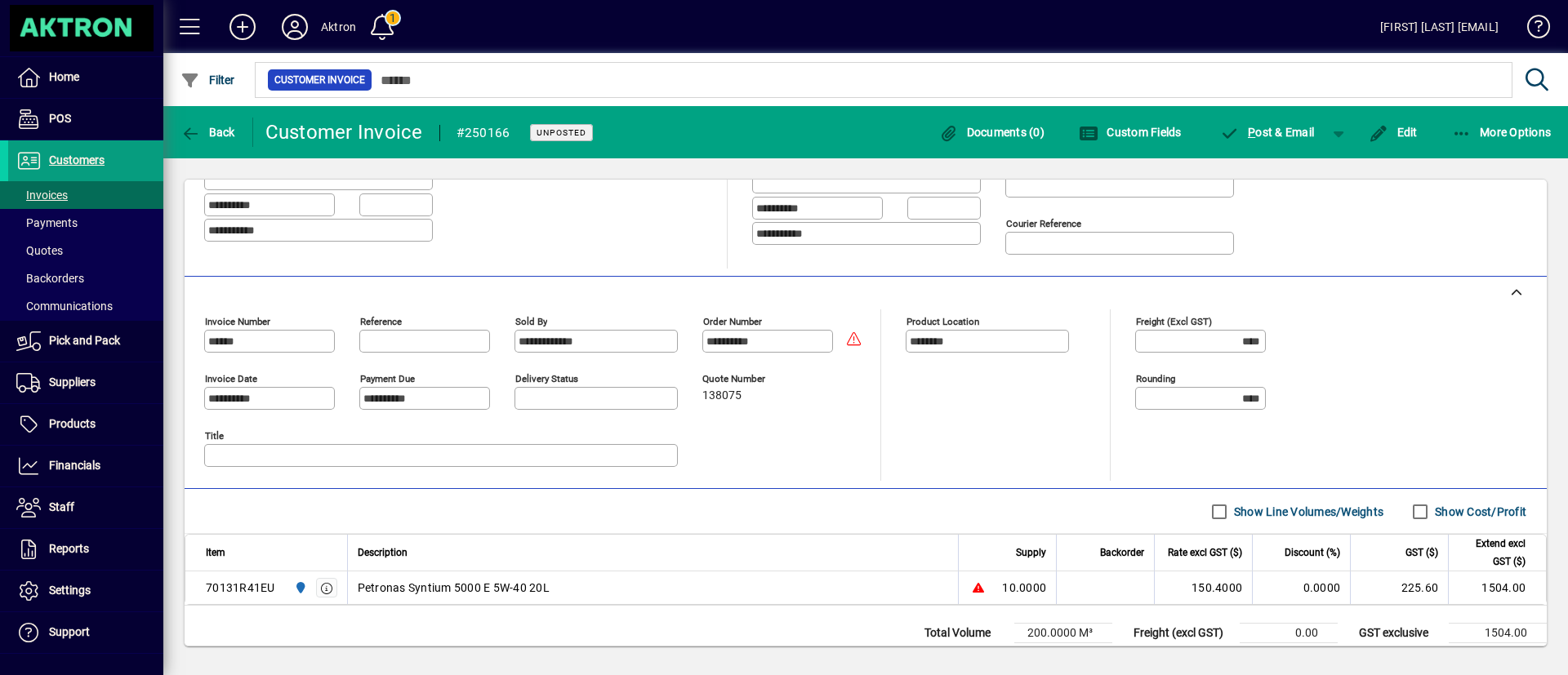 scroll, scrollTop: 330, scrollLeft: 0, axis: vertical 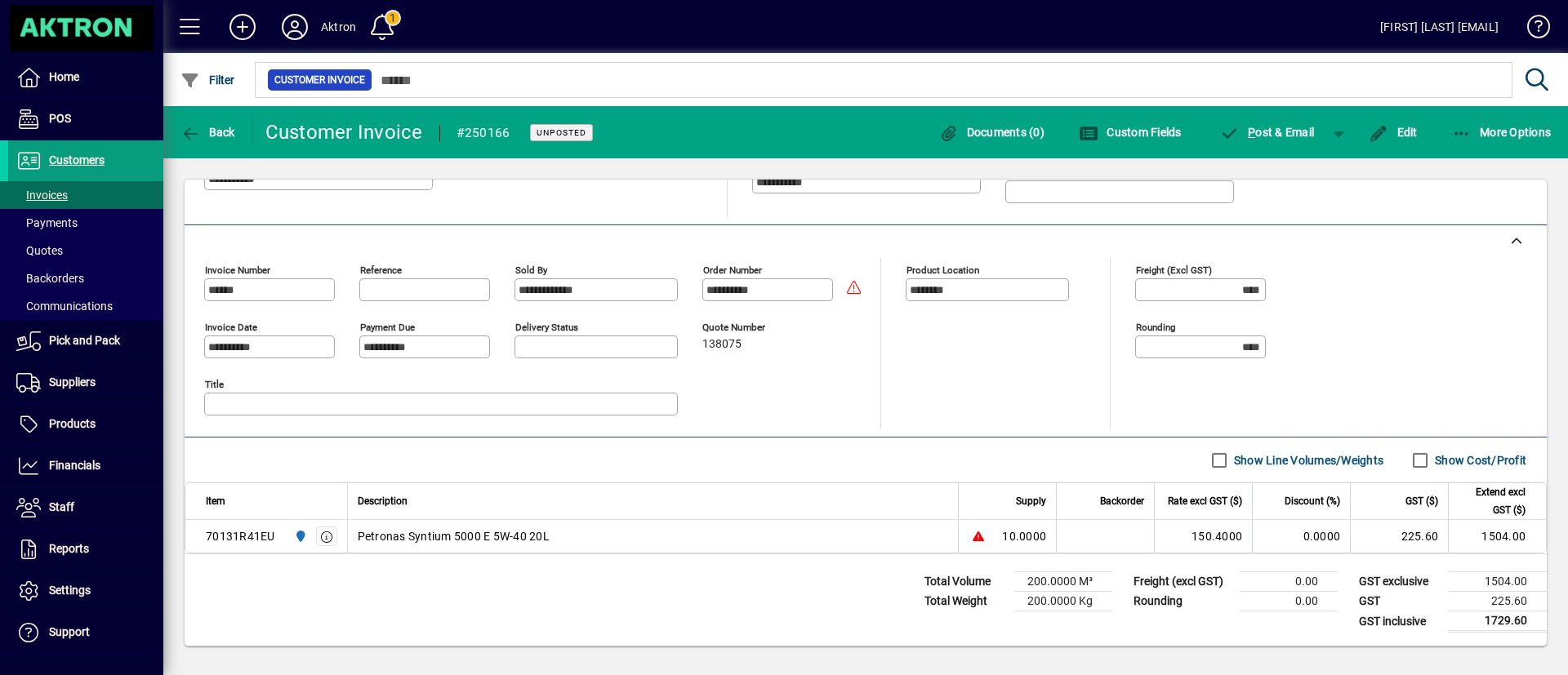 click on "Show Cost/Profit" at bounding box center (1479, 460) 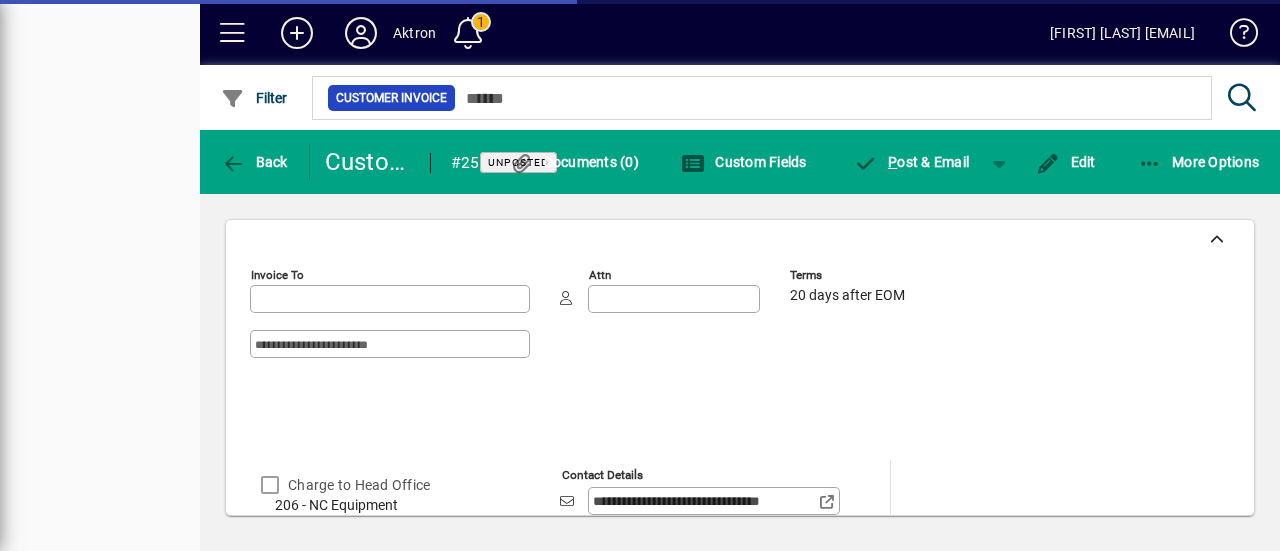 type on "**********" 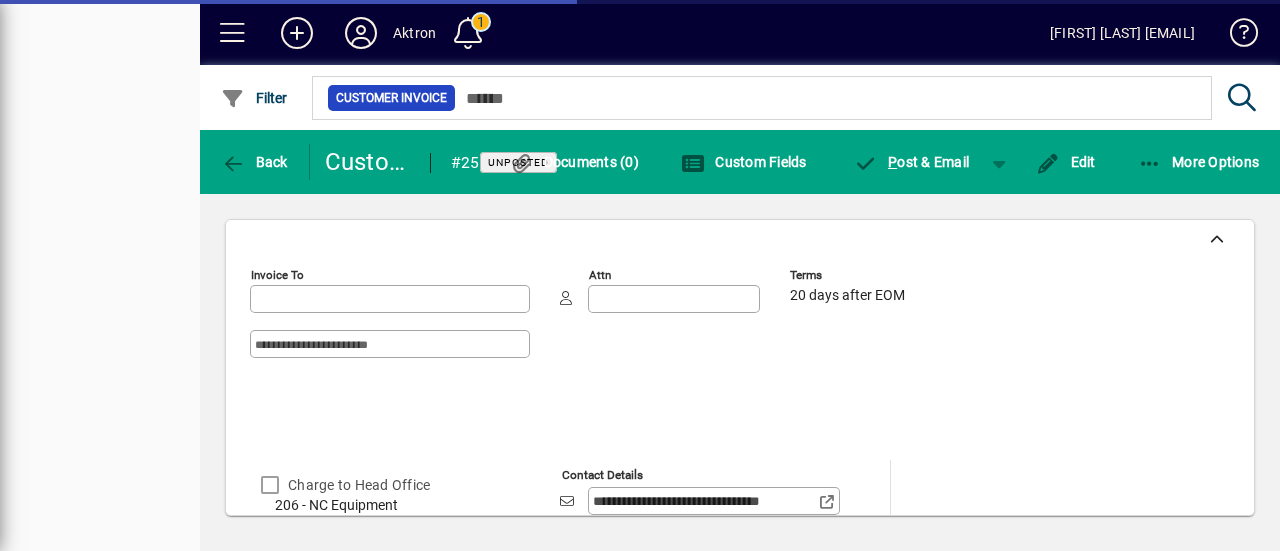 type on "**********" 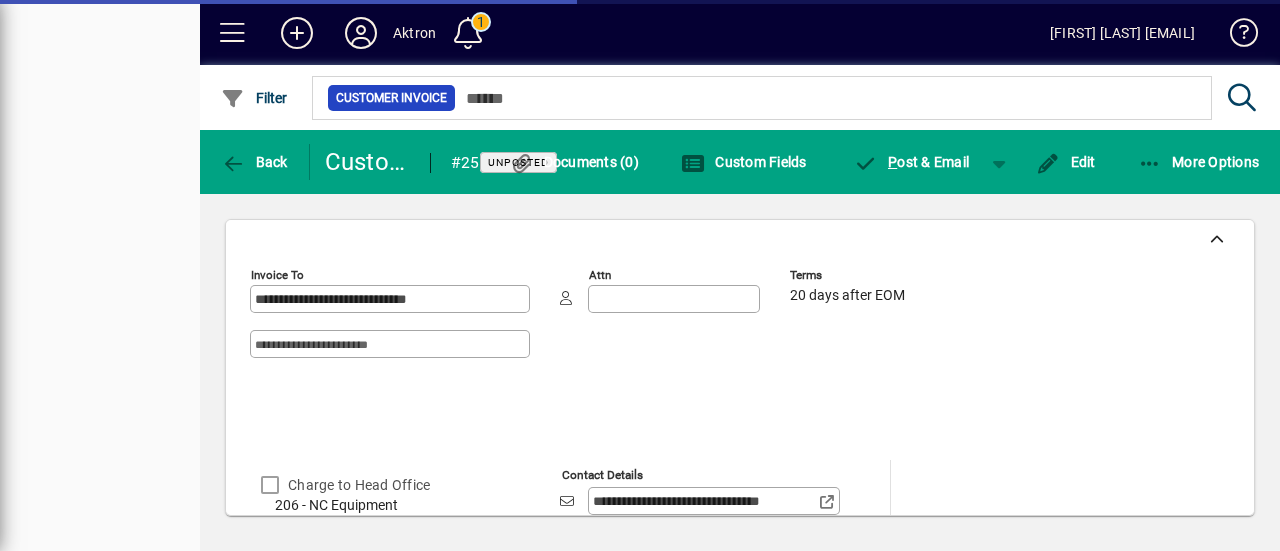 type on "*******" 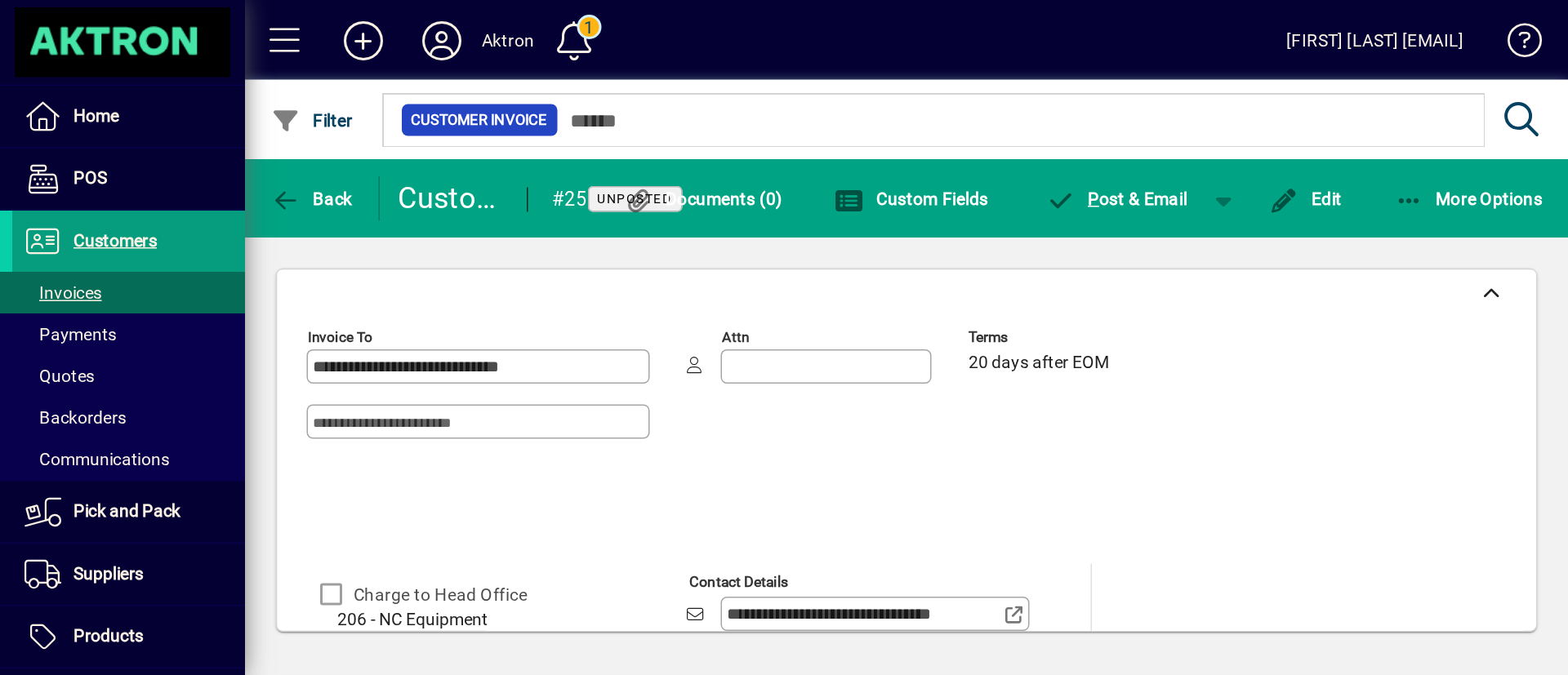 scroll, scrollTop: 0, scrollLeft: 0, axis: both 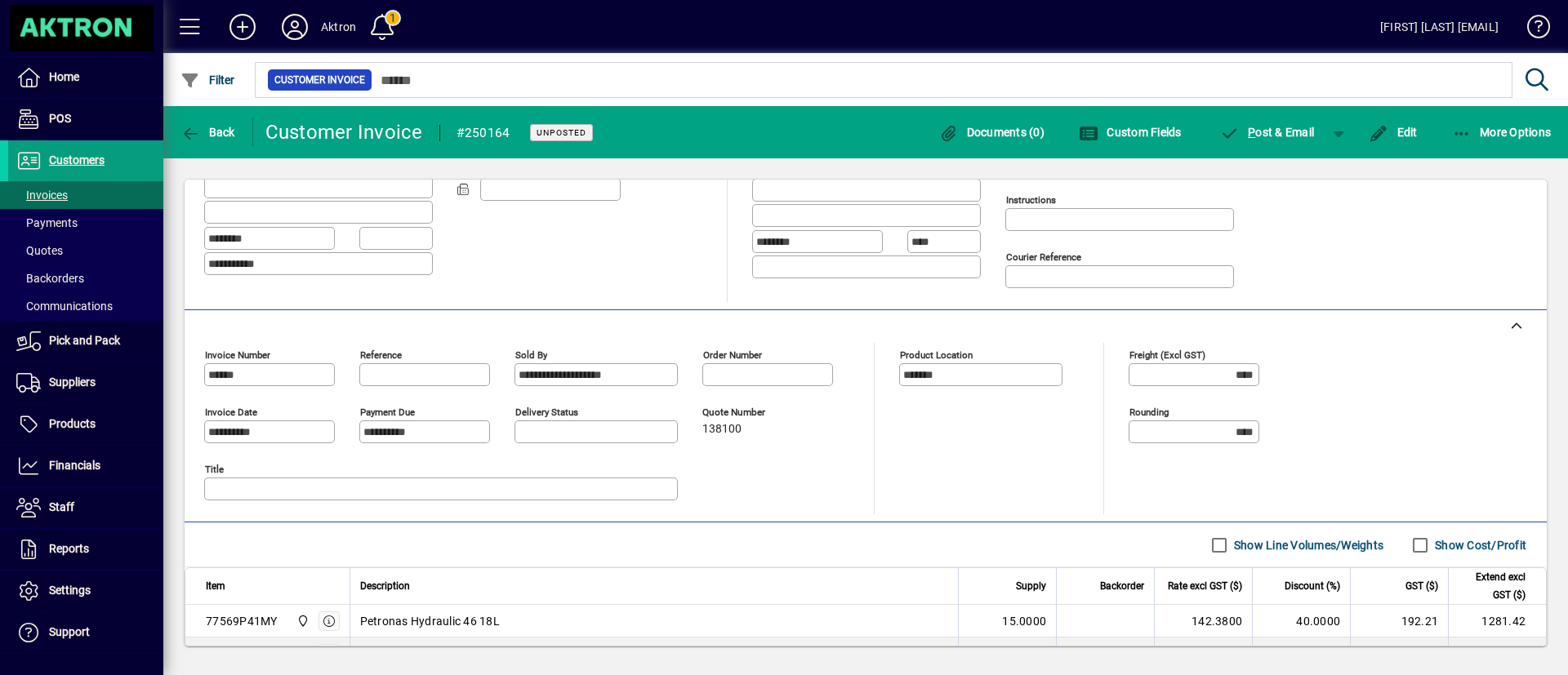 click on "Show Cost/Profit" at bounding box center [1479, 545] 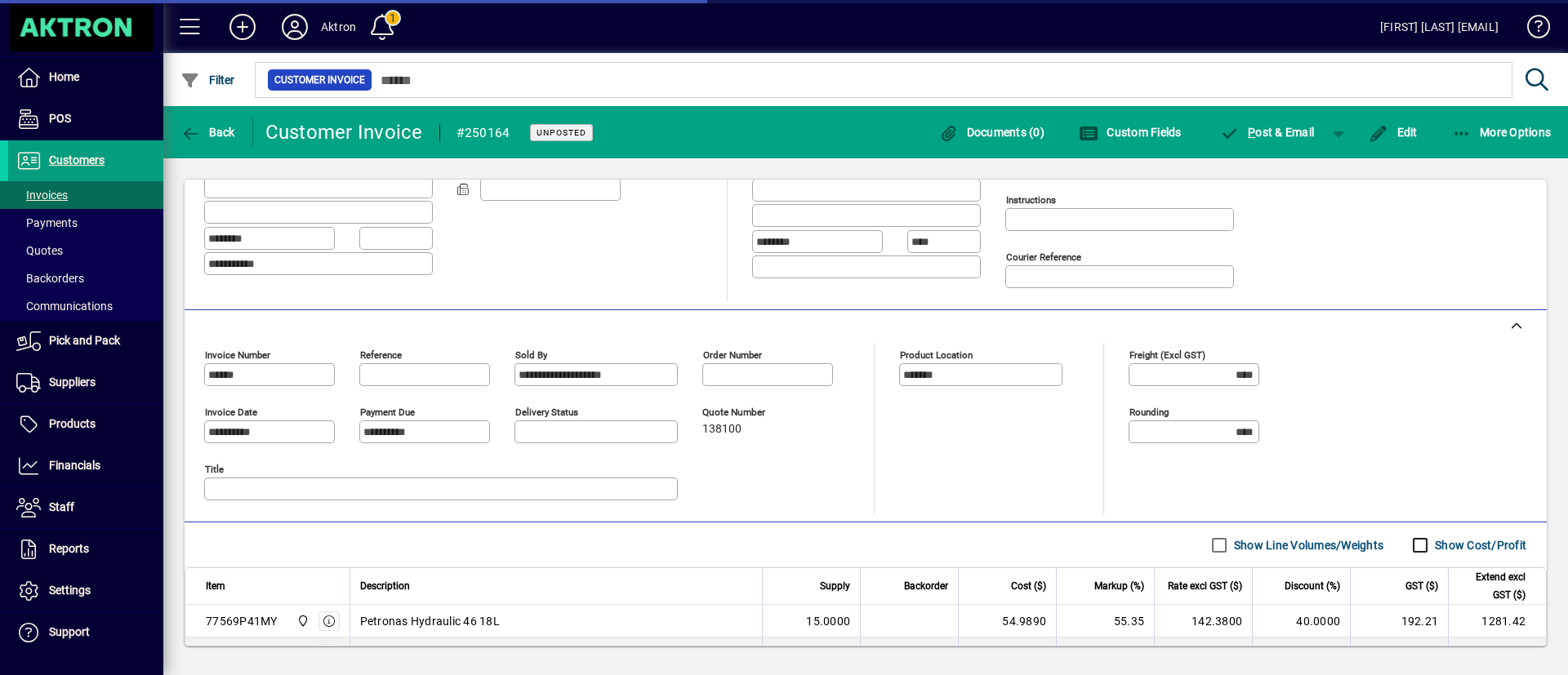 scroll, scrollTop: 754, scrollLeft: 0, axis: vertical 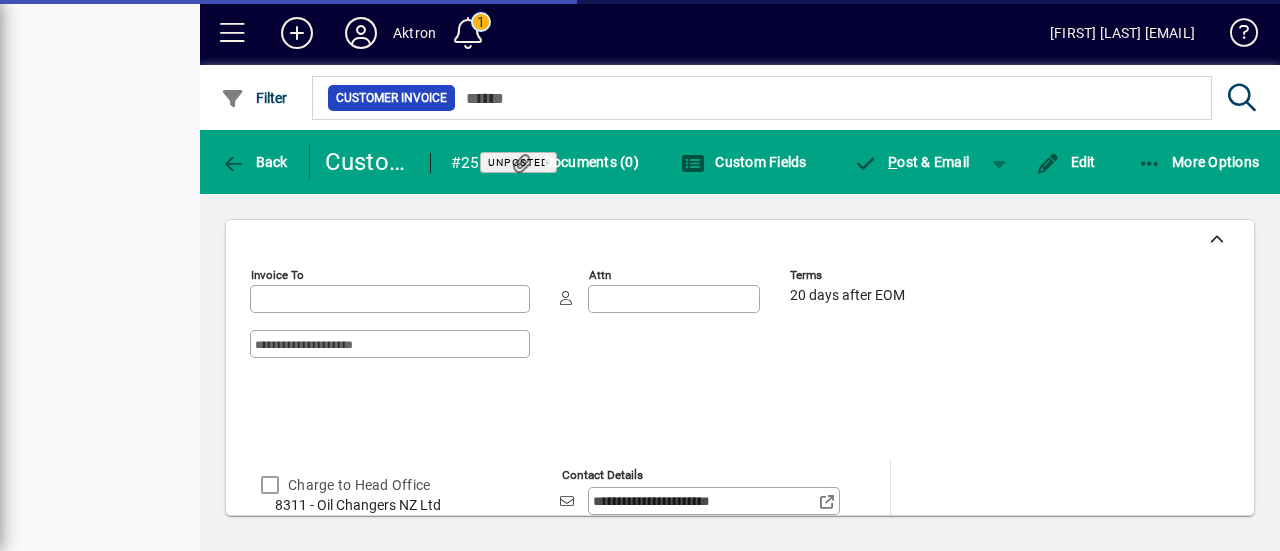type on "**********" 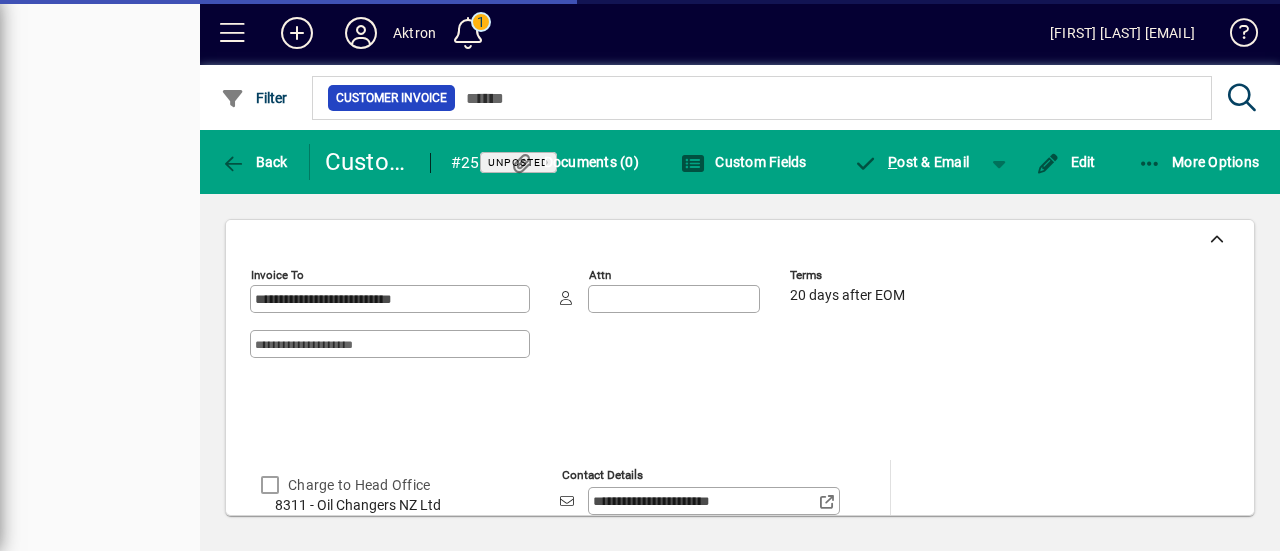 type on "*******" 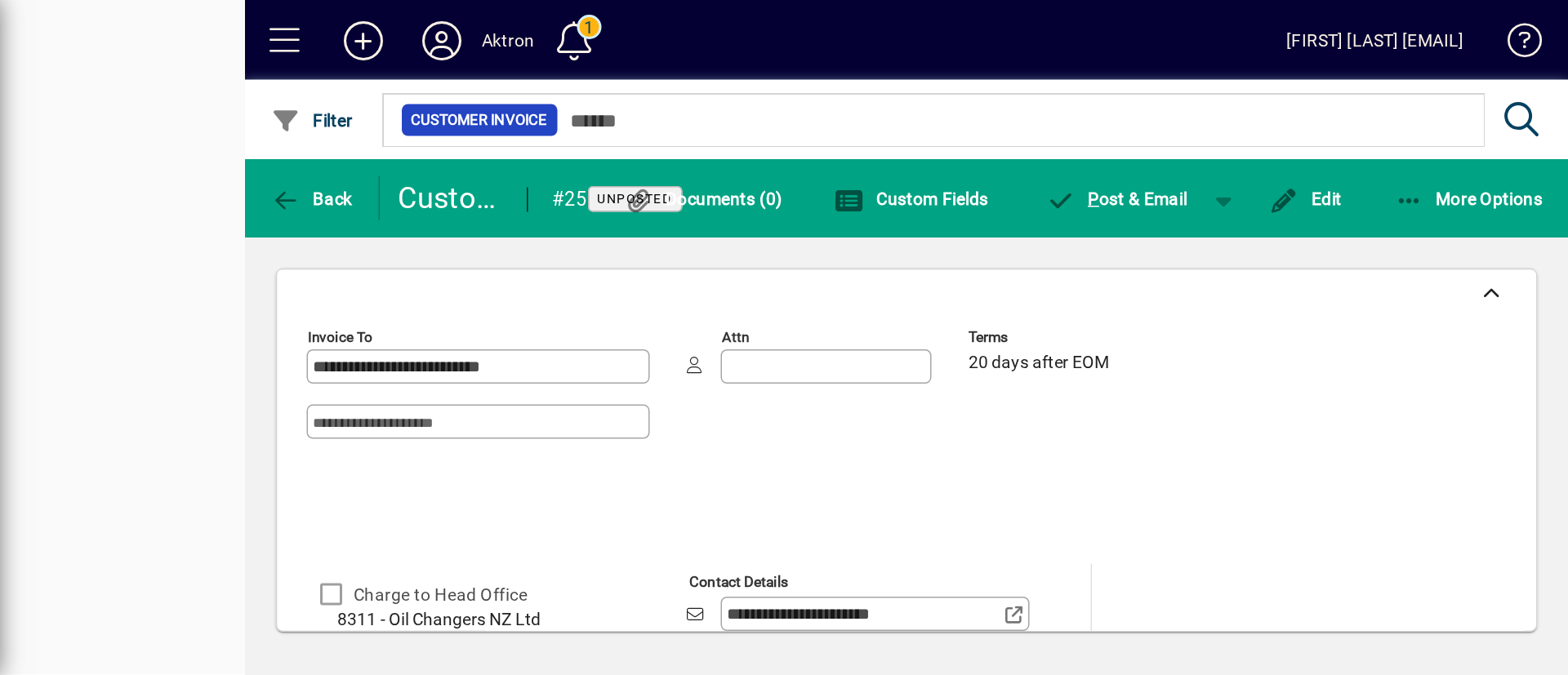 scroll, scrollTop: 0, scrollLeft: 0, axis: both 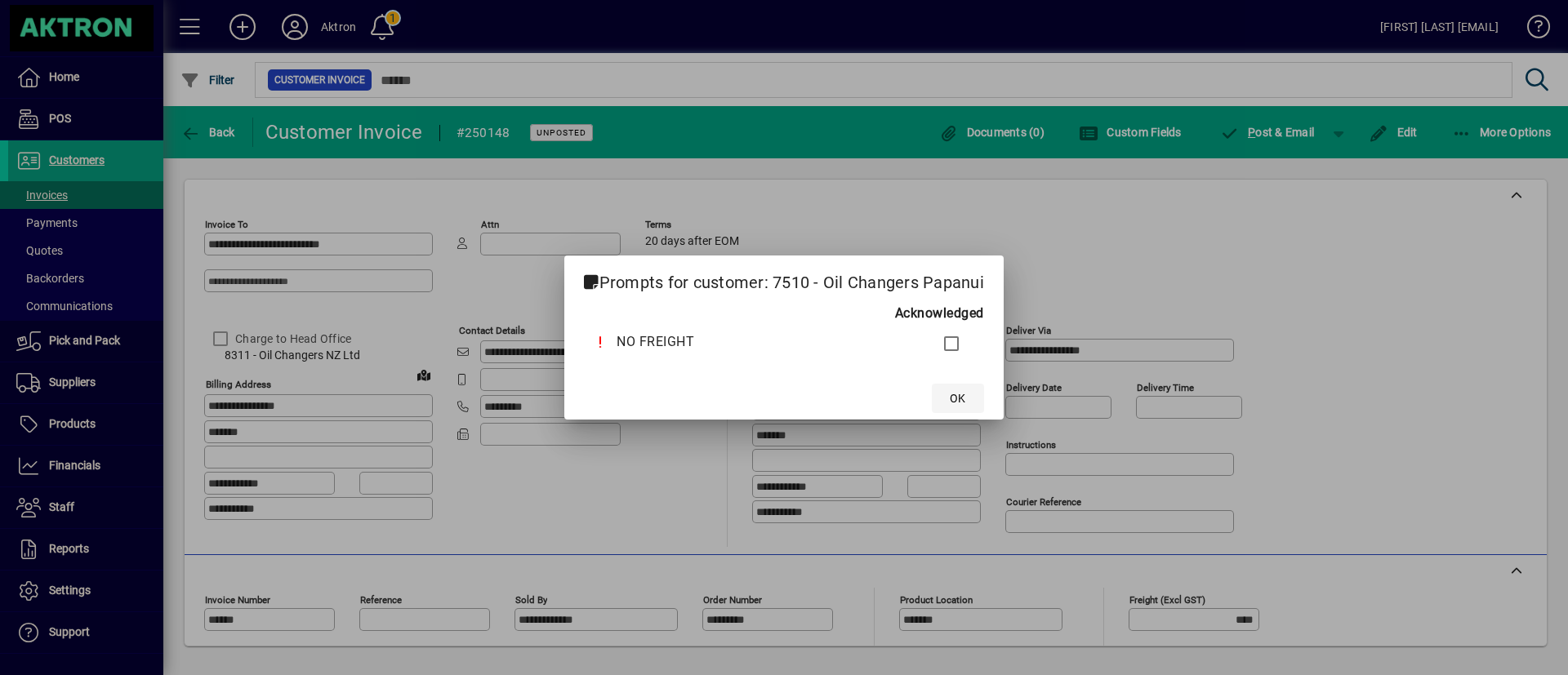 click on "OK" 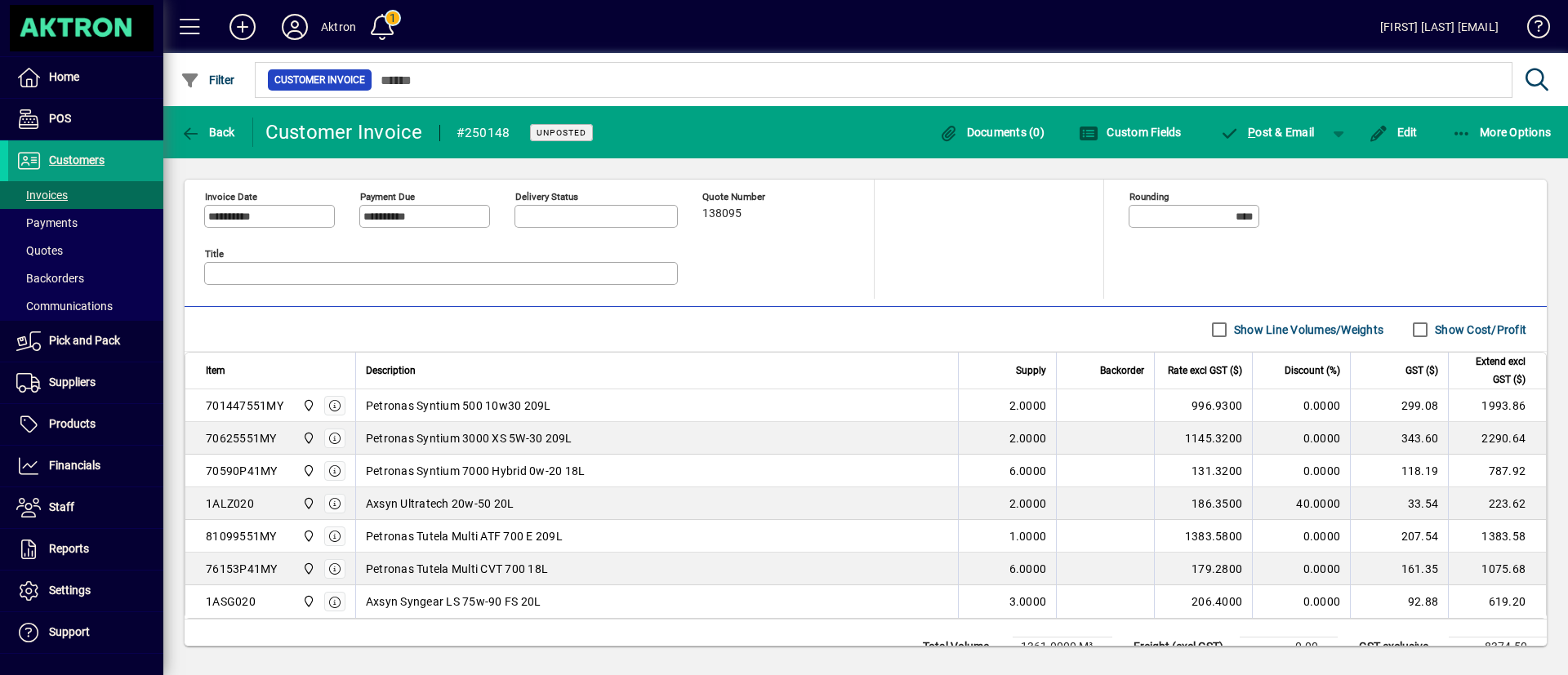 scroll, scrollTop: 490, scrollLeft: 0, axis: vertical 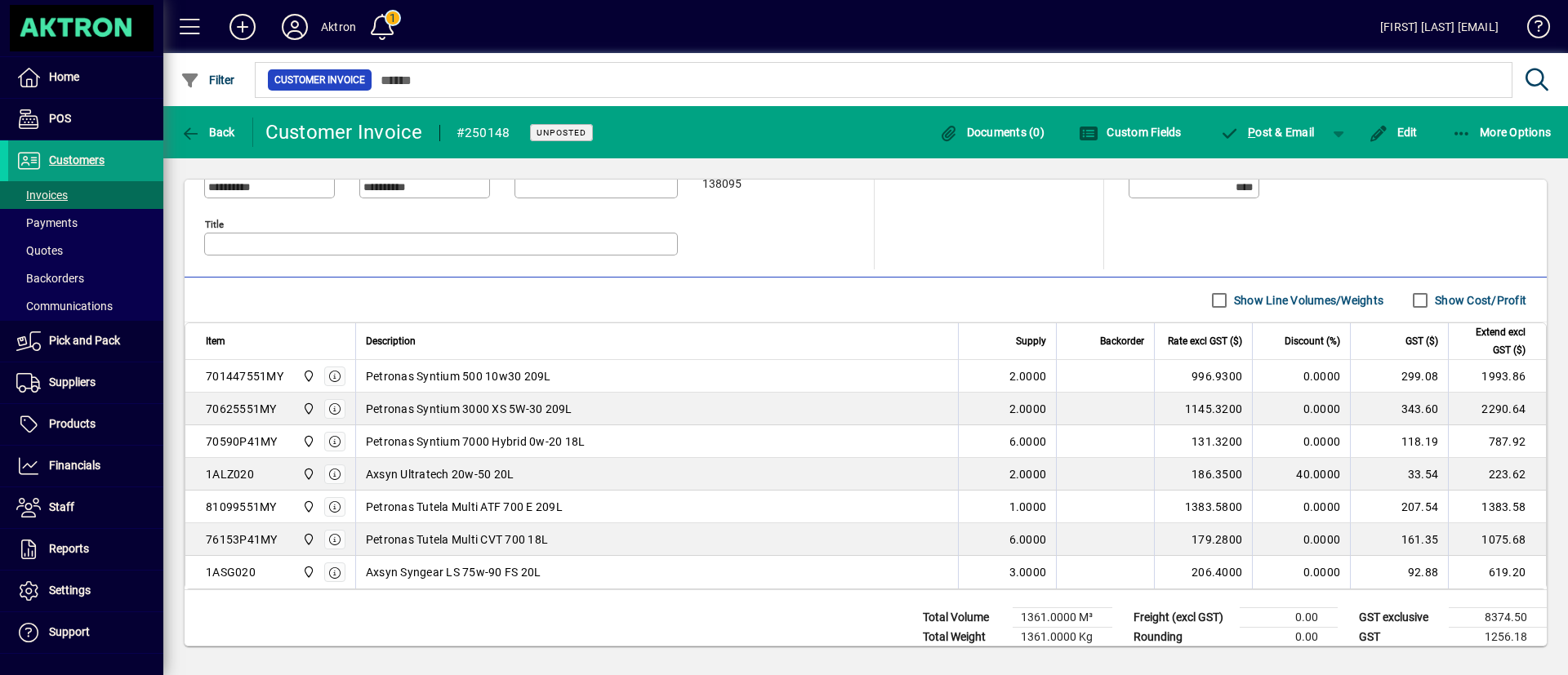click on "Show Cost/Profit" at bounding box center (1469, 300) 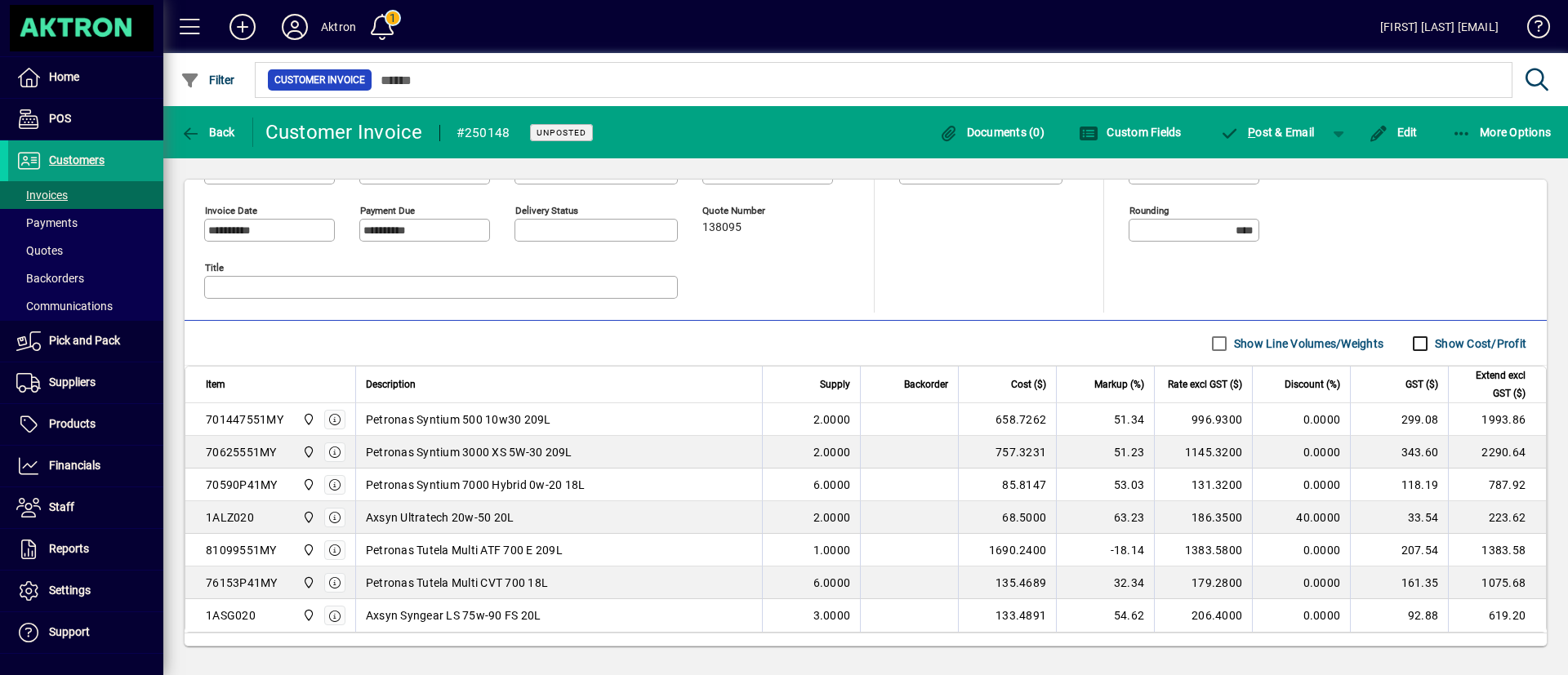 scroll, scrollTop: 526, scrollLeft: 0, axis: vertical 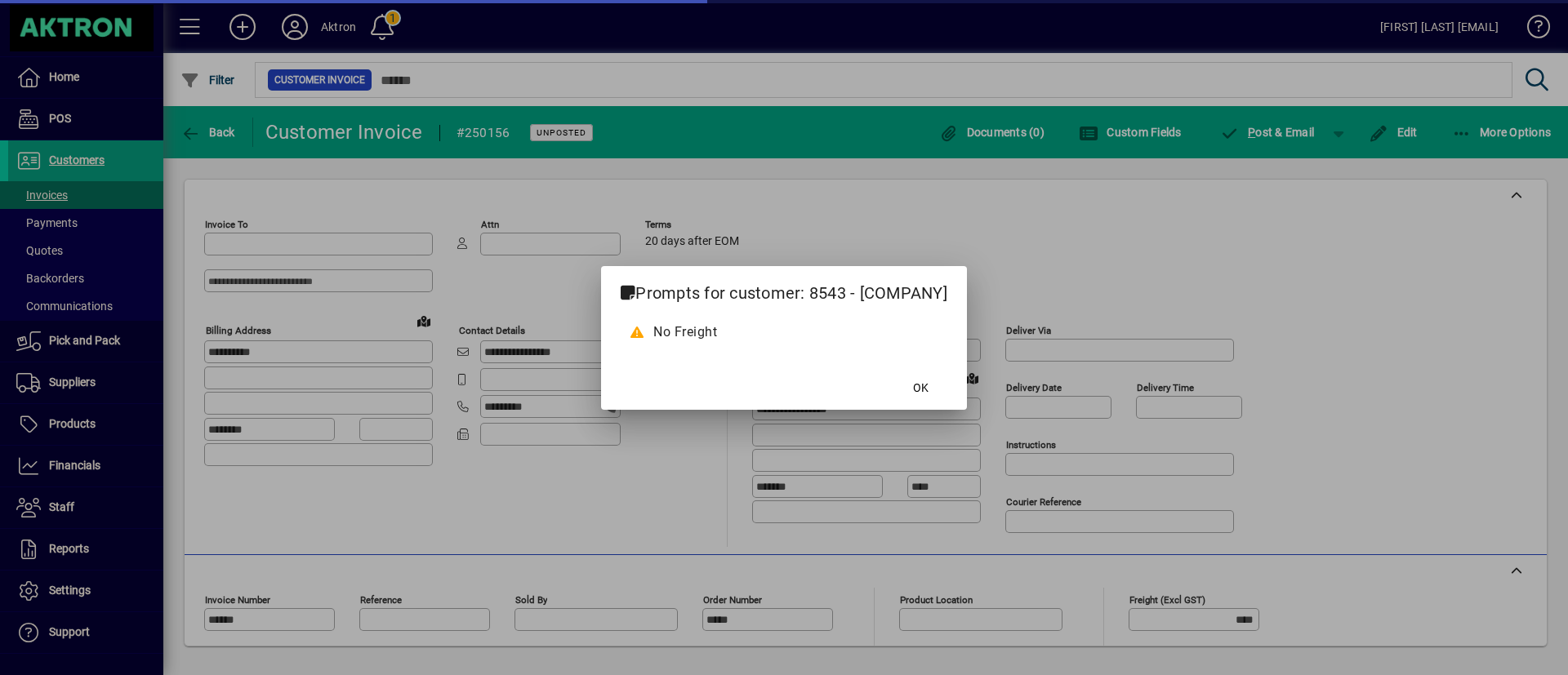 type on "**********" 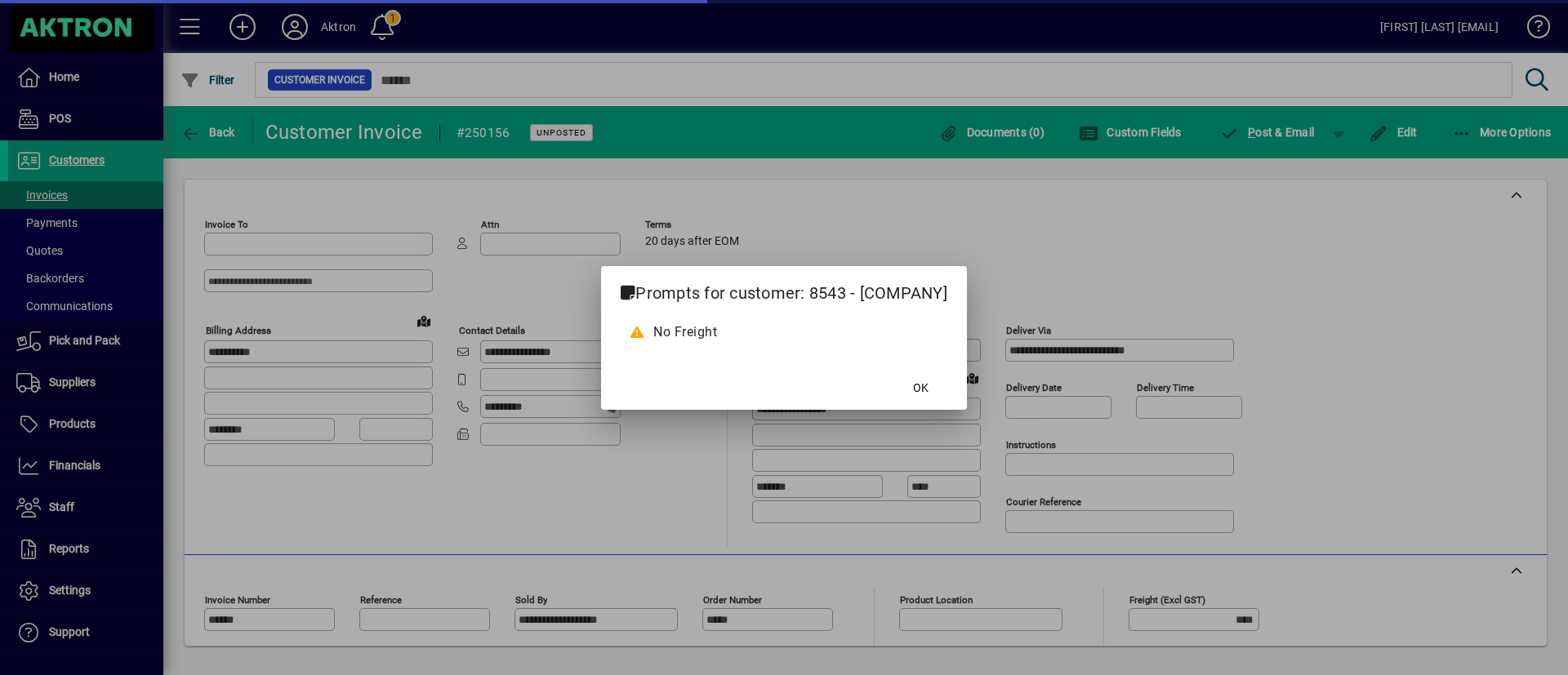 type on "**********" 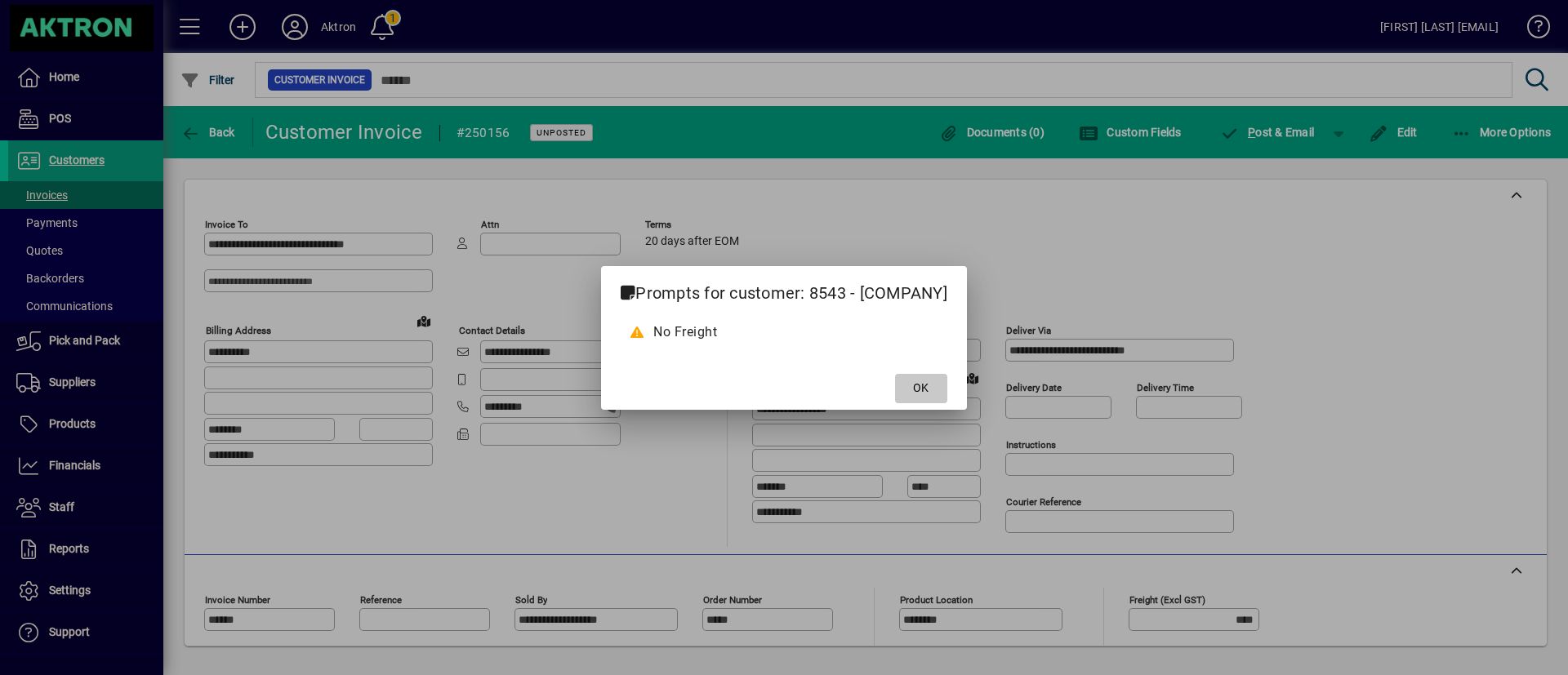 click on "OK" 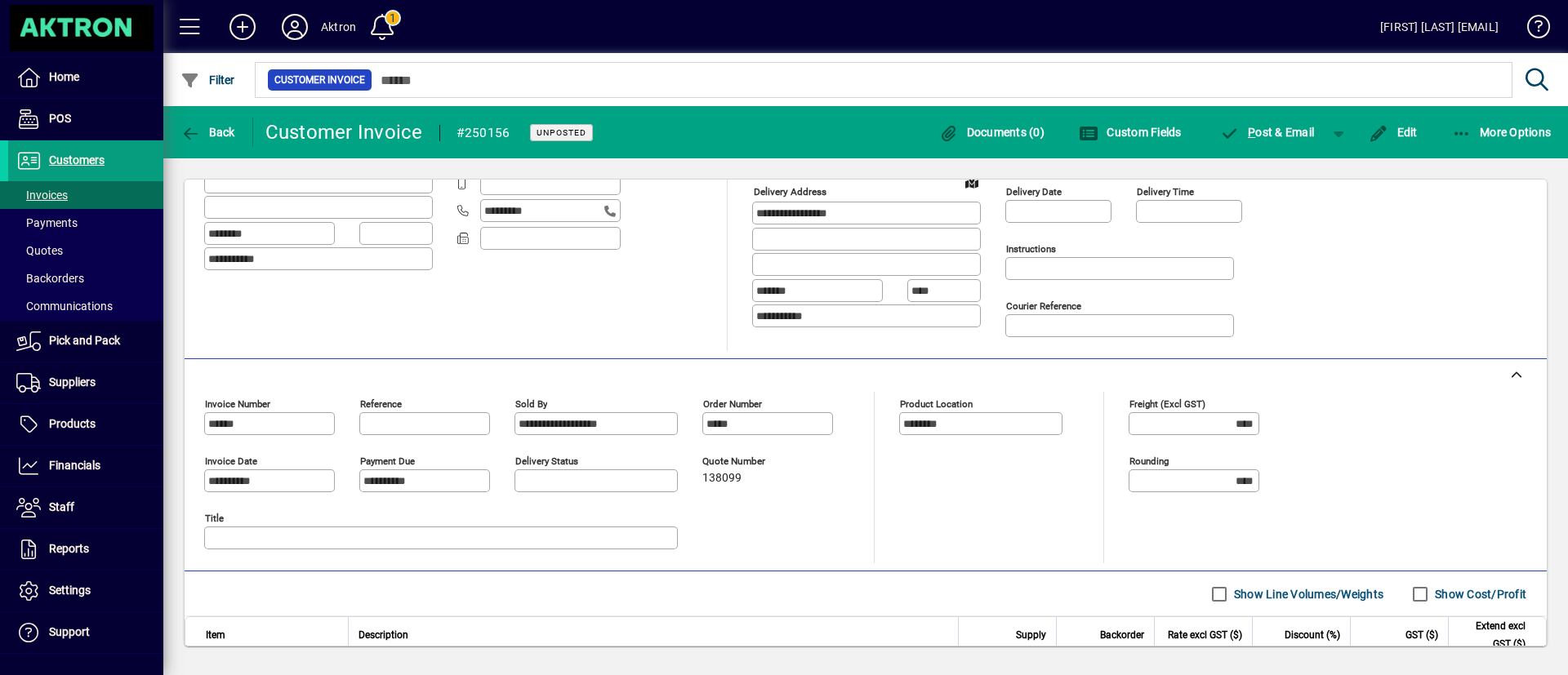 scroll, scrollTop: 428, scrollLeft: 0, axis: vertical 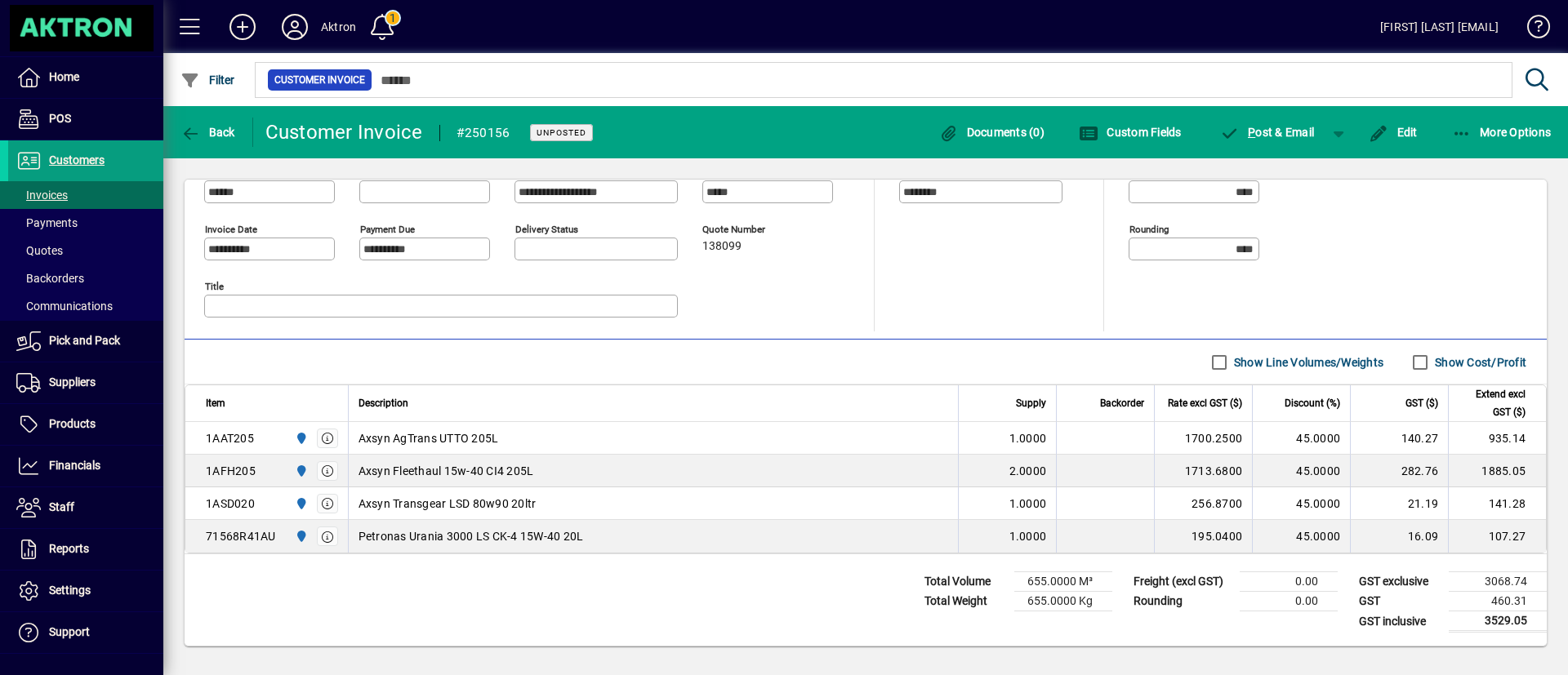 click on "Show Cost/Profit" at bounding box center (1479, 362) 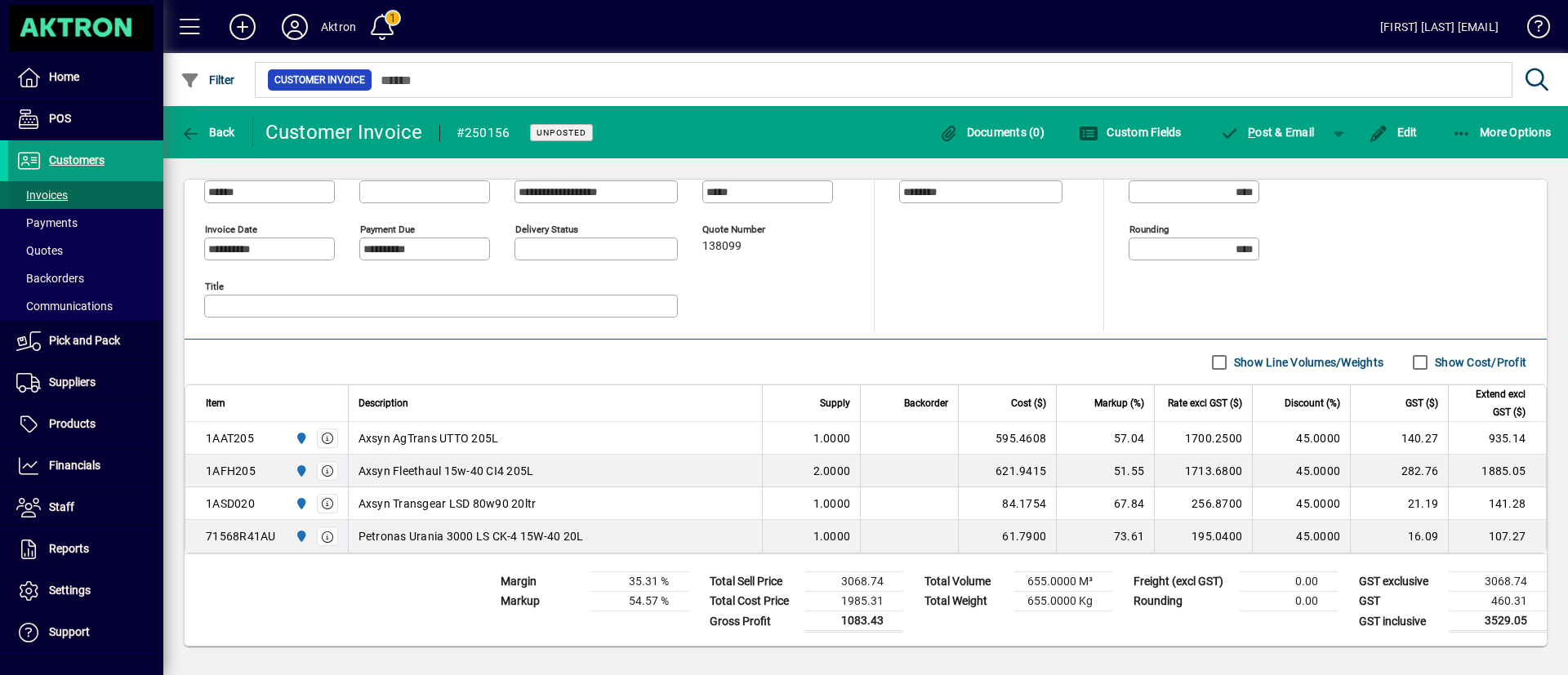 click on "Invoices" at bounding box center [42, 195] 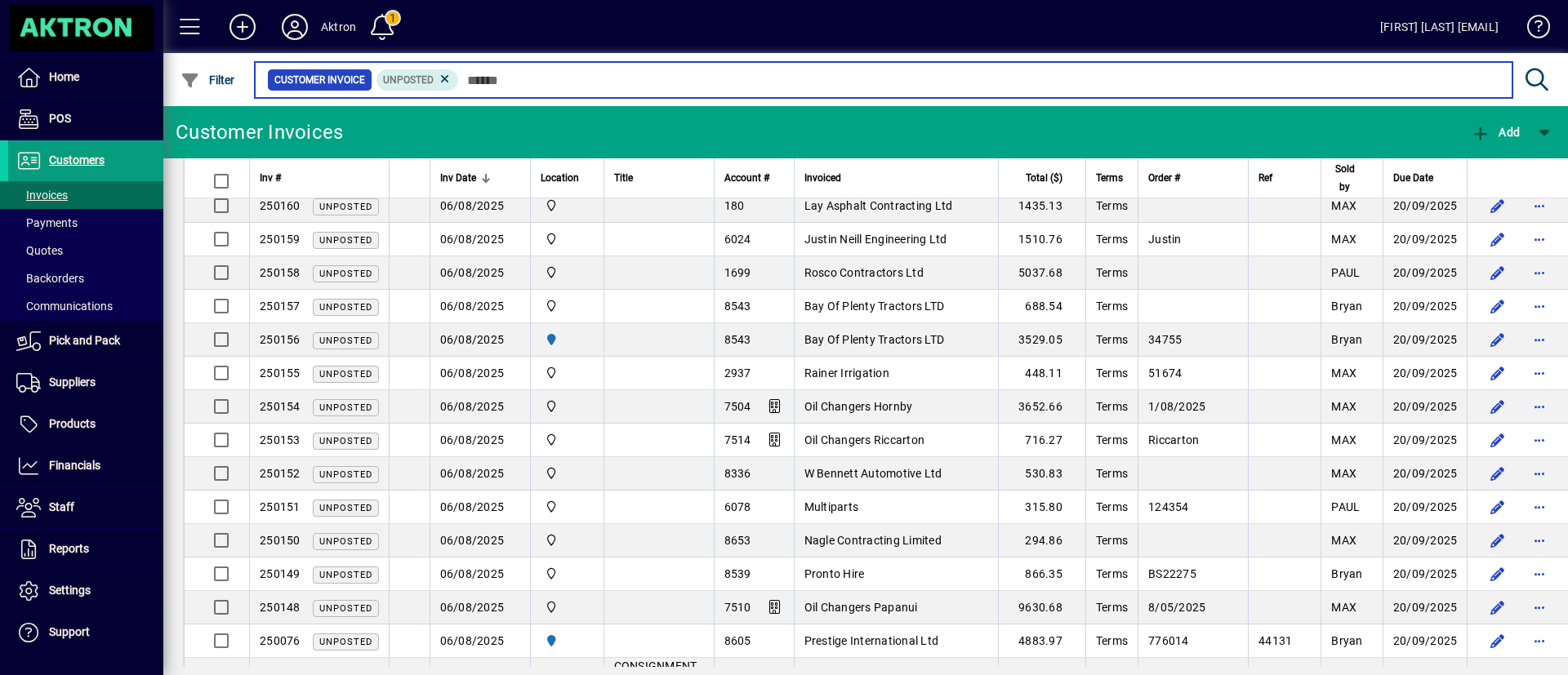 scroll, scrollTop: 1592, scrollLeft: 0, axis: vertical 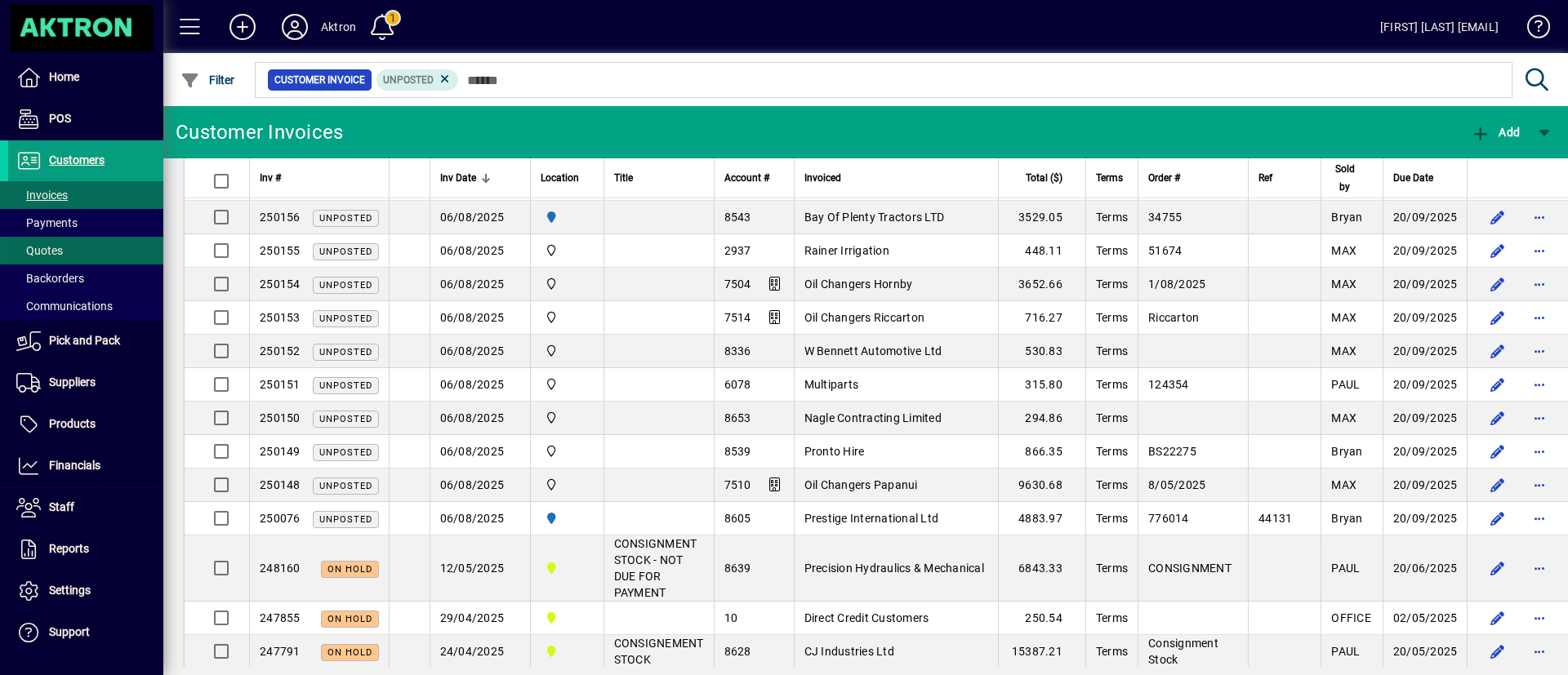 click at bounding box center [86, 251] 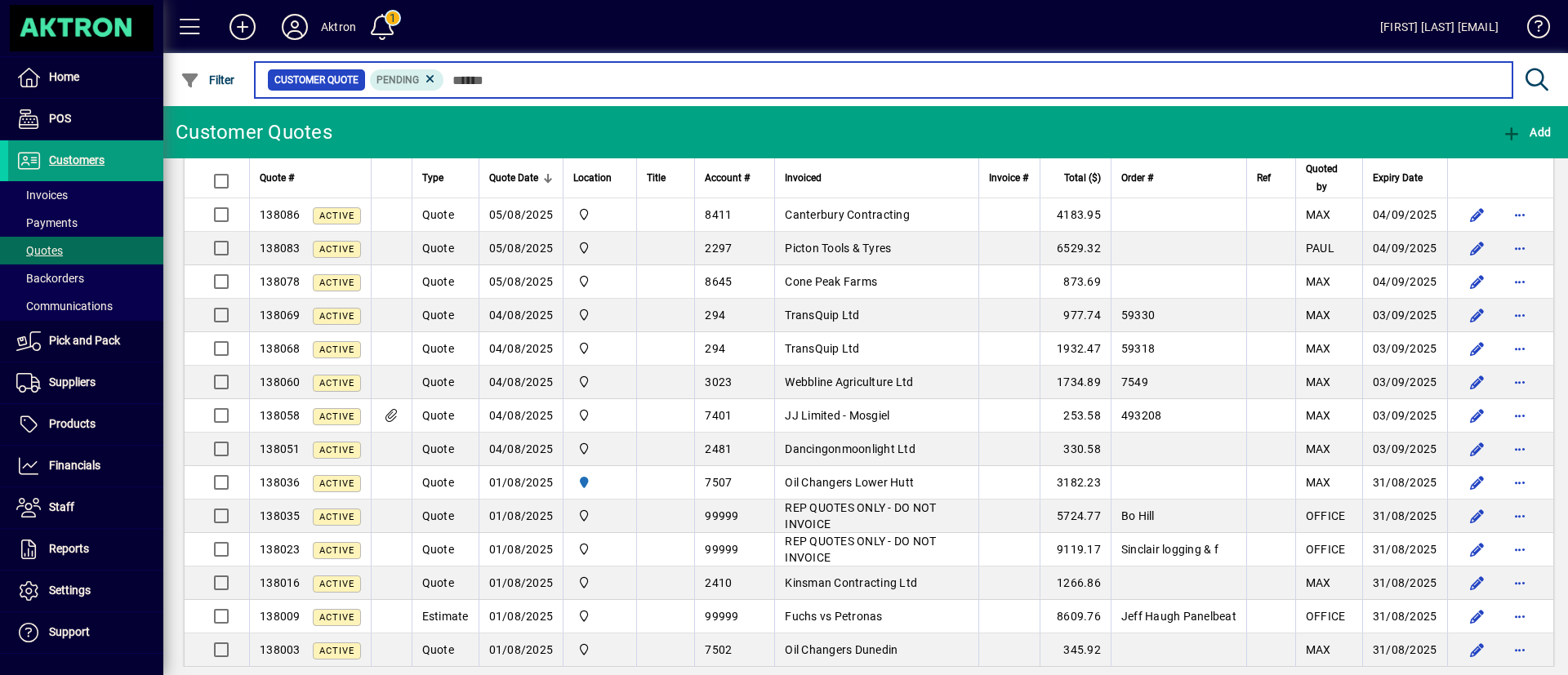 scroll, scrollTop: 0, scrollLeft: 0, axis: both 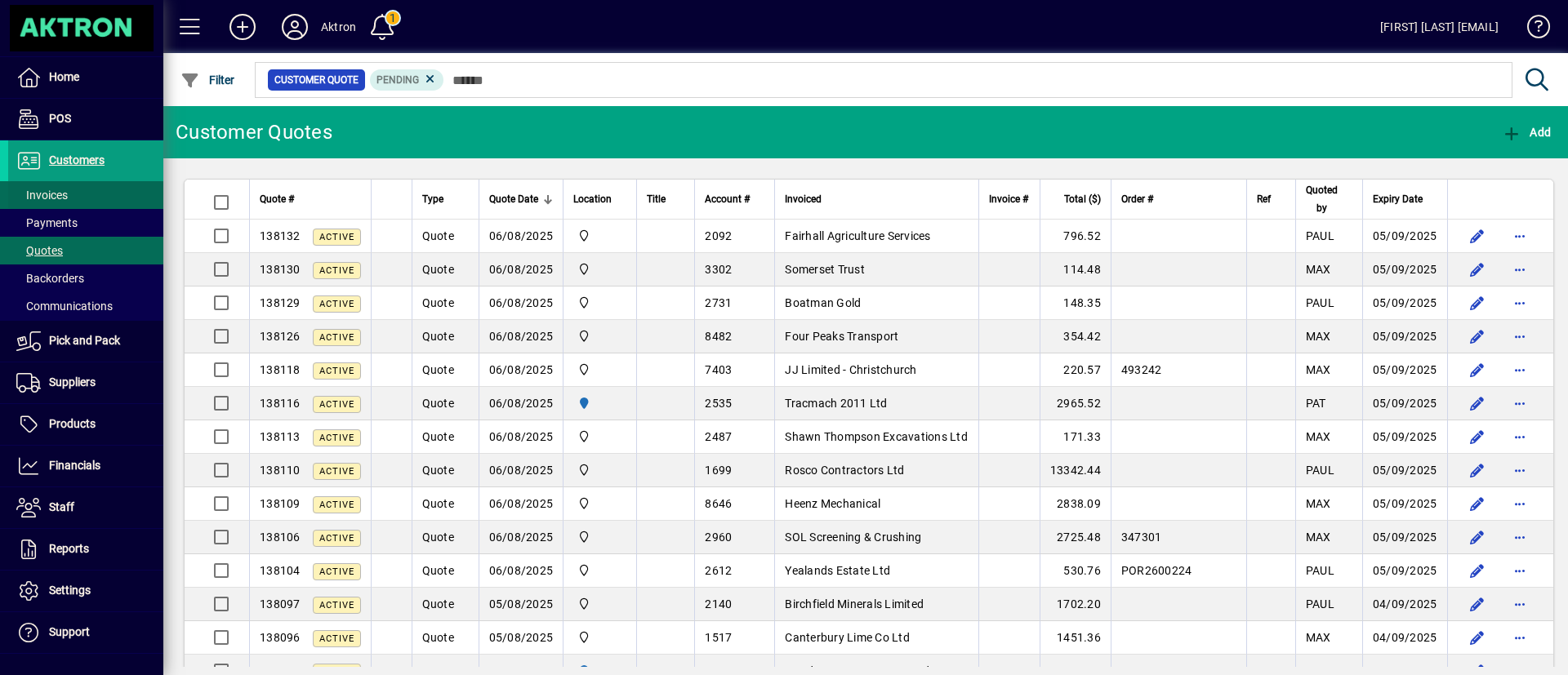 click at bounding box center [86, 195] 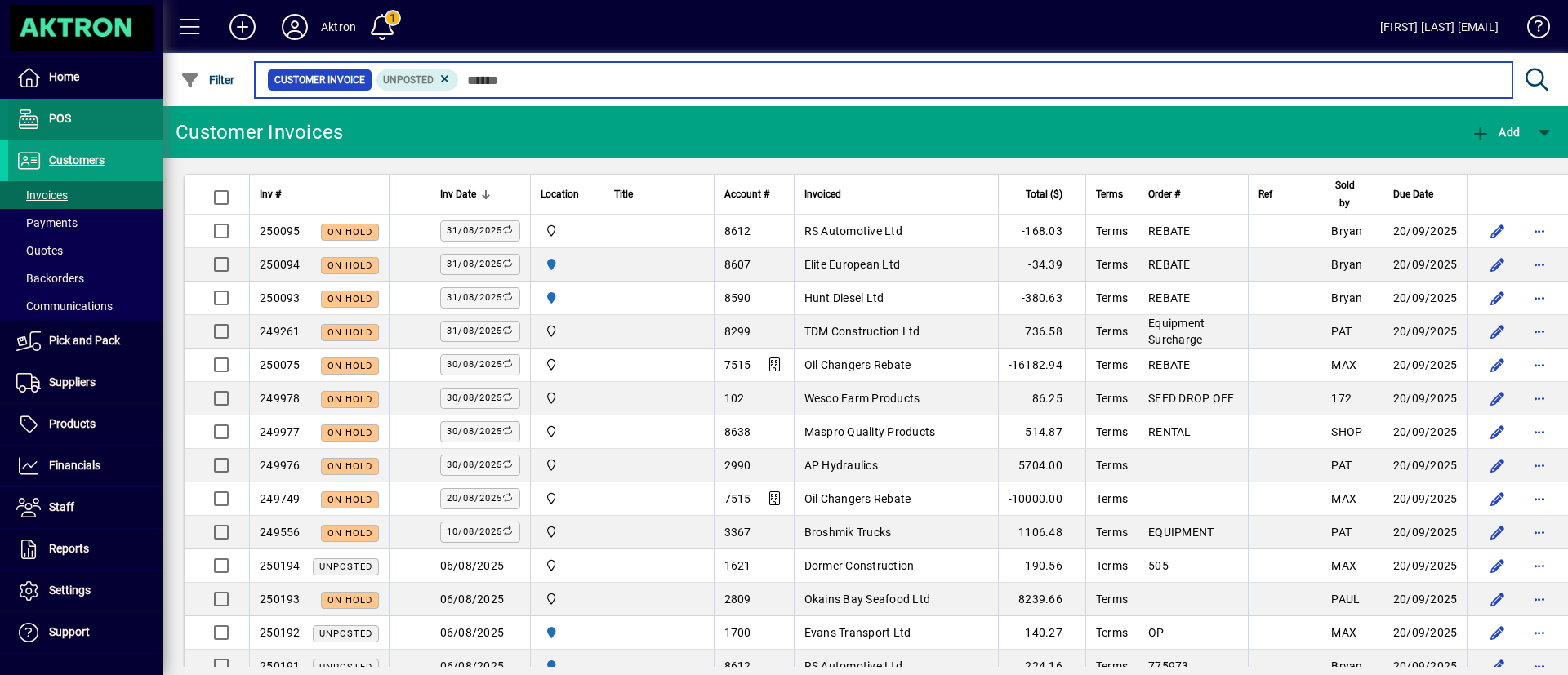 scroll, scrollTop: 0, scrollLeft: 0, axis: both 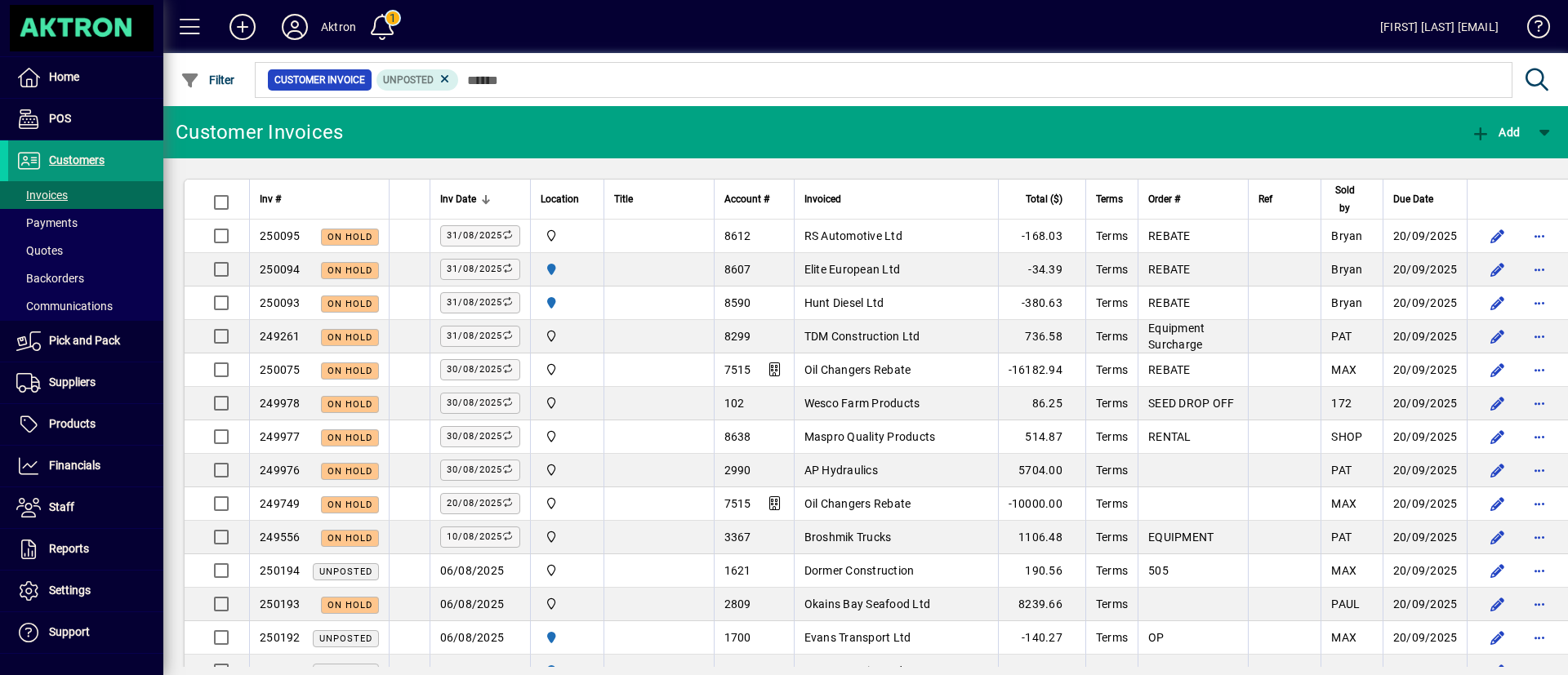 click on "Customers" at bounding box center [56, 161] 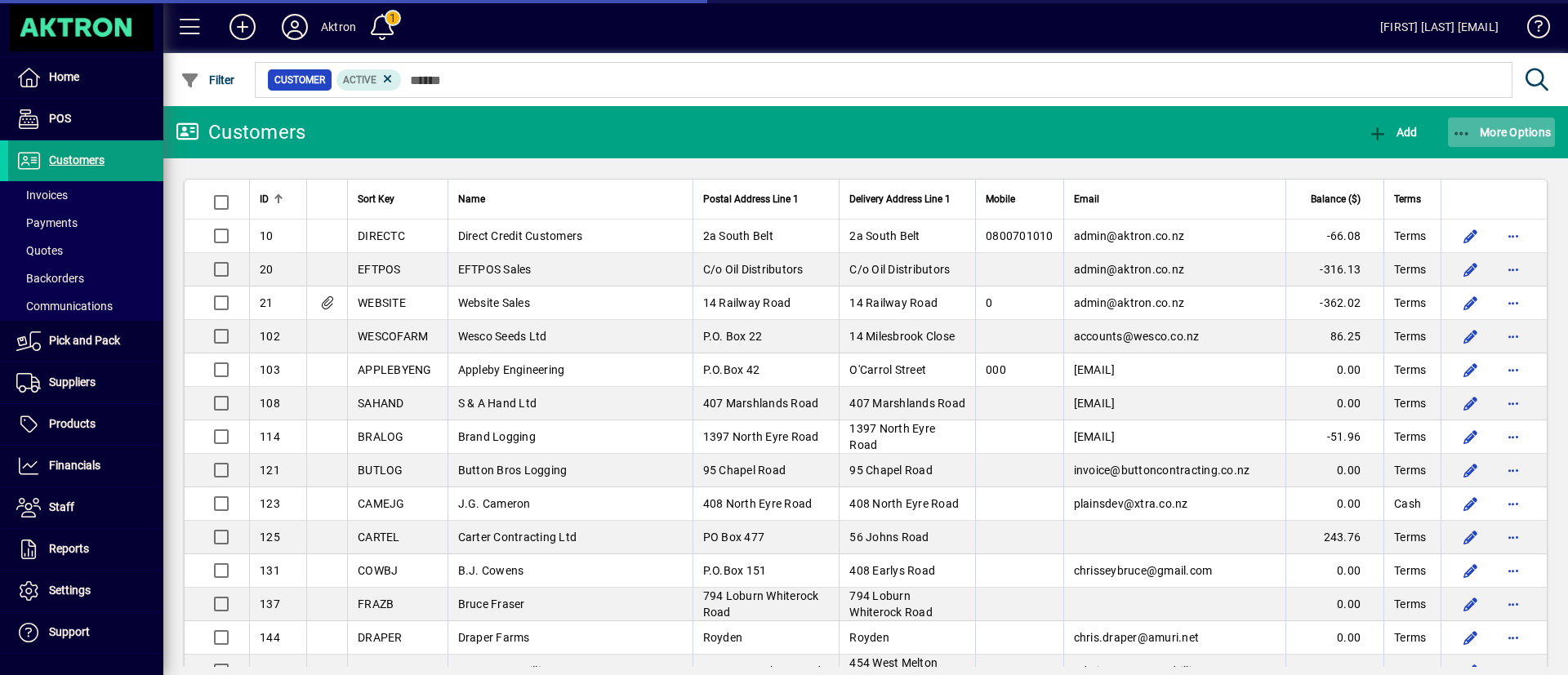 click 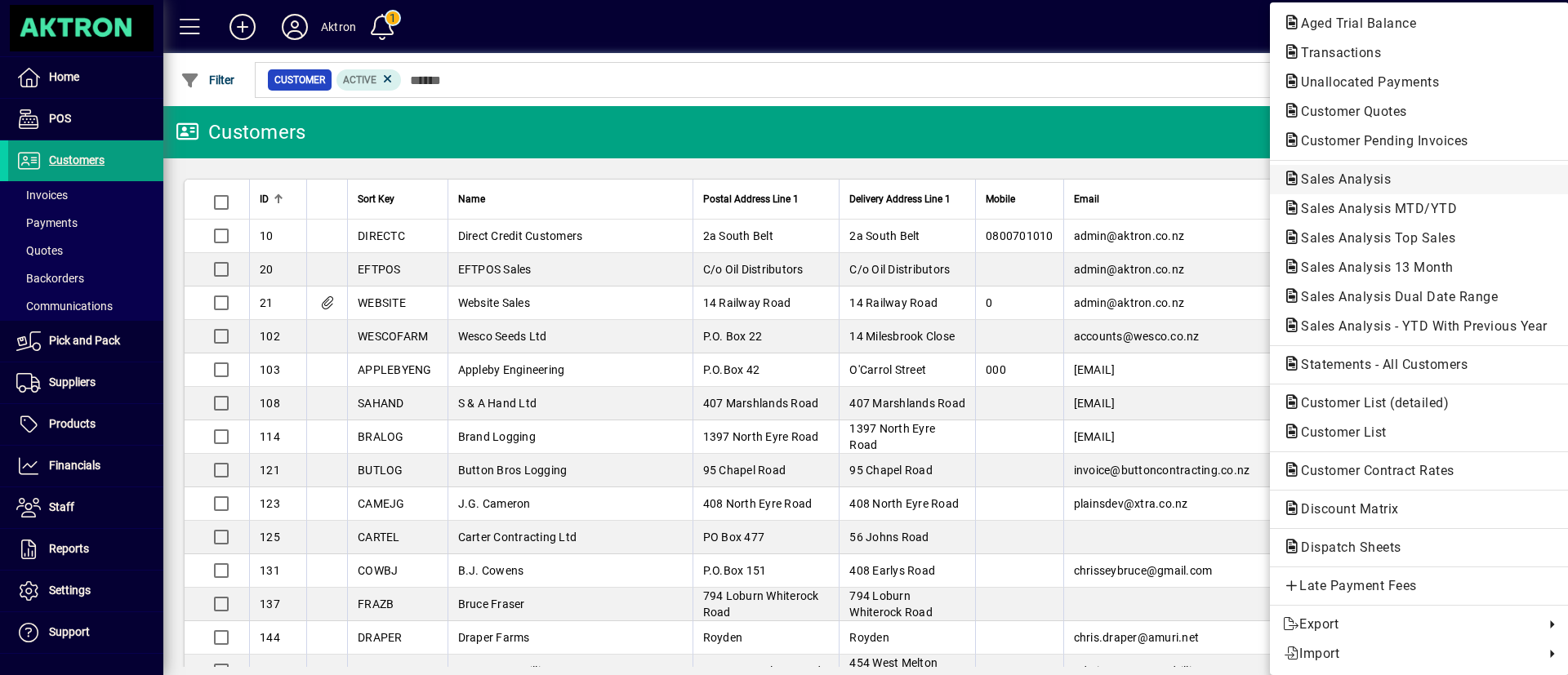 click on "Sales Analysis" at bounding box center [1374, 208] 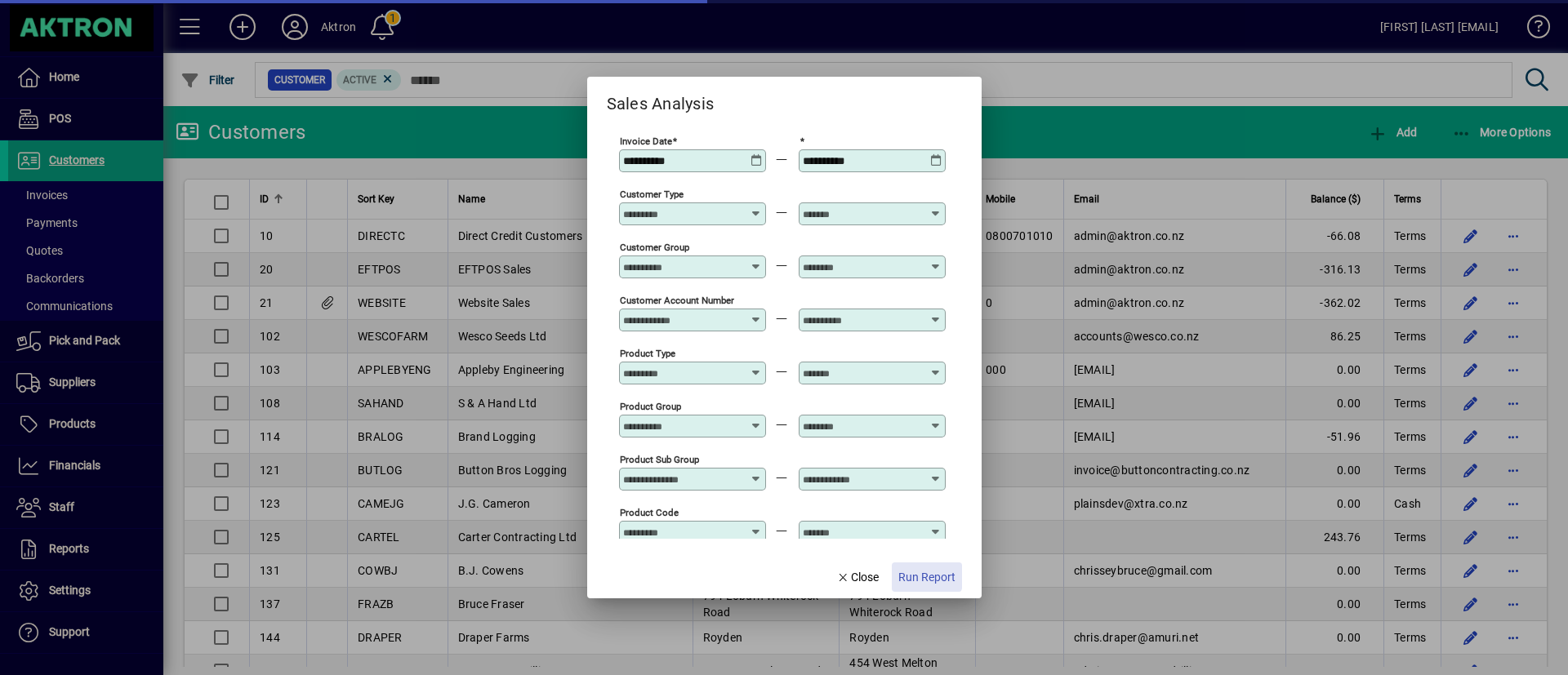 click on "Run Report" 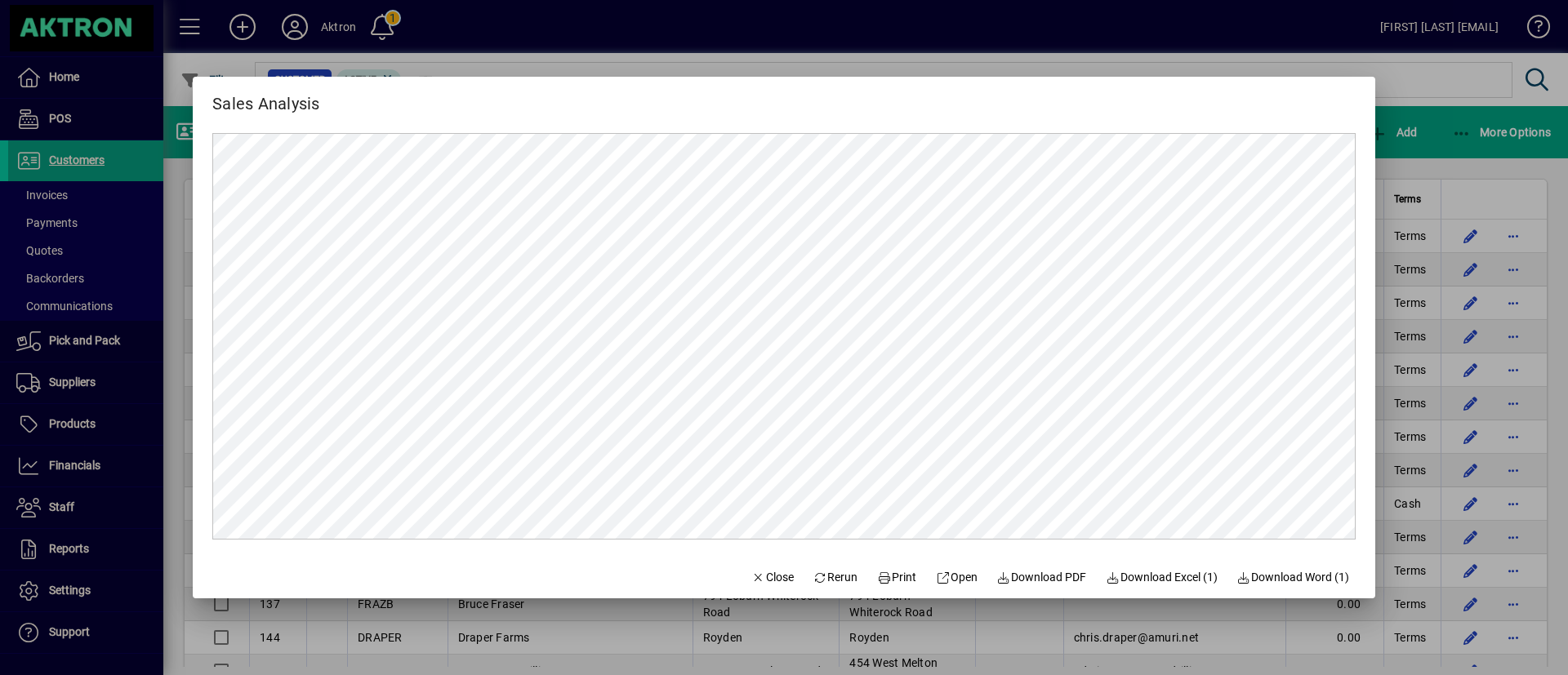 scroll, scrollTop: 0, scrollLeft: 0, axis: both 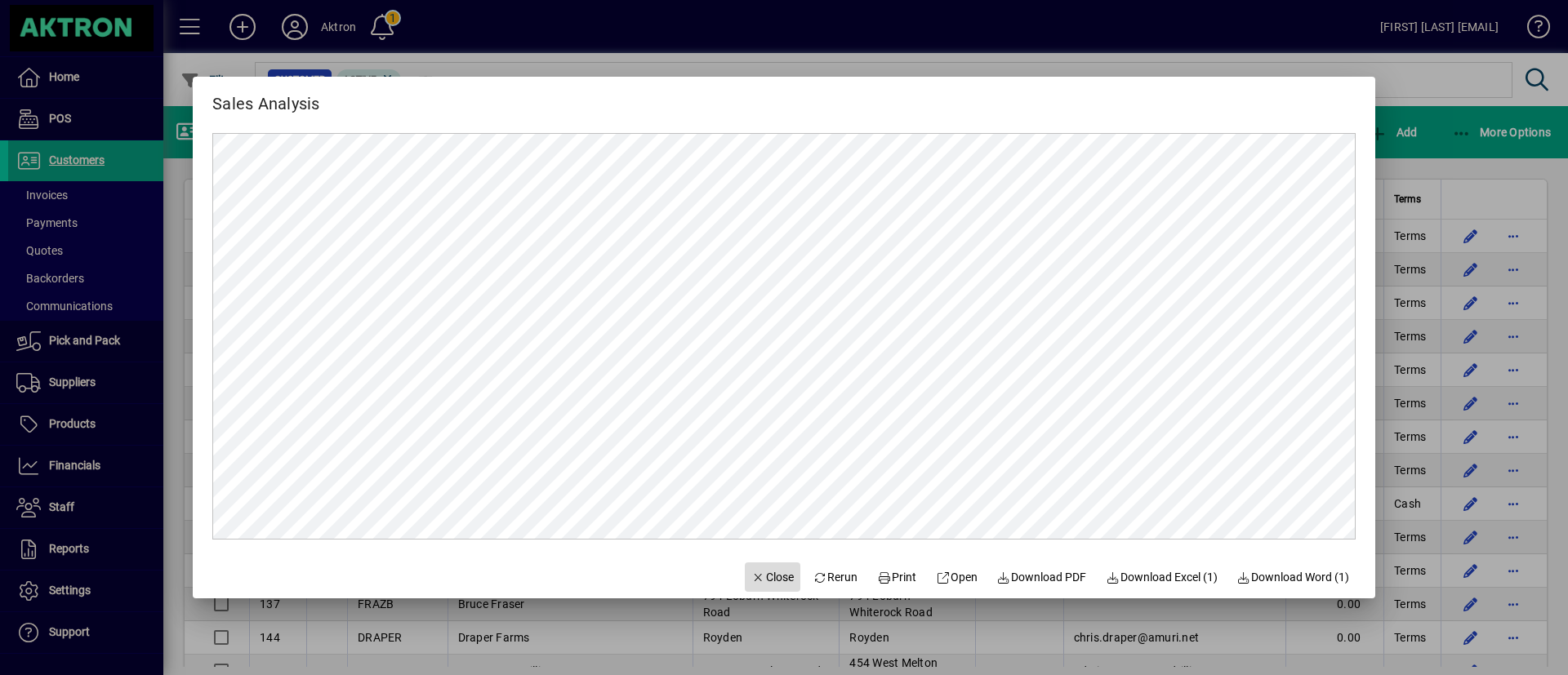 click on "Close" 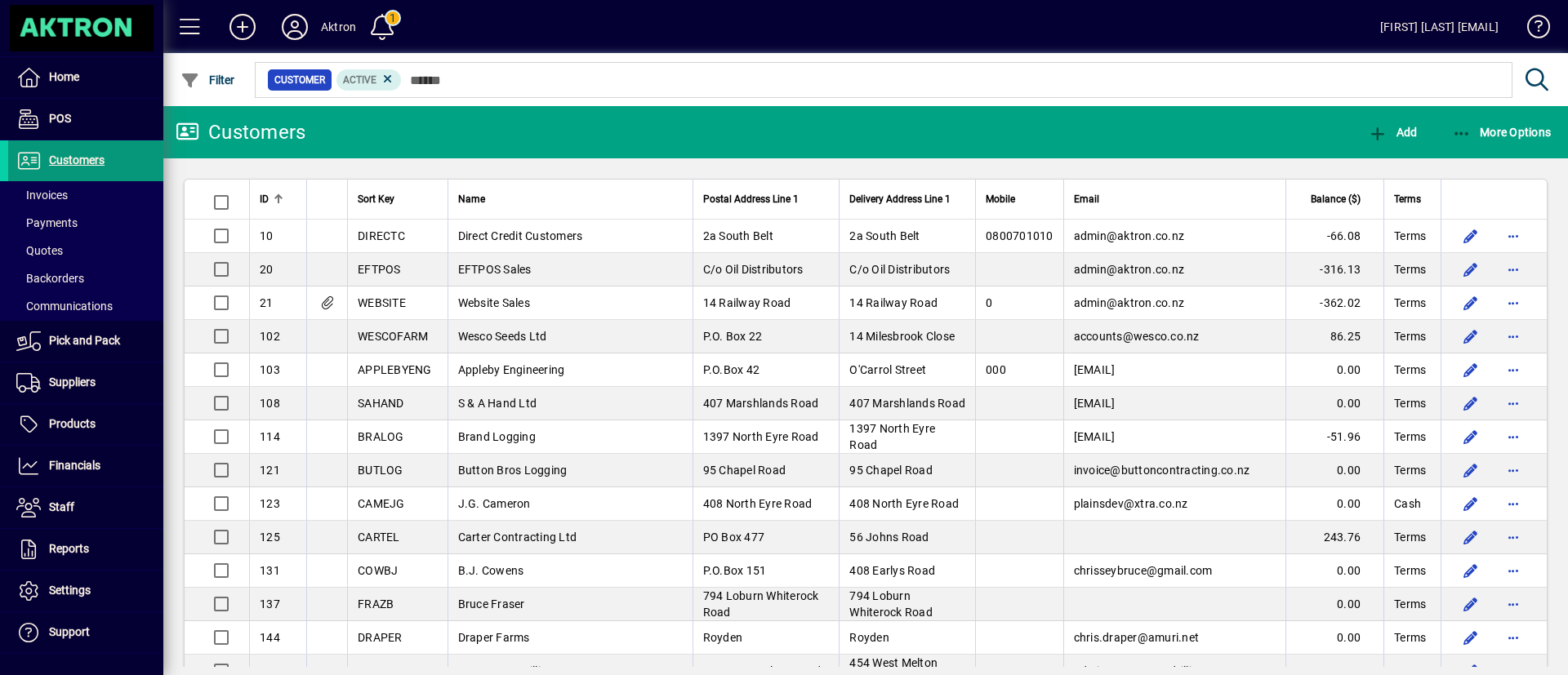 click on "Customers" at bounding box center (77, 160) 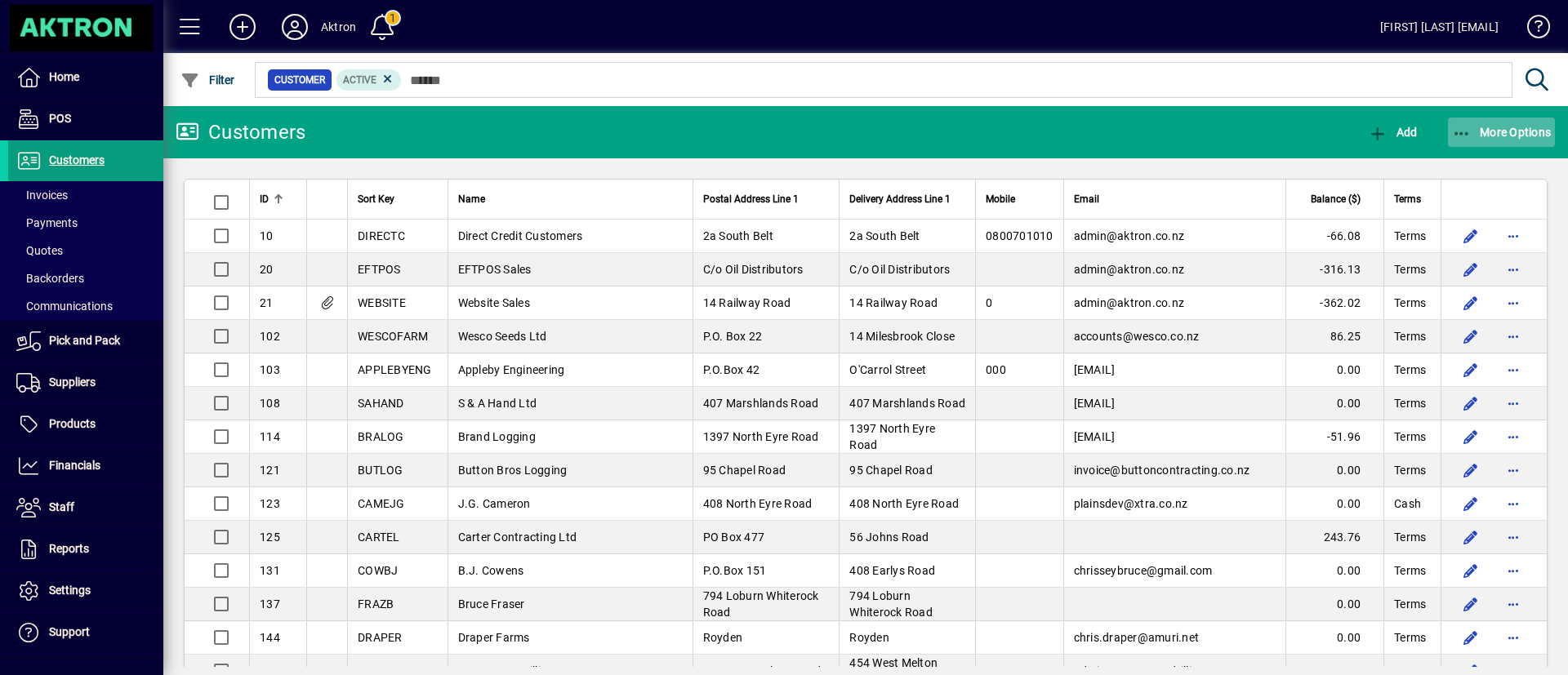click on "More Options" 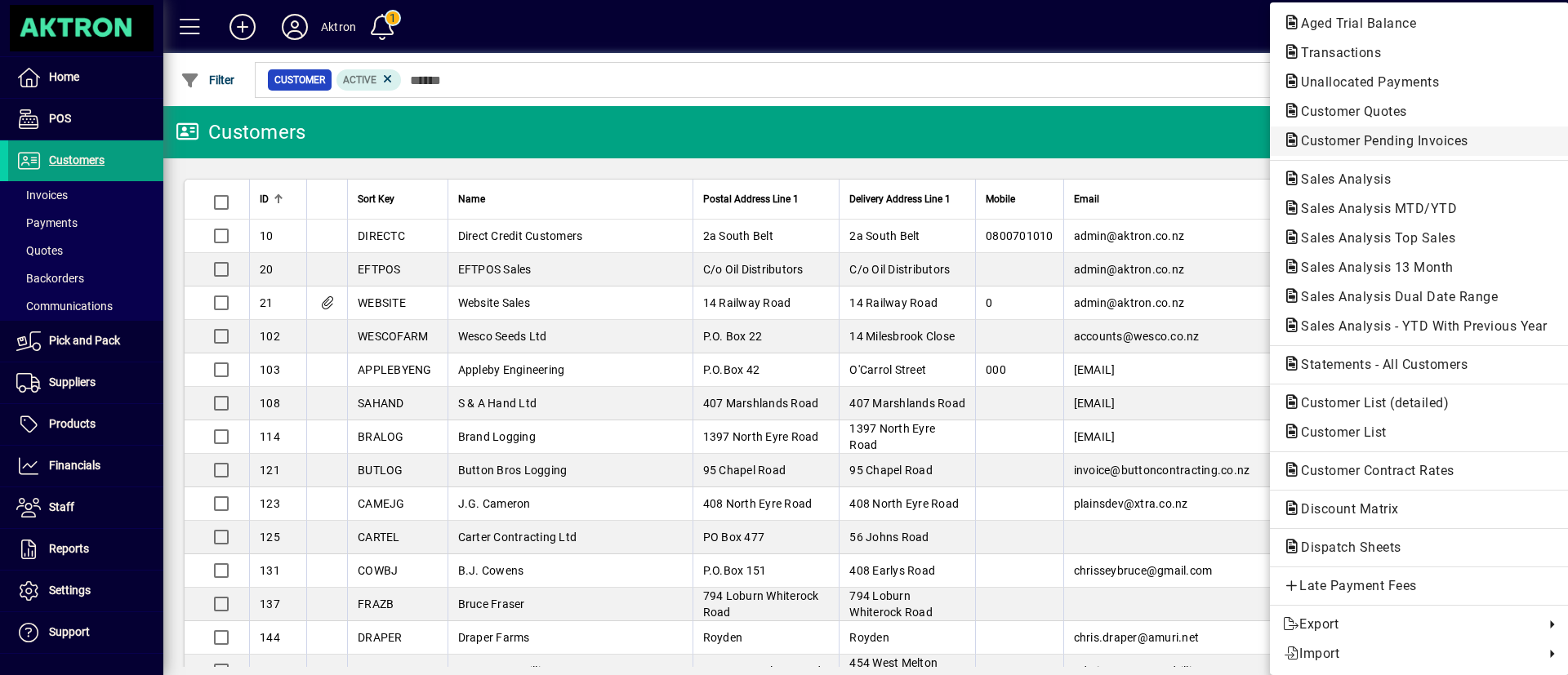 click on "Customer Pending Invoices" 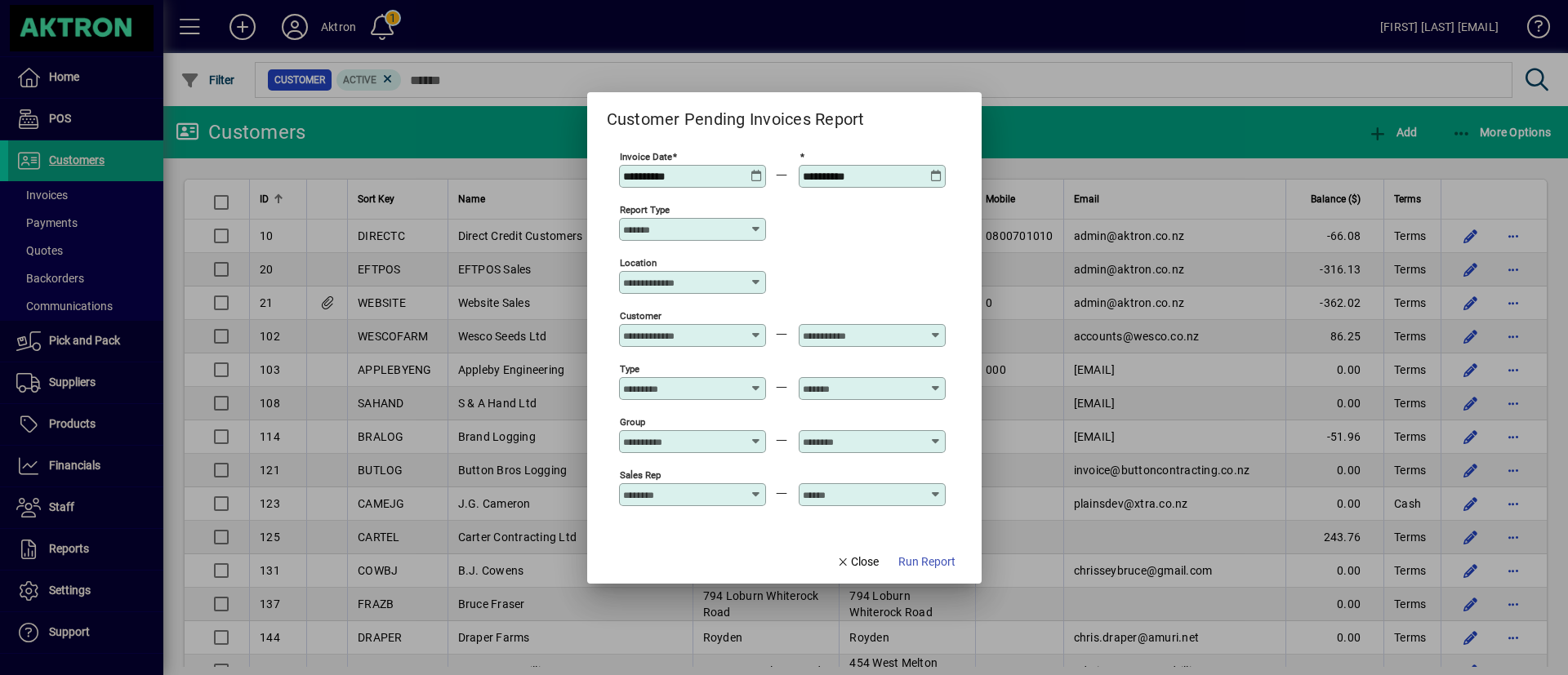 click at bounding box center (756, 170) 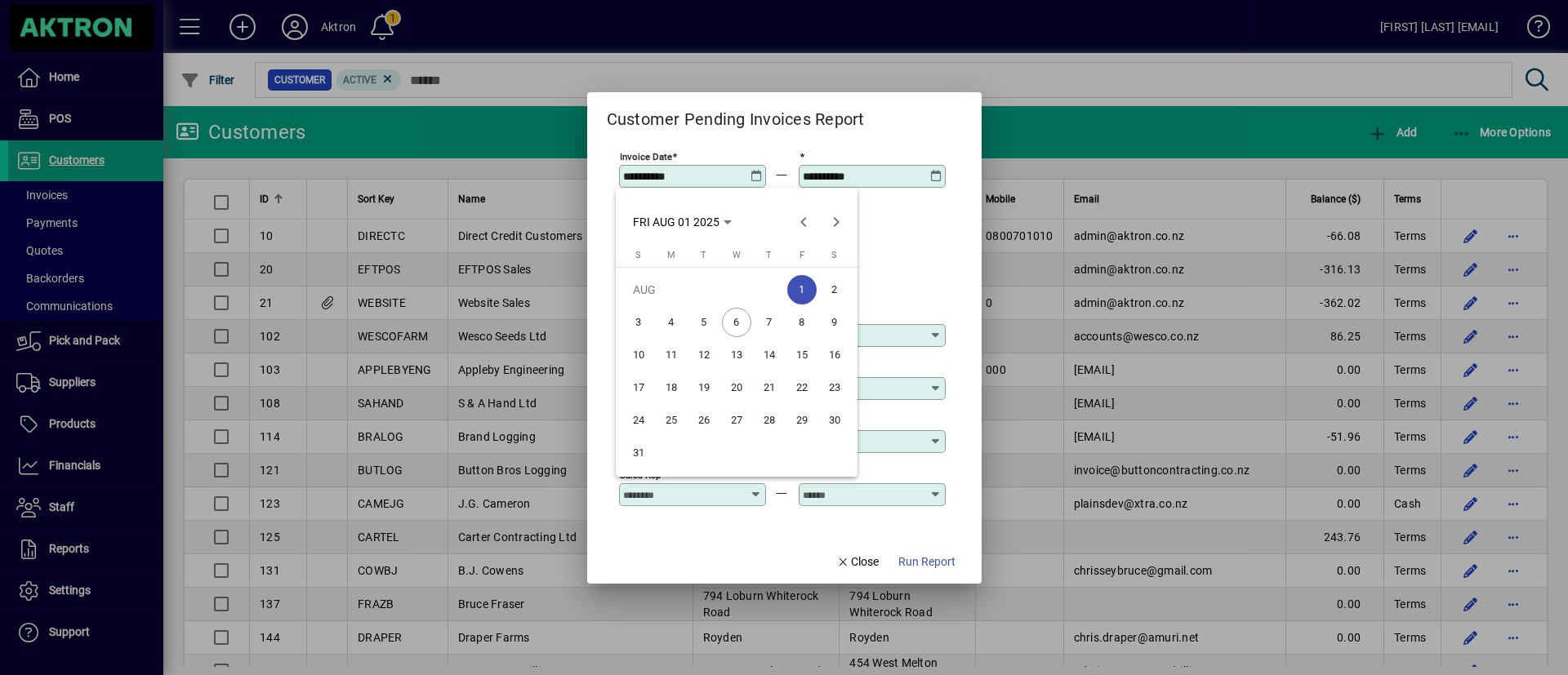 click on "6" at bounding box center (737, 322) 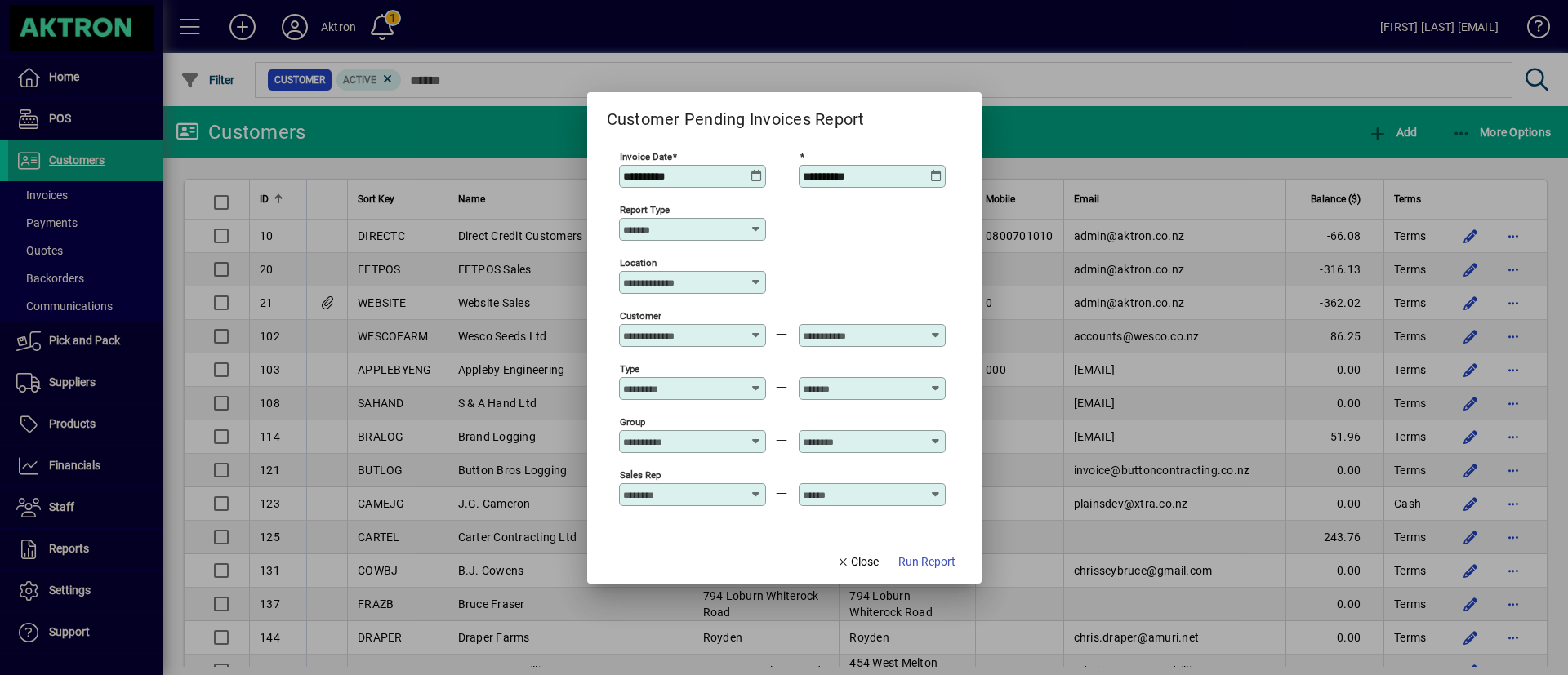 type on "**********" 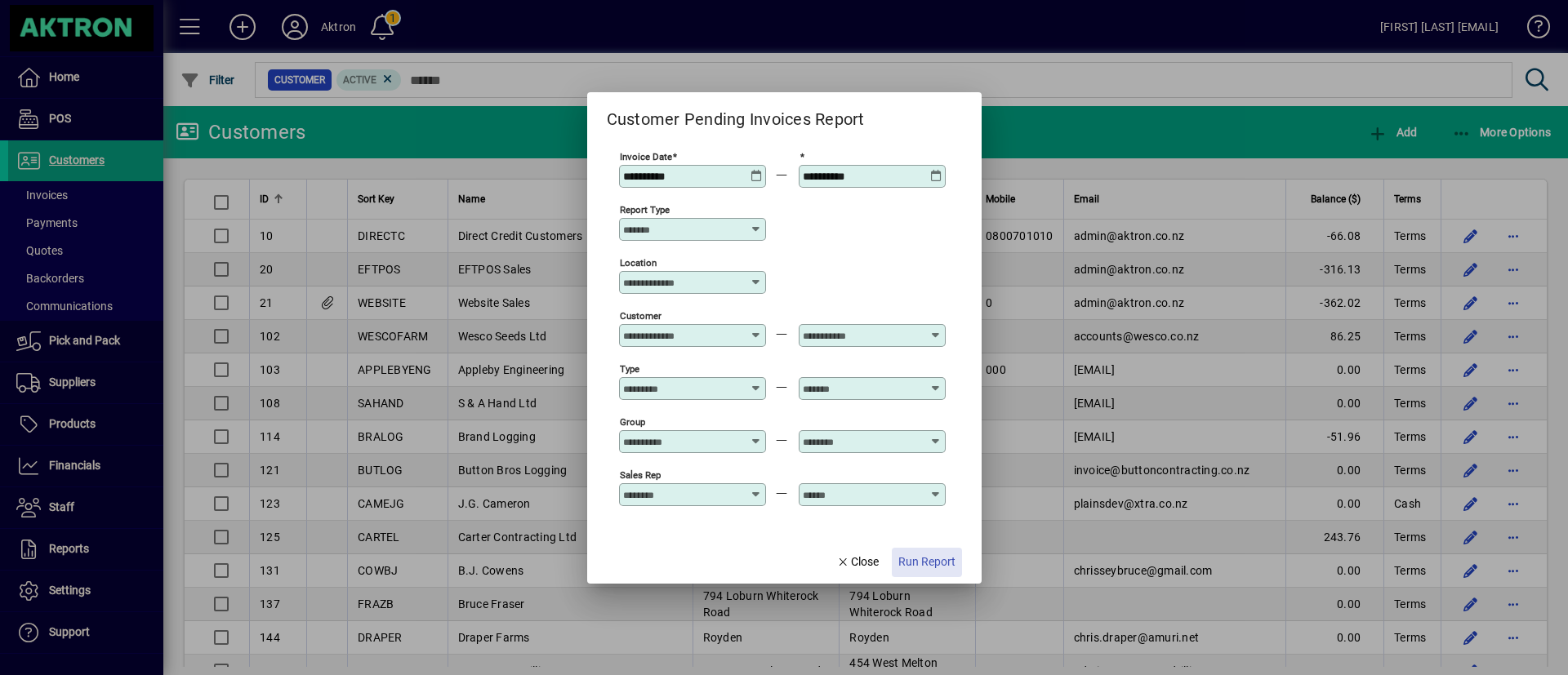 click on "Run Report" 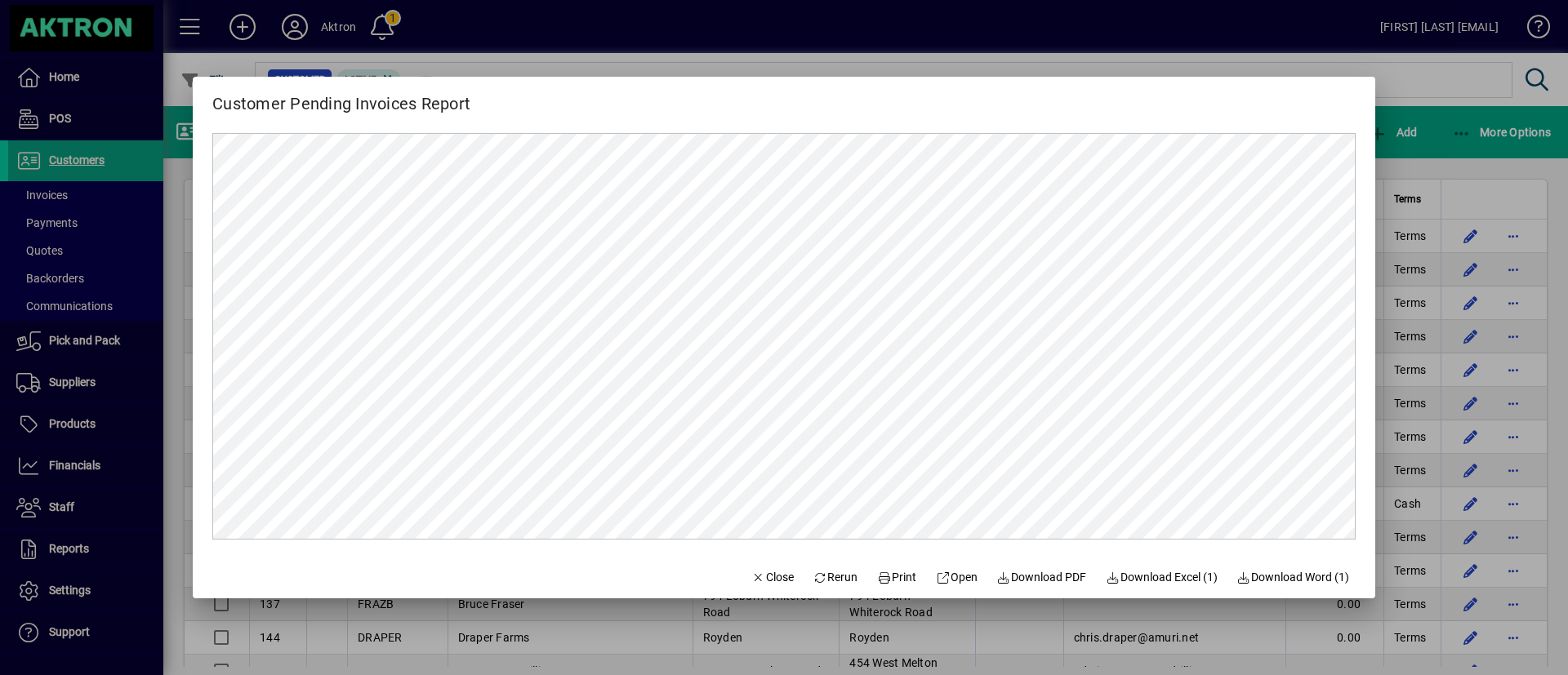 scroll, scrollTop: 0, scrollLeft: 0, axis: both 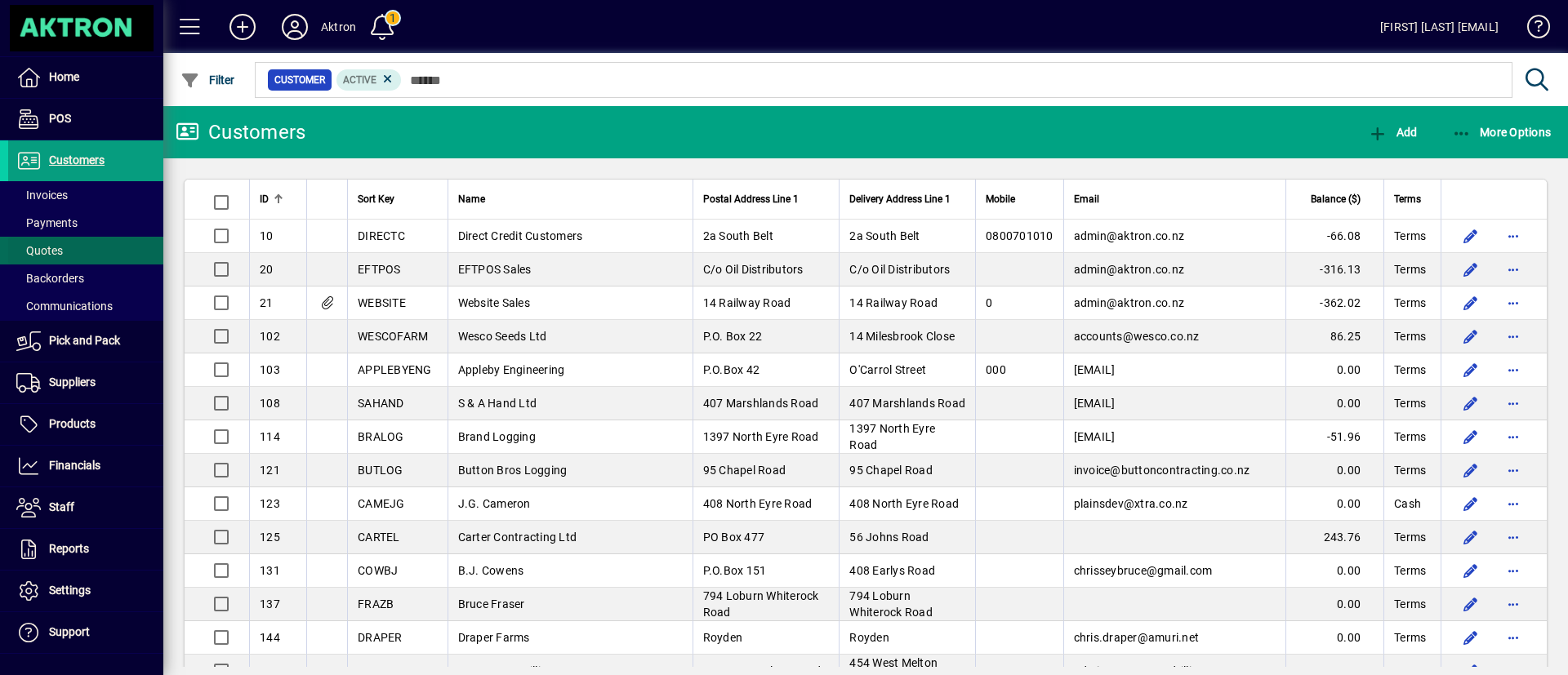click on "Quotes" at bounding box center (39, 251) 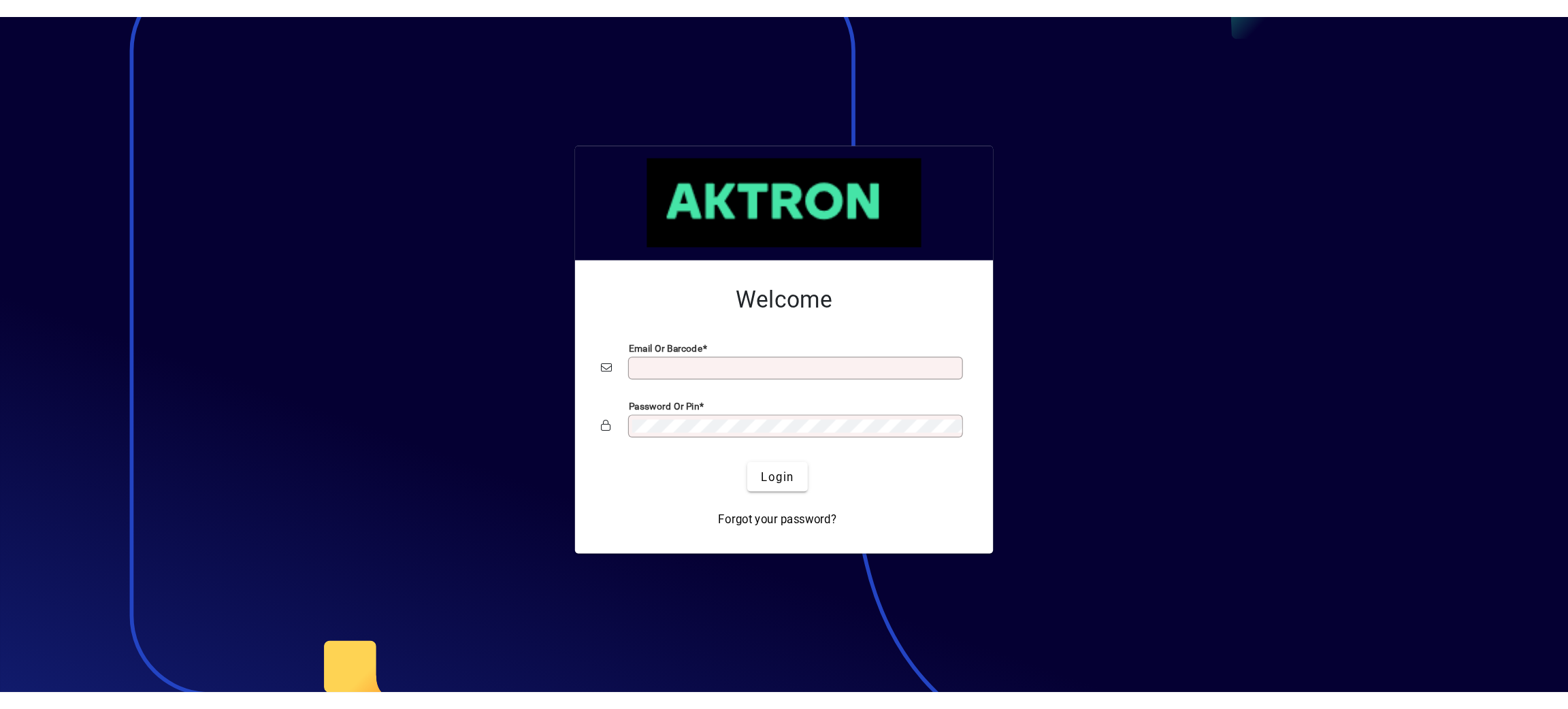 scroll, scrollTop: 0, scrollLeft: 0, axis: both 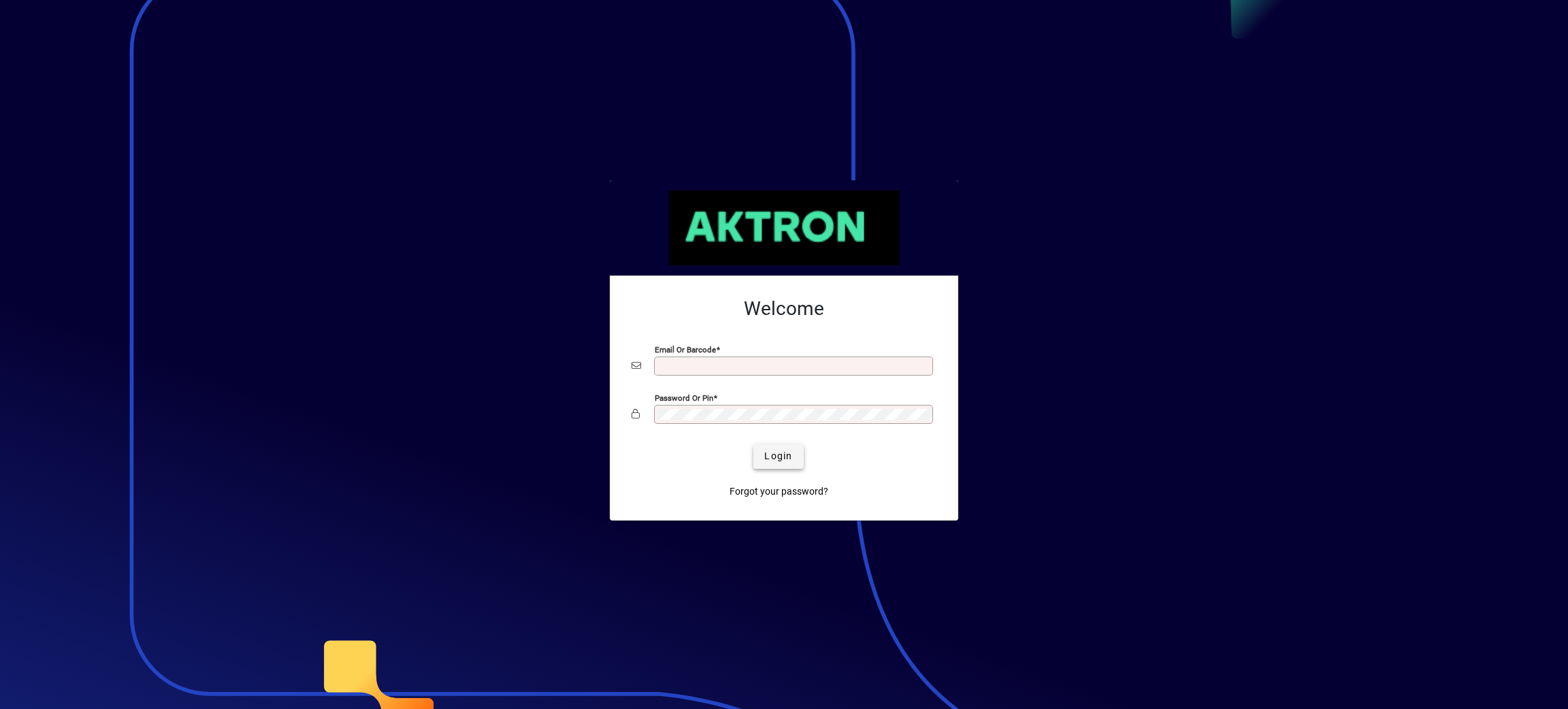 type on "**********" 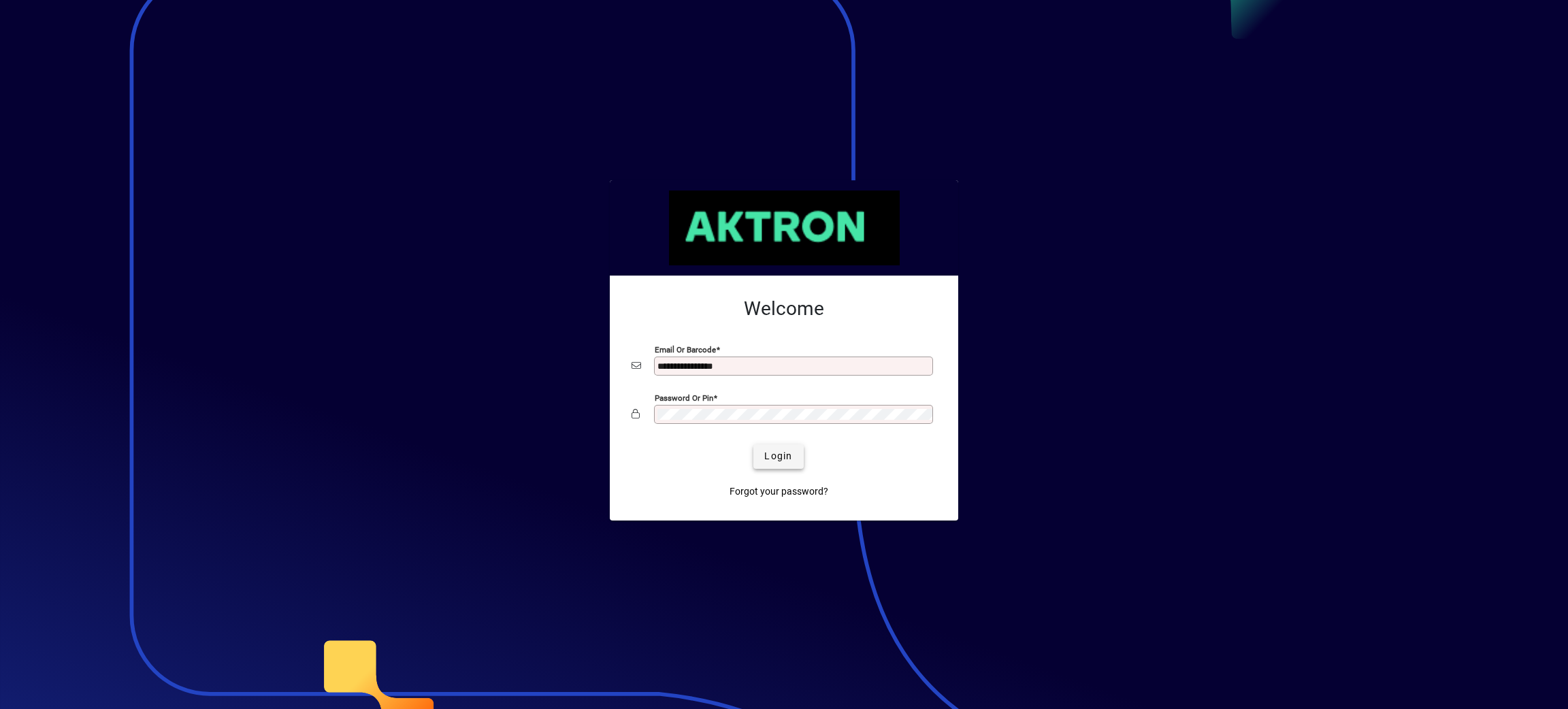 click 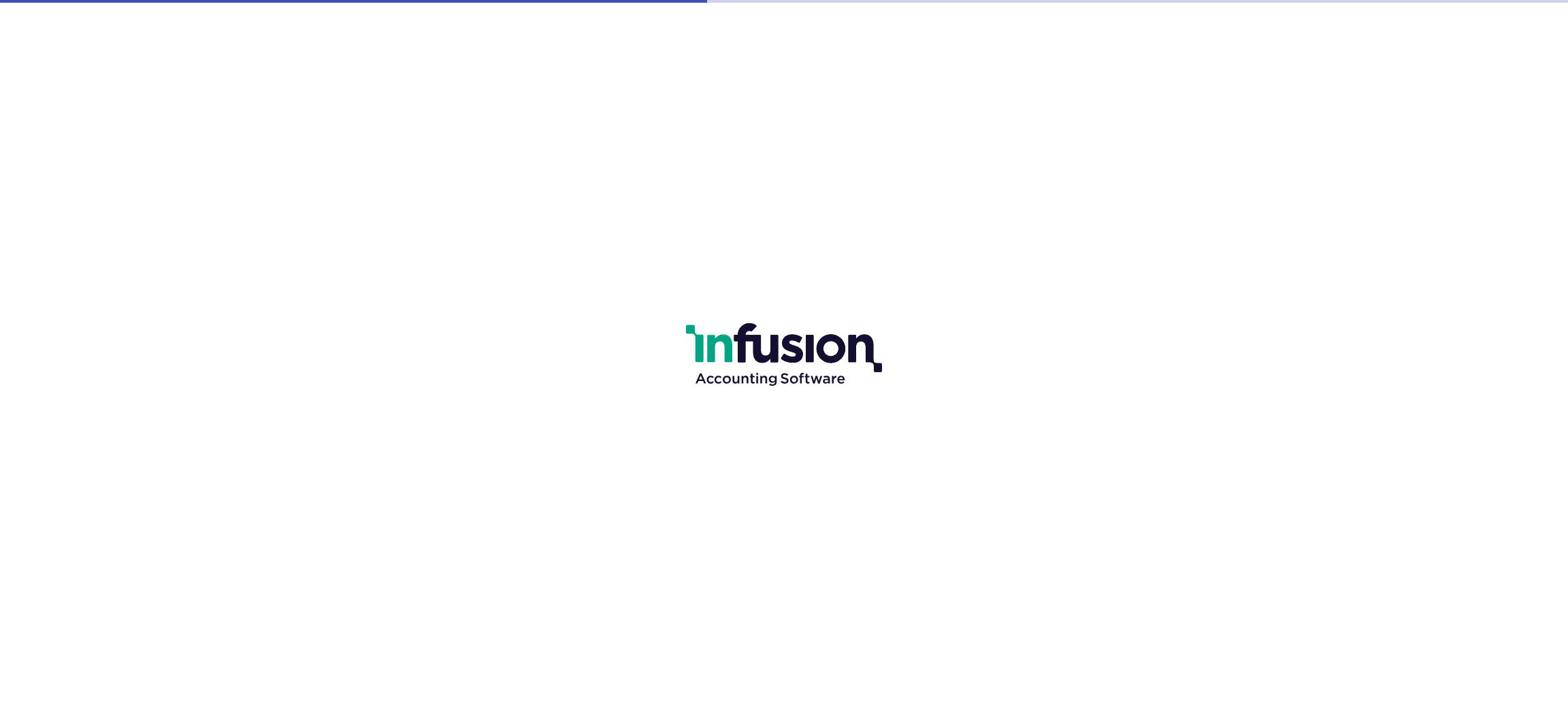 scroll, scrollTop: 0, scrollLeft: 0, axis: both 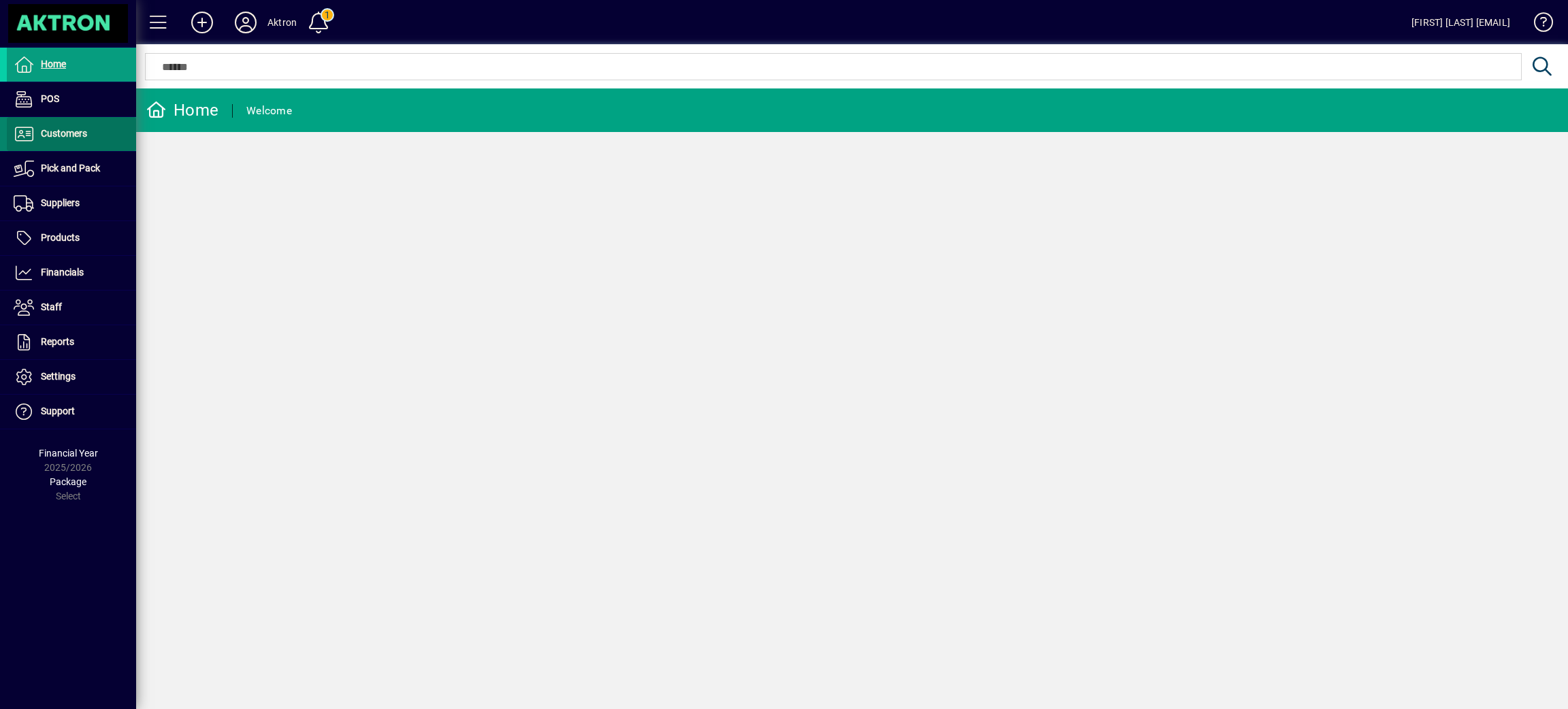 click at bounding box center (71, 134) 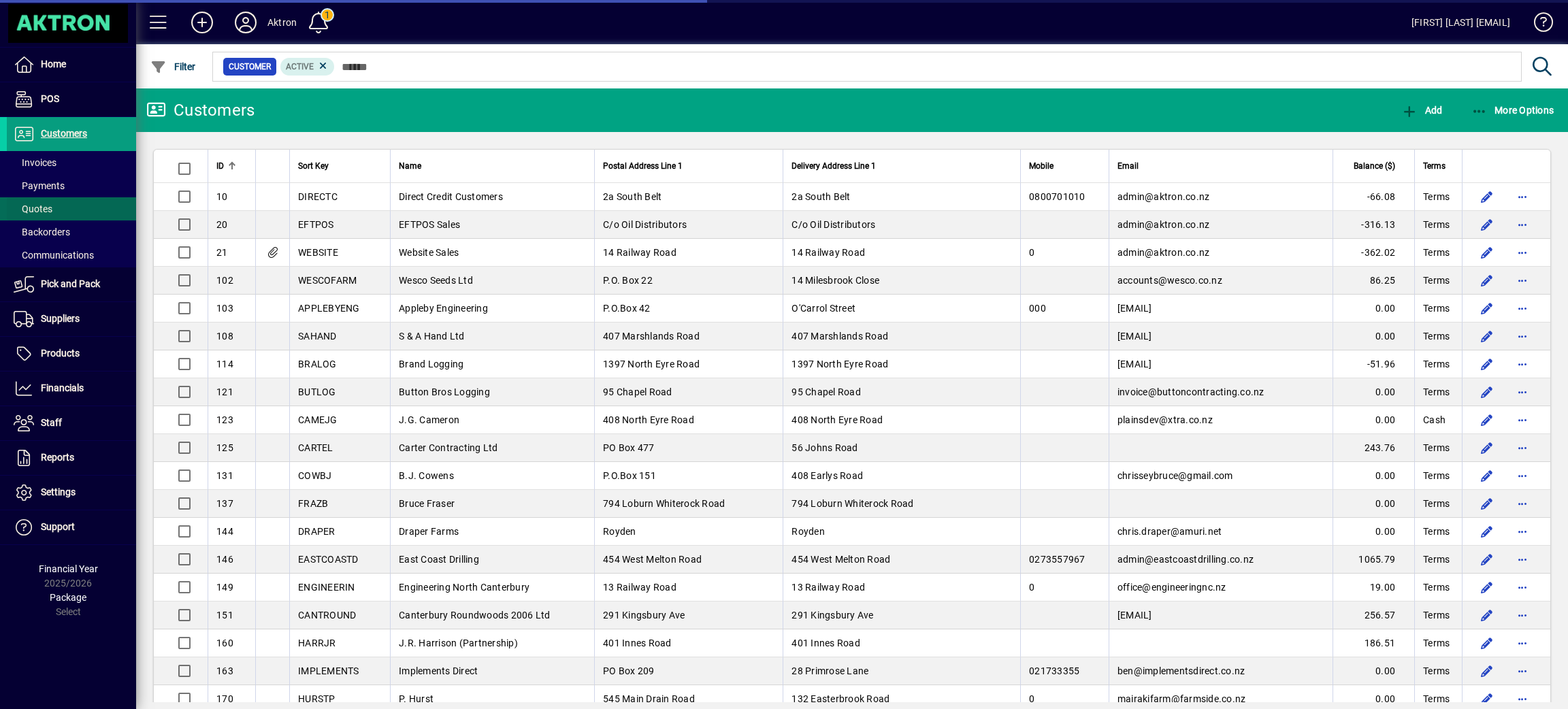 click on "Quotes" at bounding box center [33, 209] 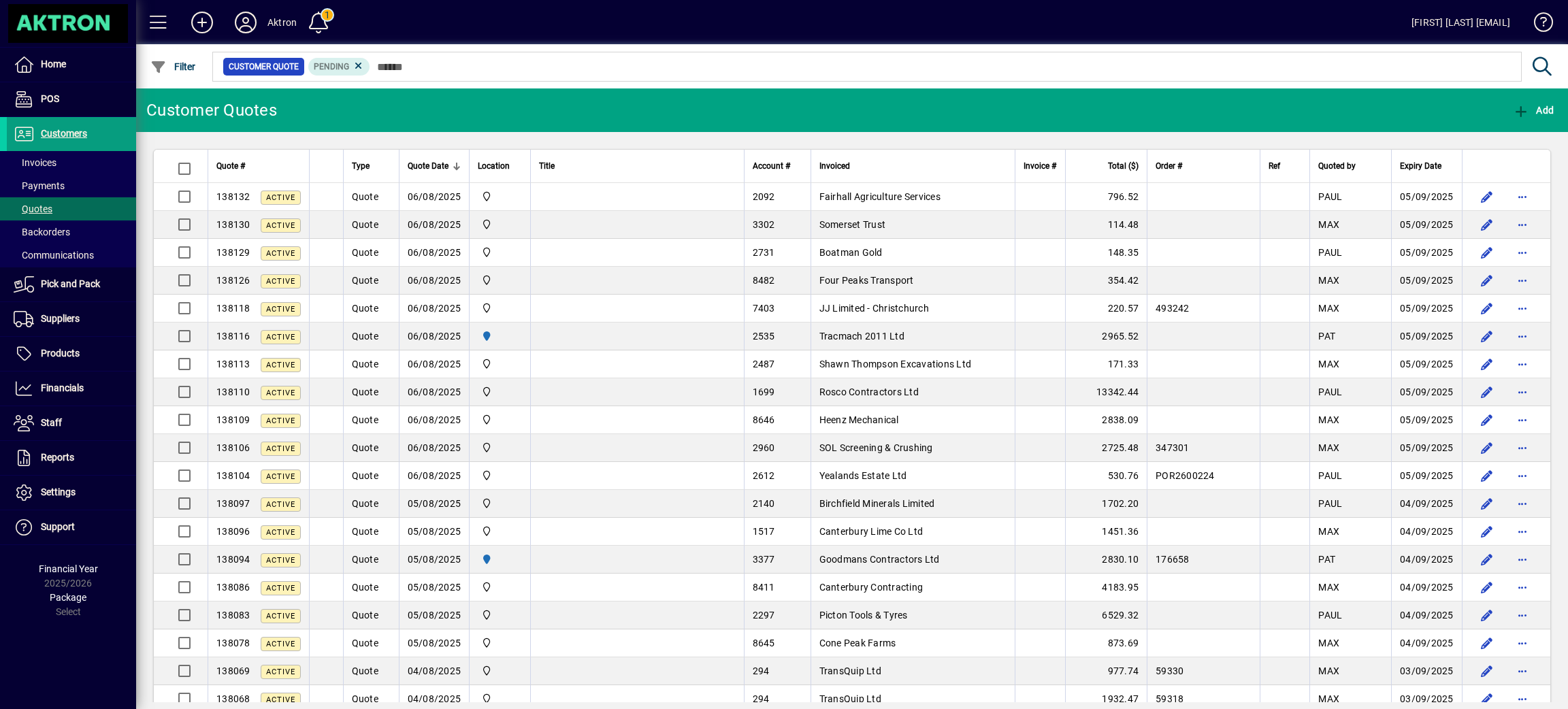 click on "Total ($)" at bounding box center (1106, 166) 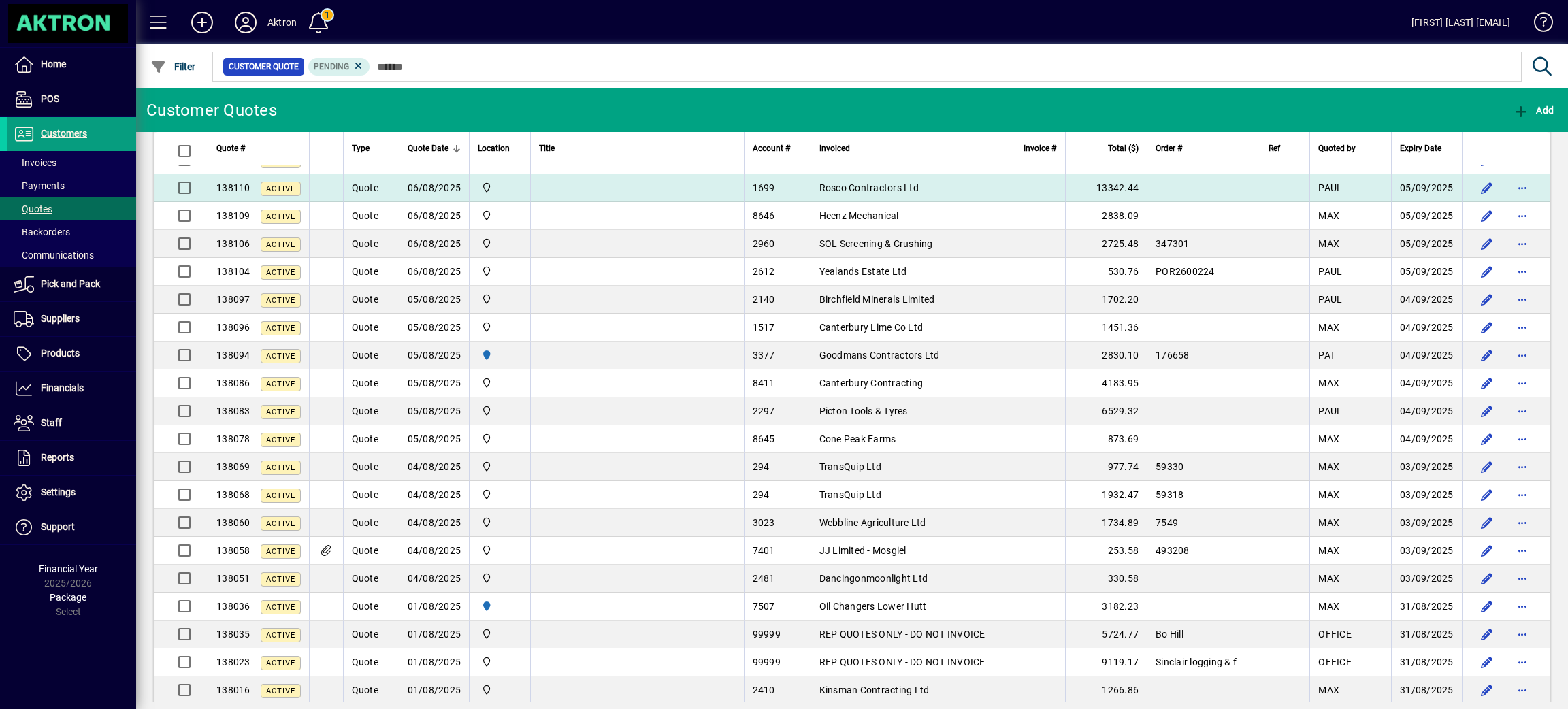 scroll, scrollTop: 306, scrollLeft: 0, axis: vertical 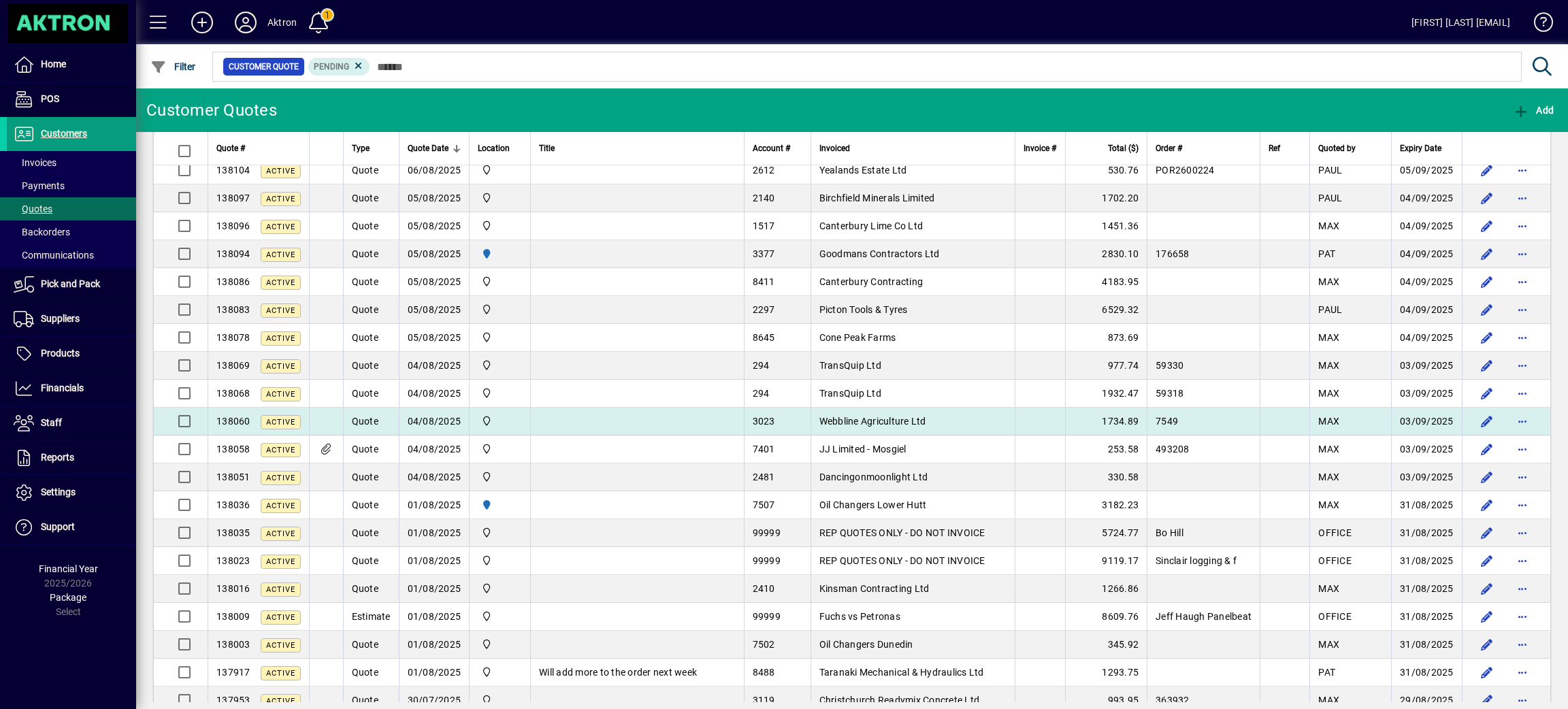 click on "Webbline Agriculture Ltd" at bounding box center [872, 421] 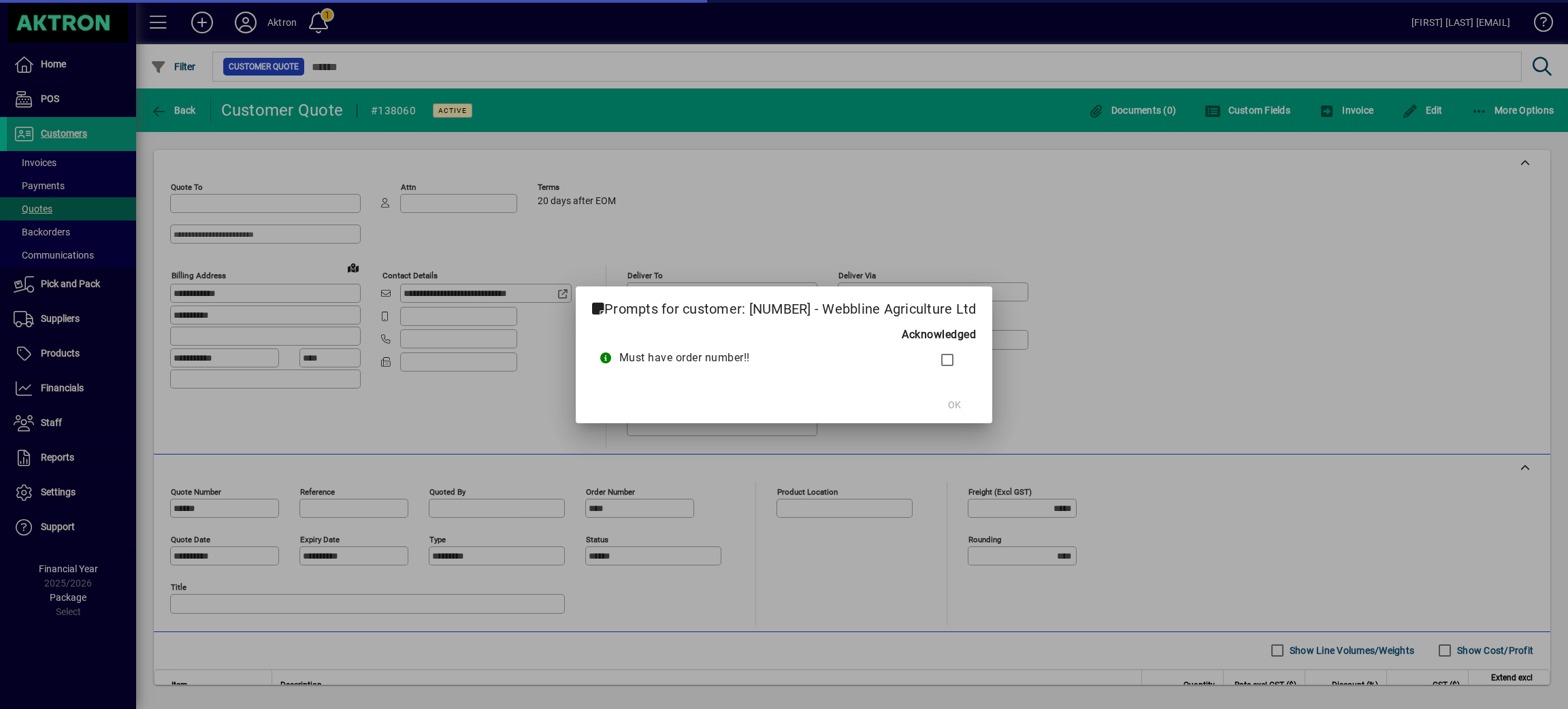 type on "**********" 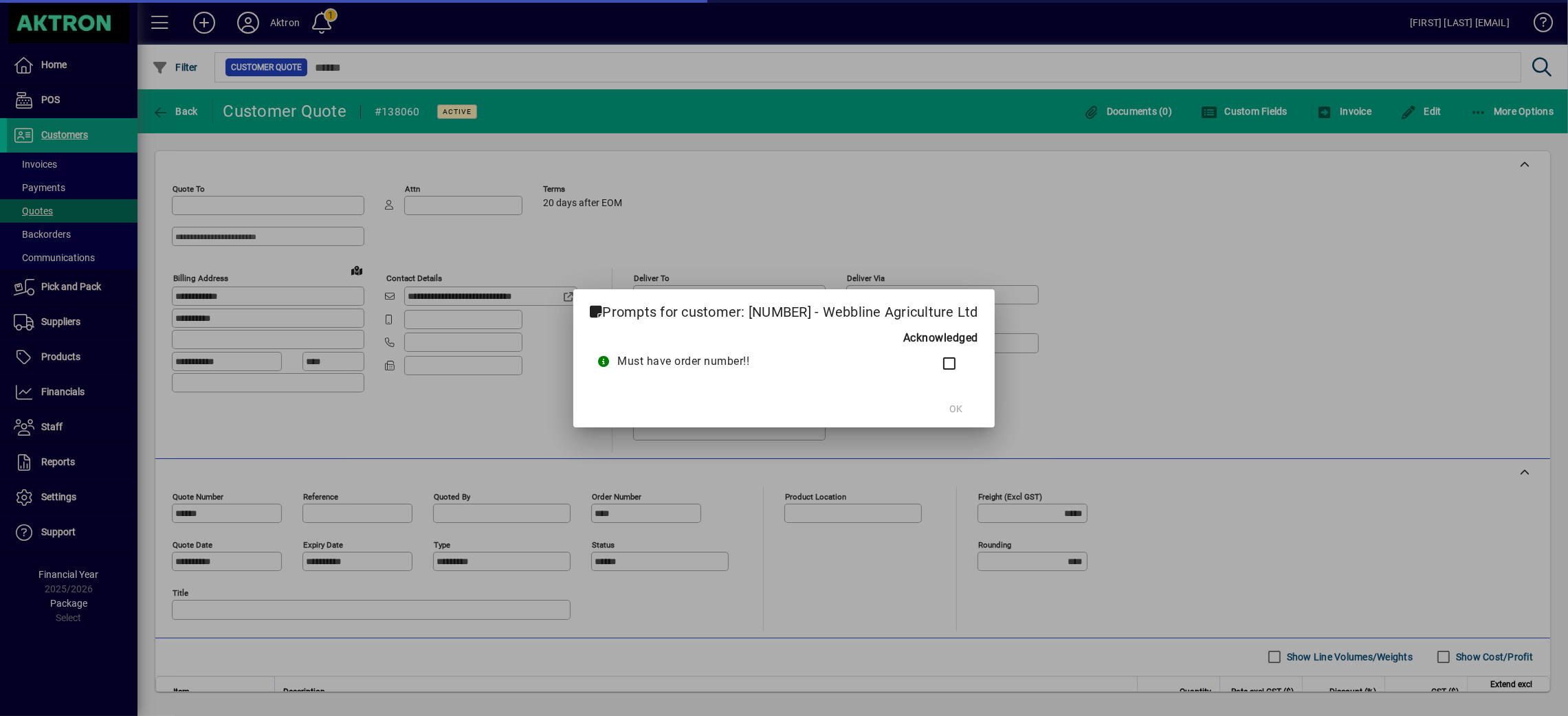 type on "**********" 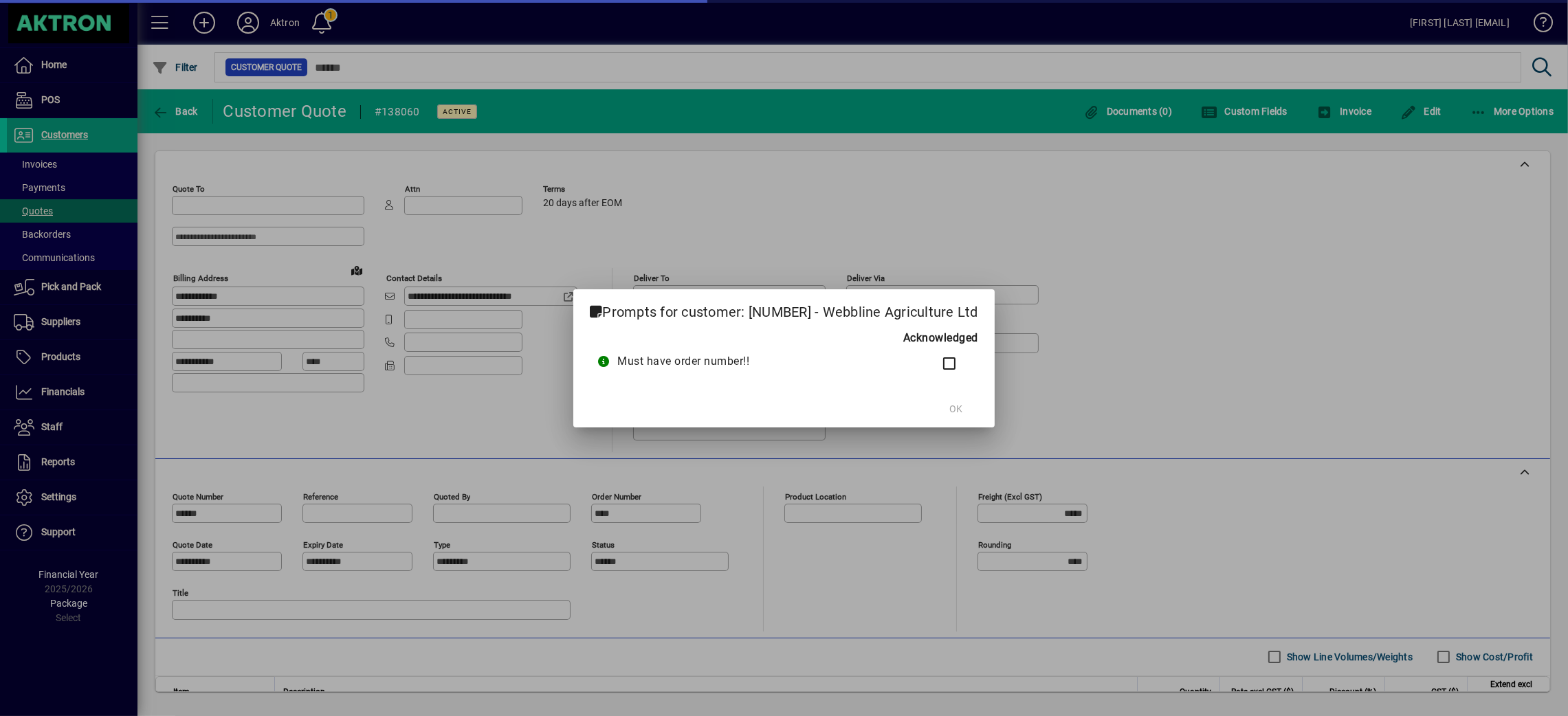 type on "**********" 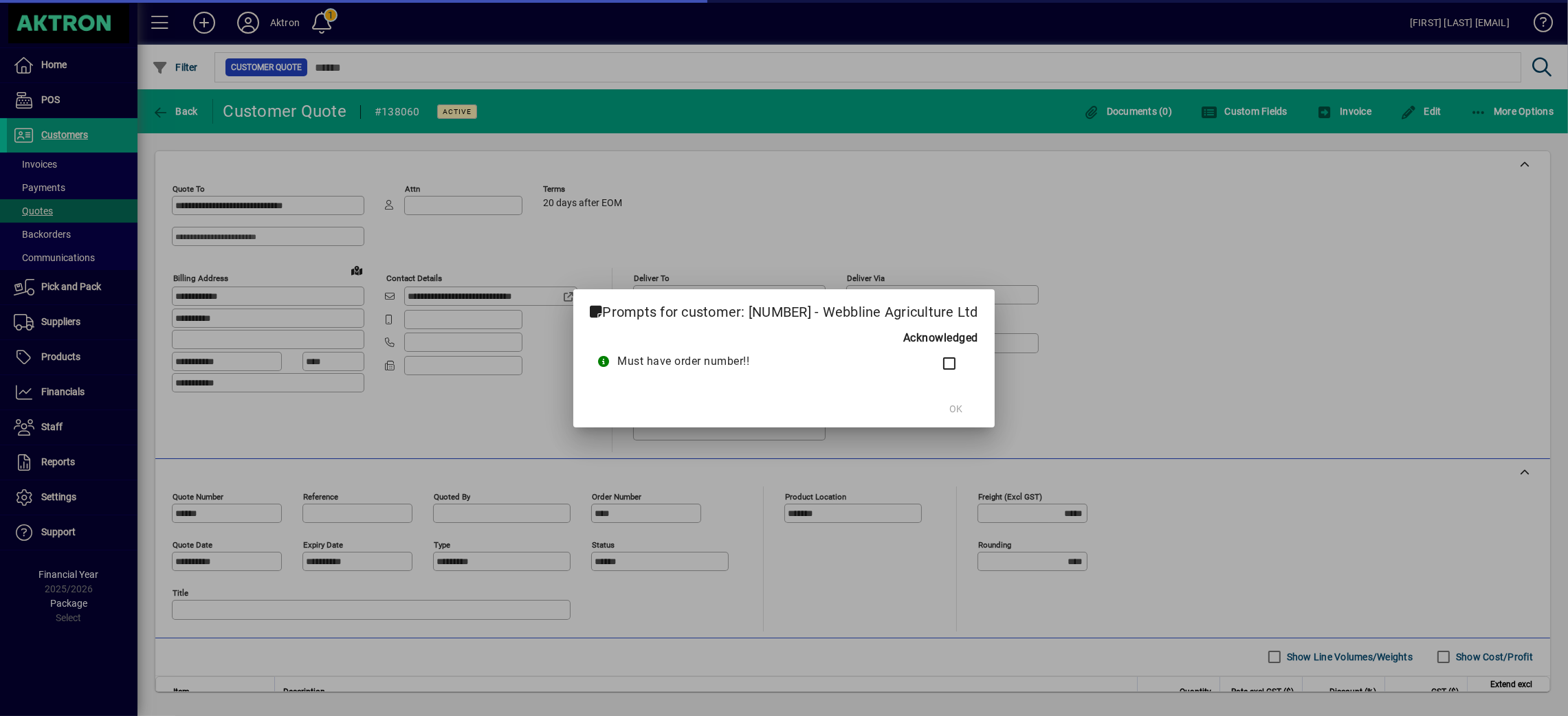 type on "**********" 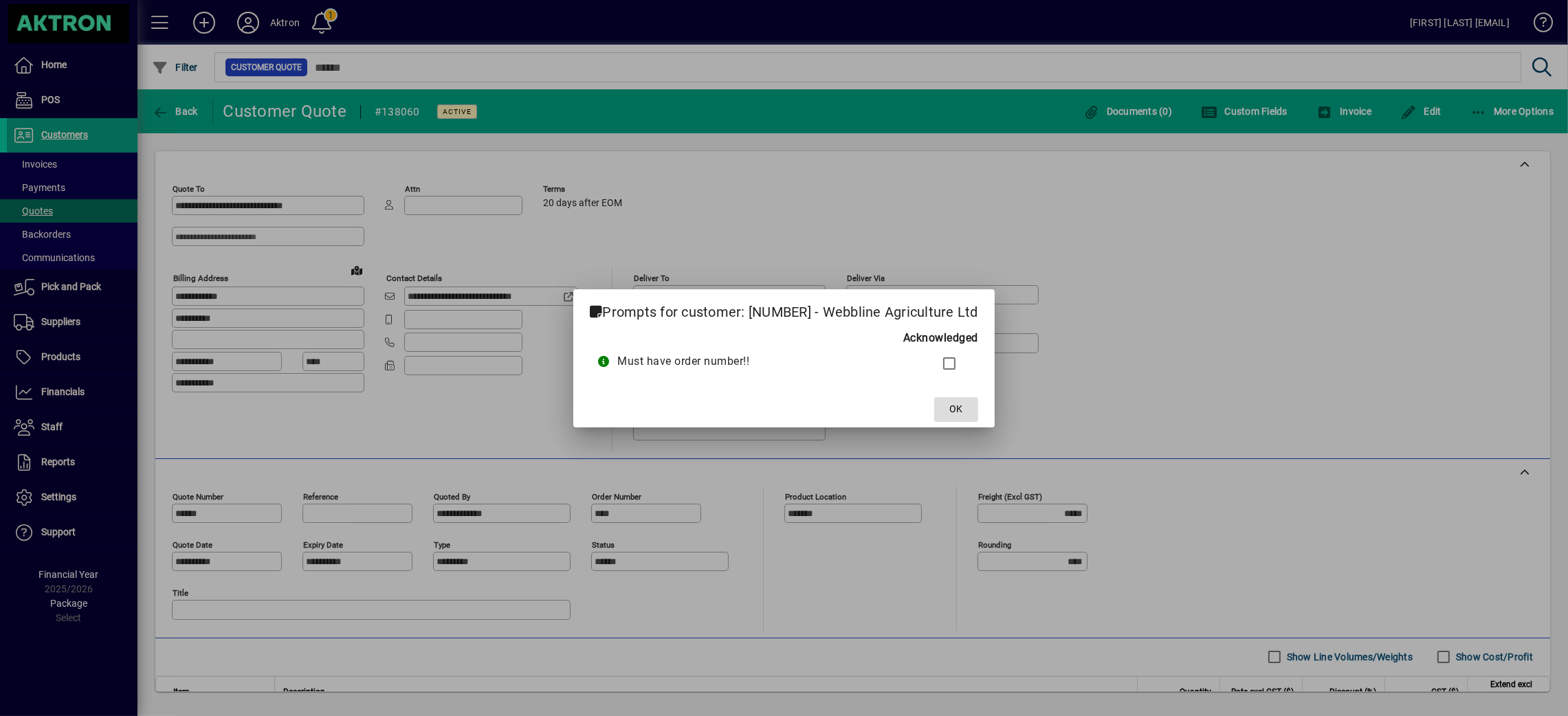 click 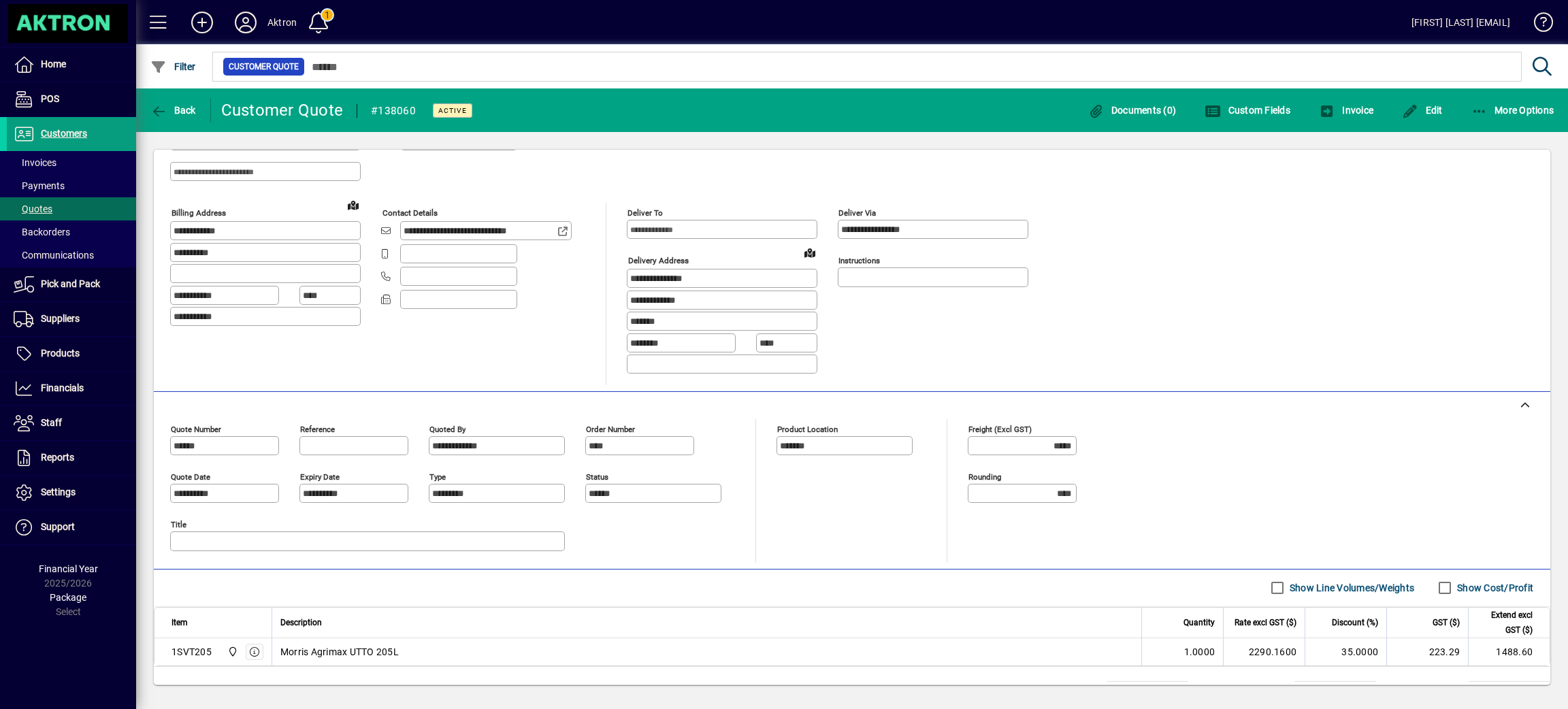 scroll, scrollTop: 127, scrollLeft: 0, axis: vertical 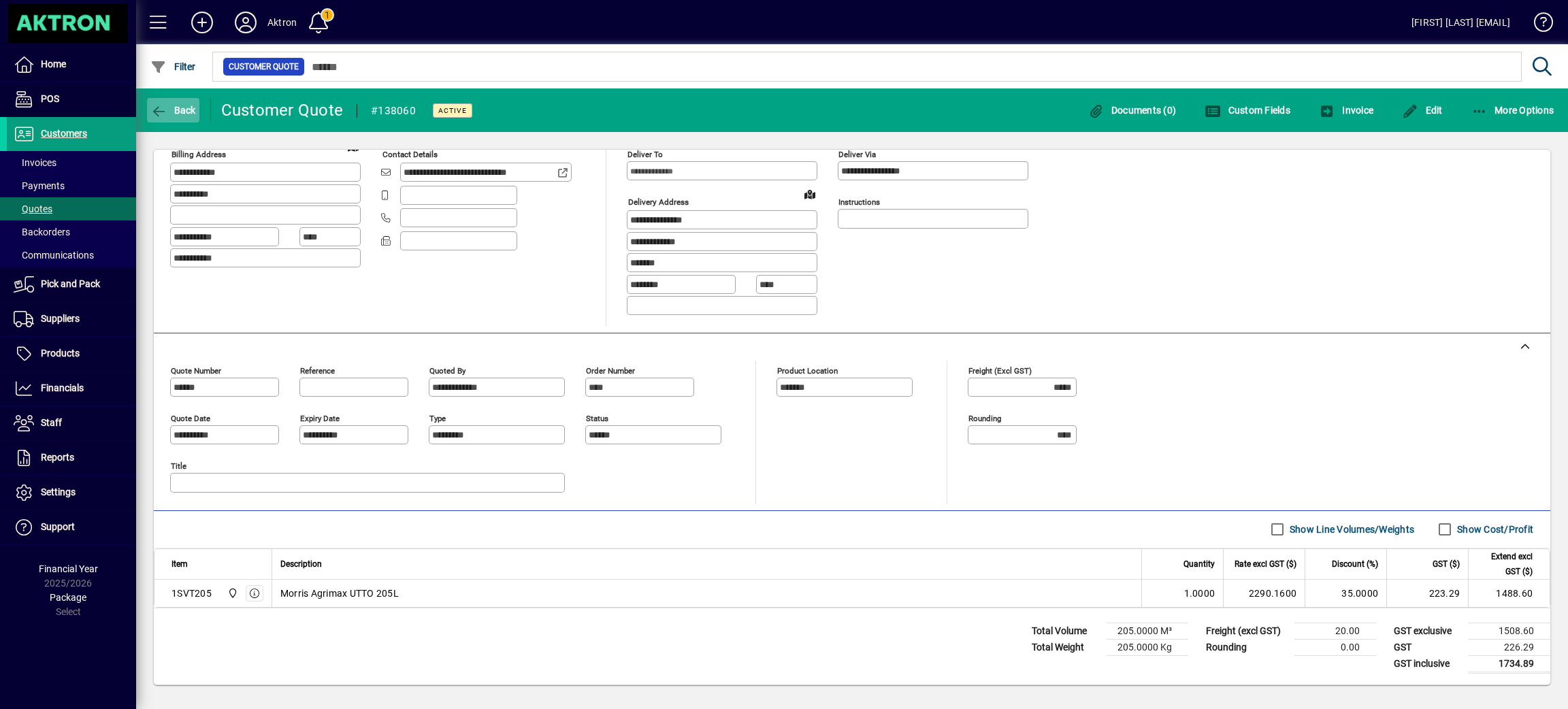 click 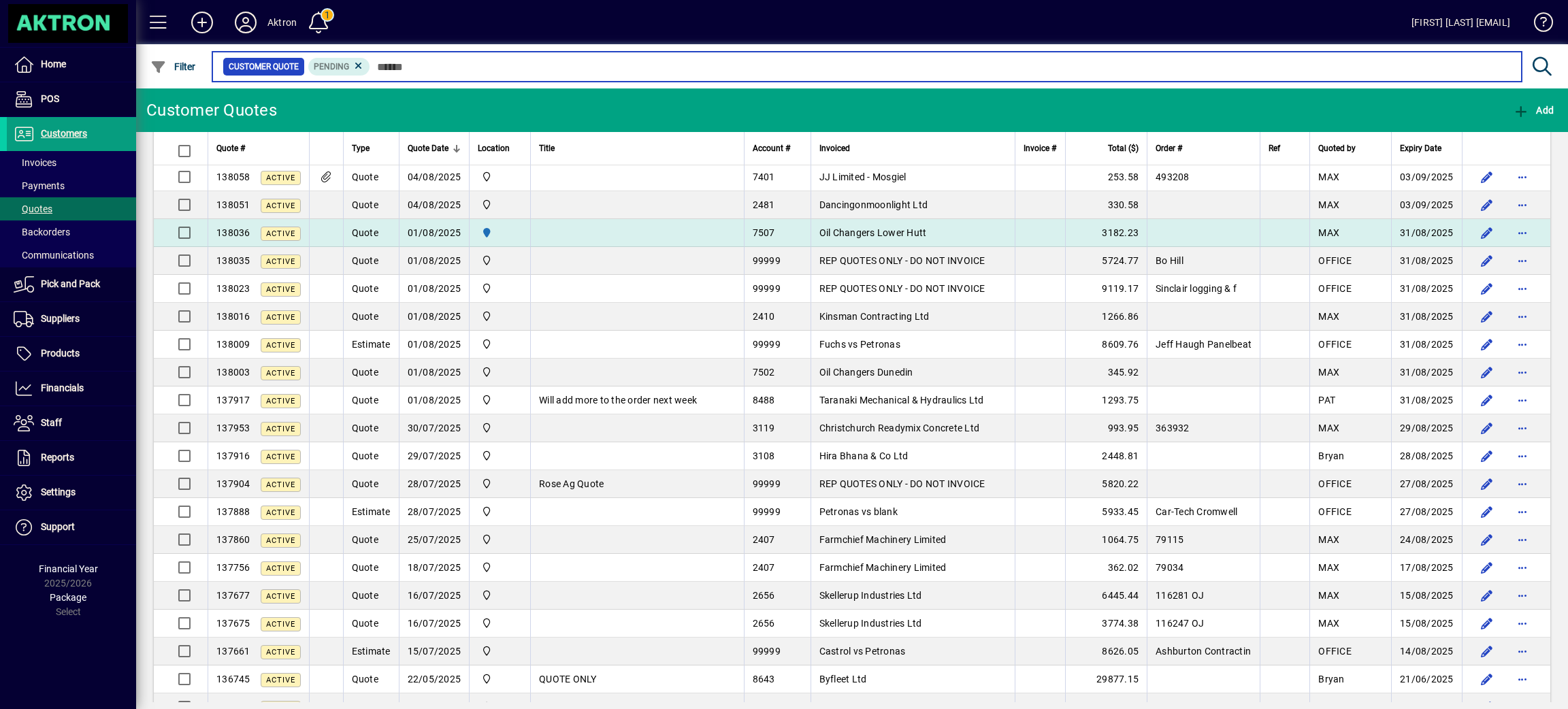 scroll, scrollTop: 612, scrollLeft: 0, axis: vertical 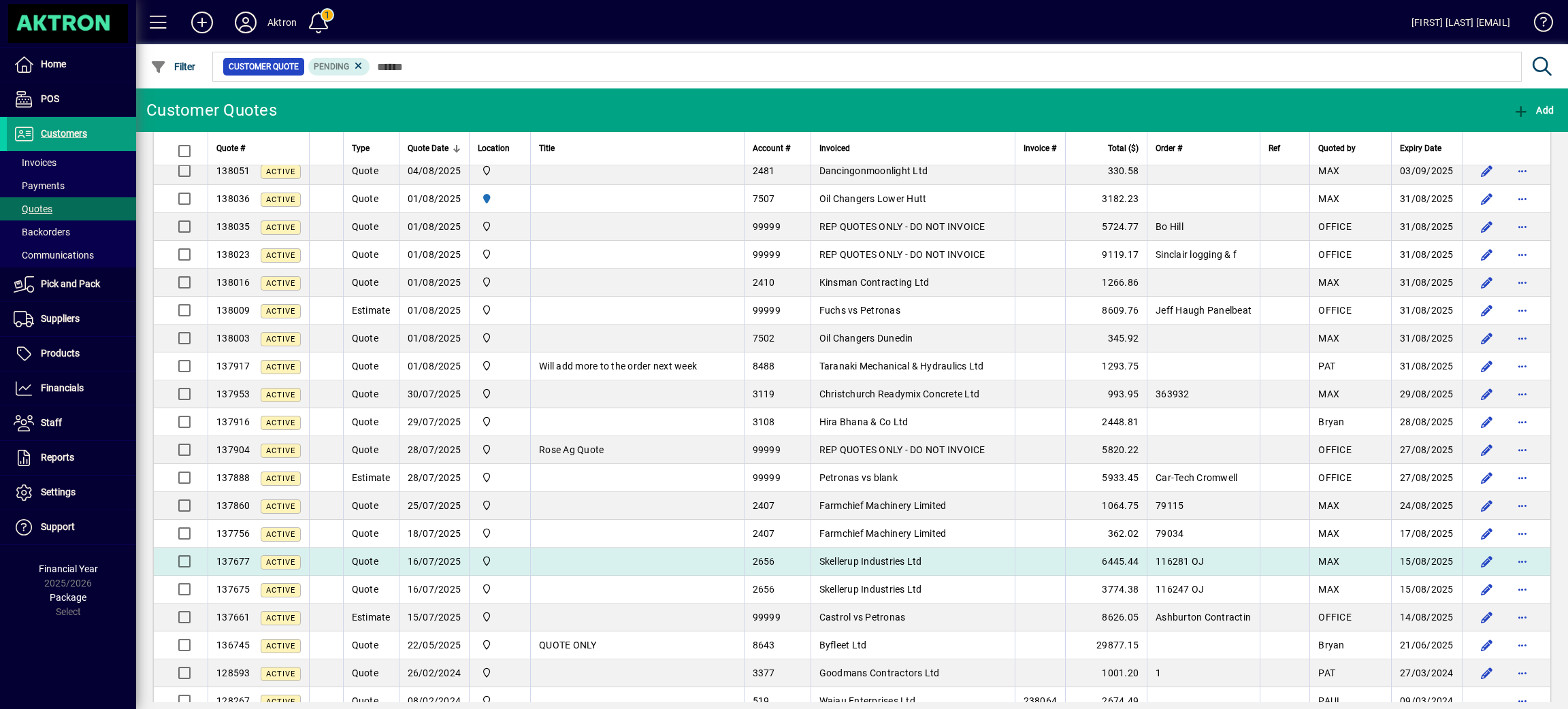 click on "Skellerup Industries Ltd" at bounding box center (870, 561) 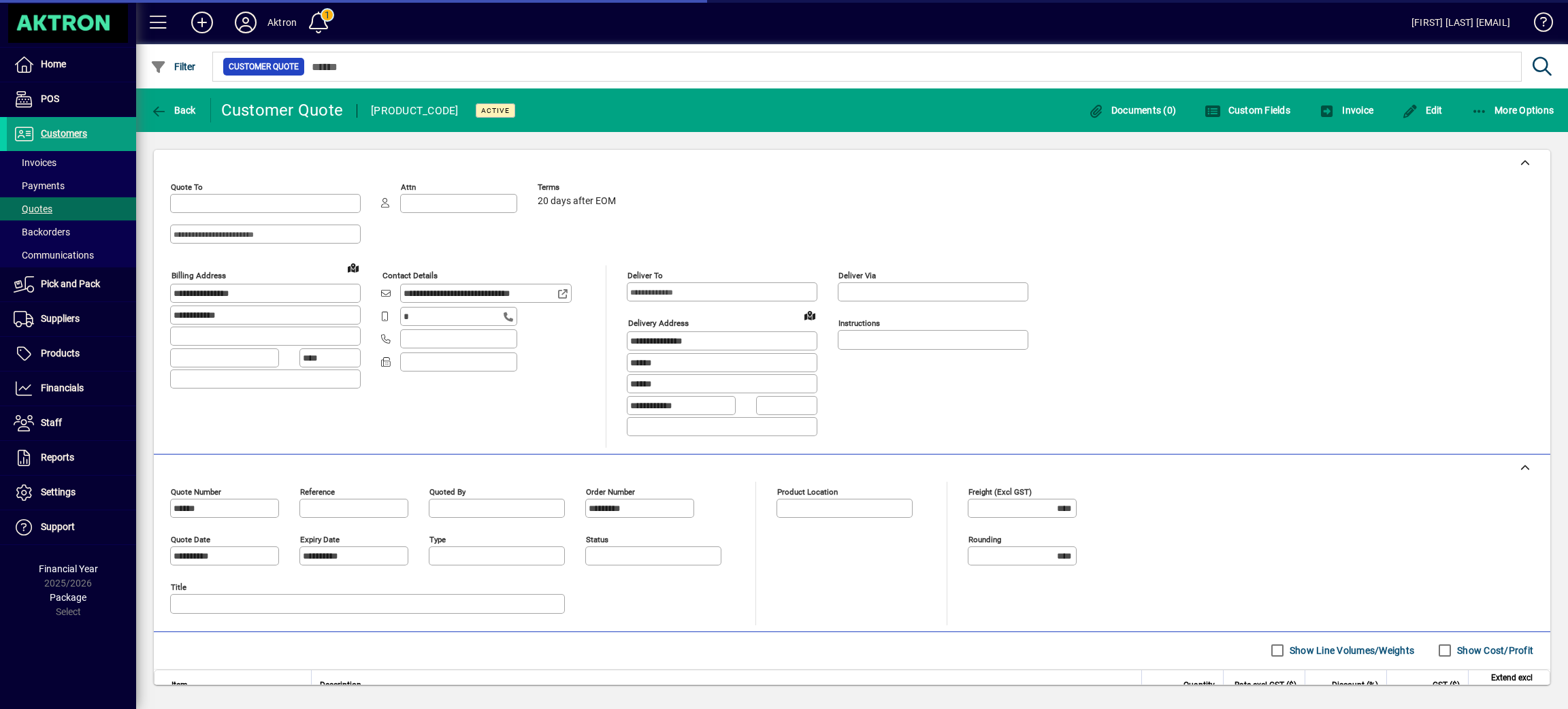 type on "**********" 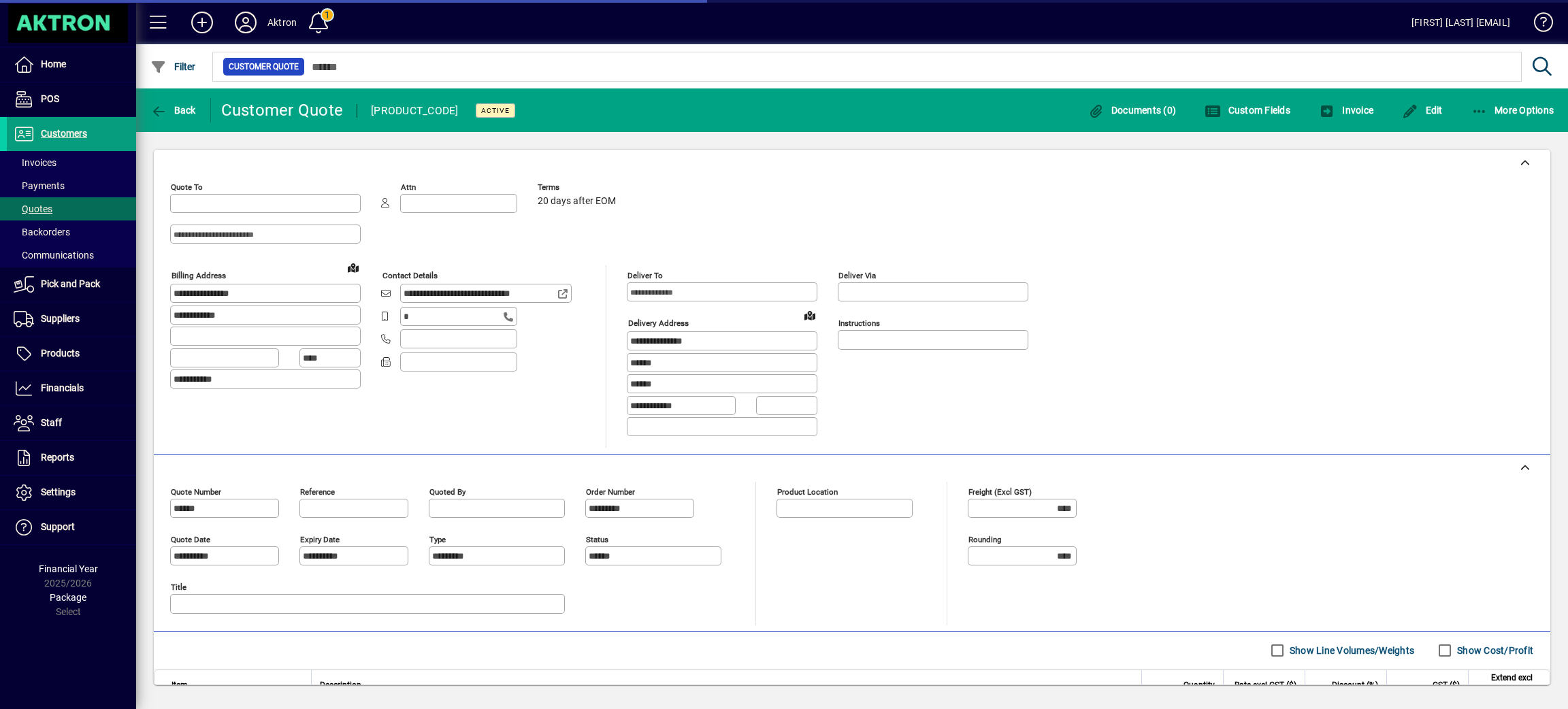 type on "**********" 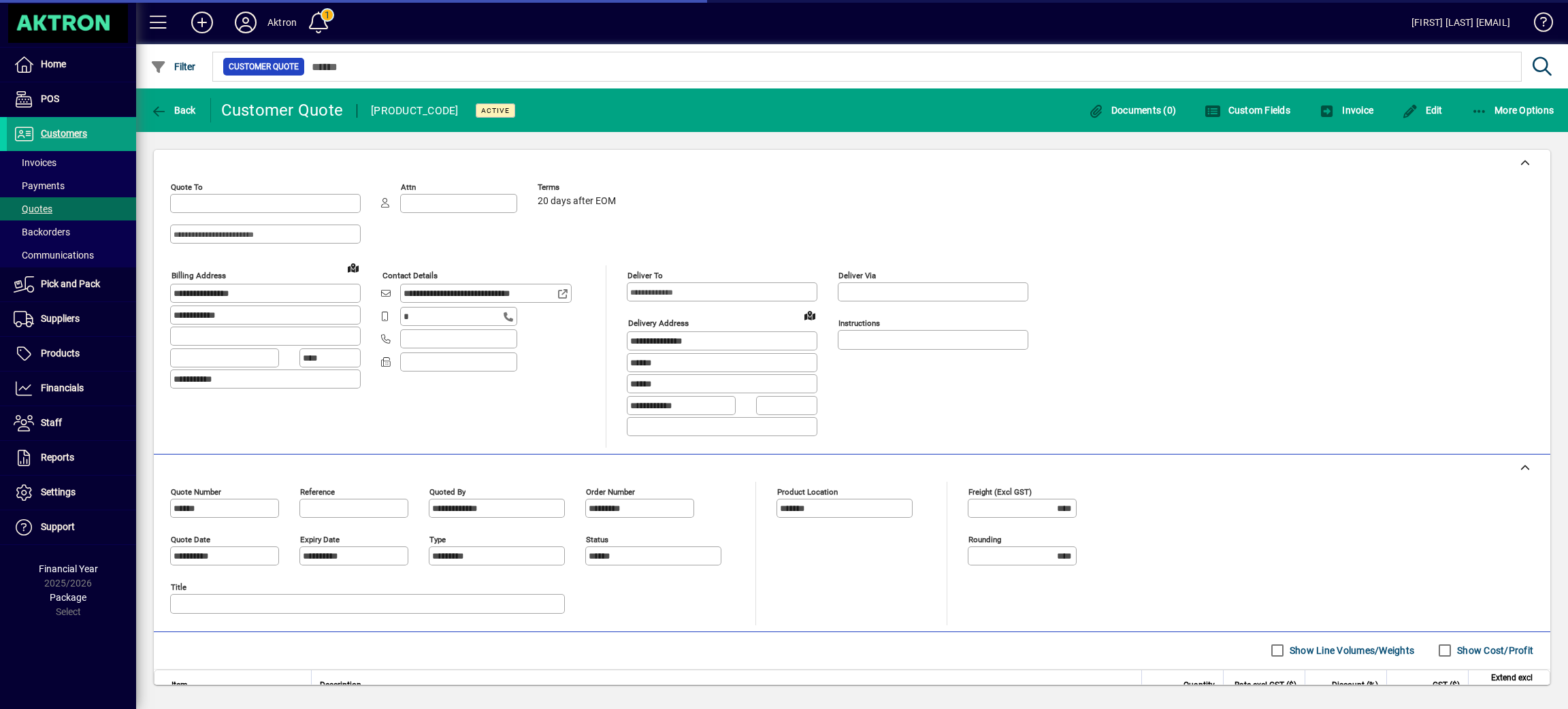 type on "**********" 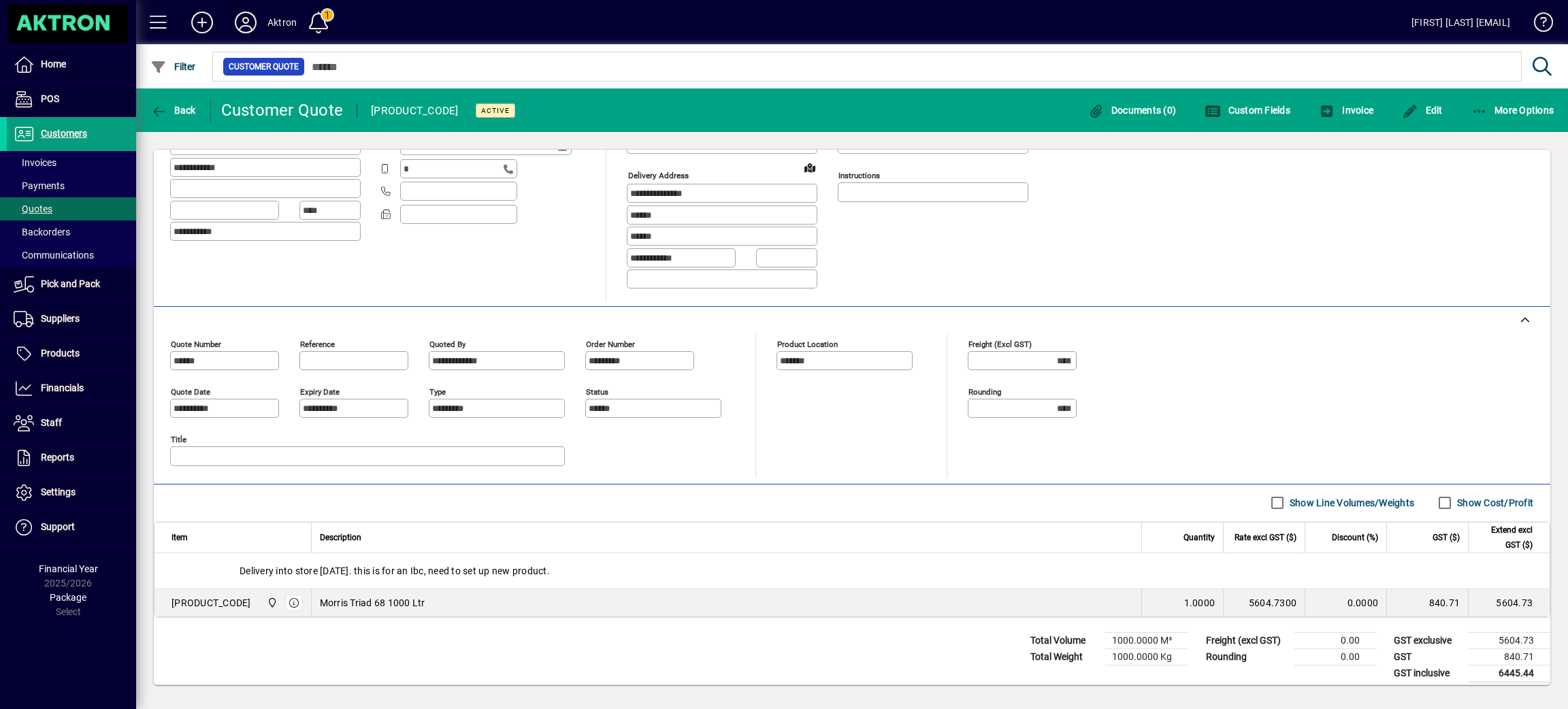 scroll, scrollTop: 164, scrollLeft: 0, axis: vertical 